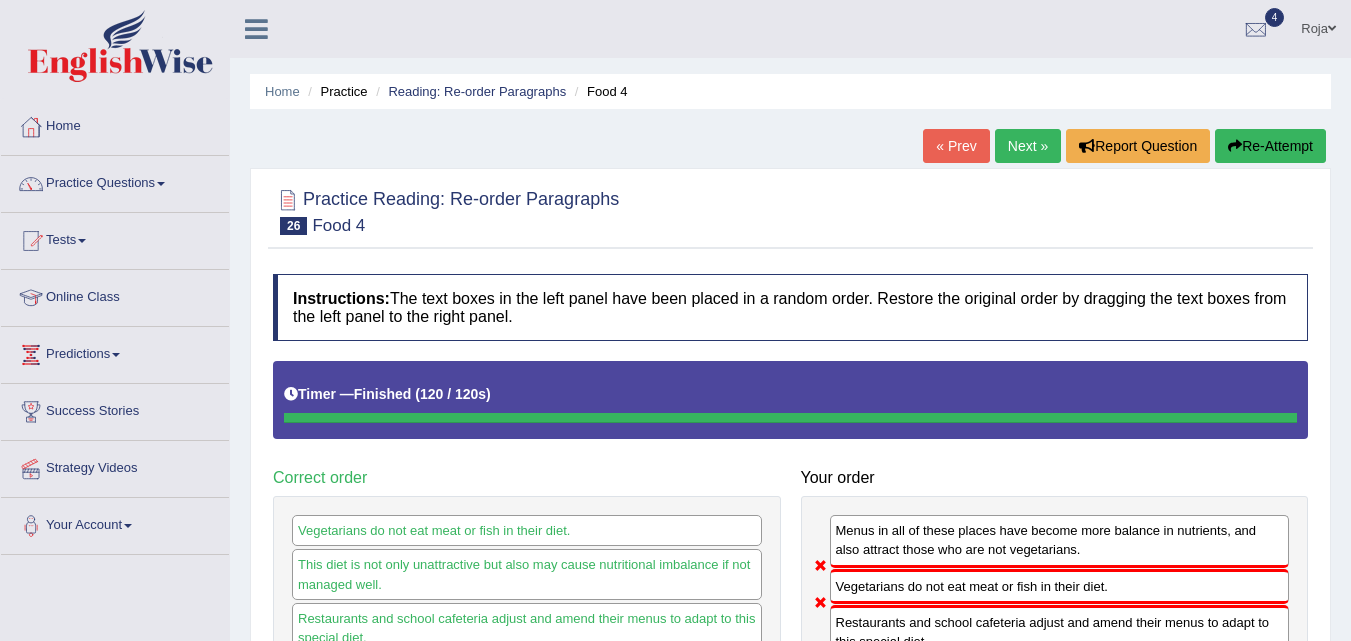 scroll, scrollTop: 347, scrollLeft: 0, axis: vertical 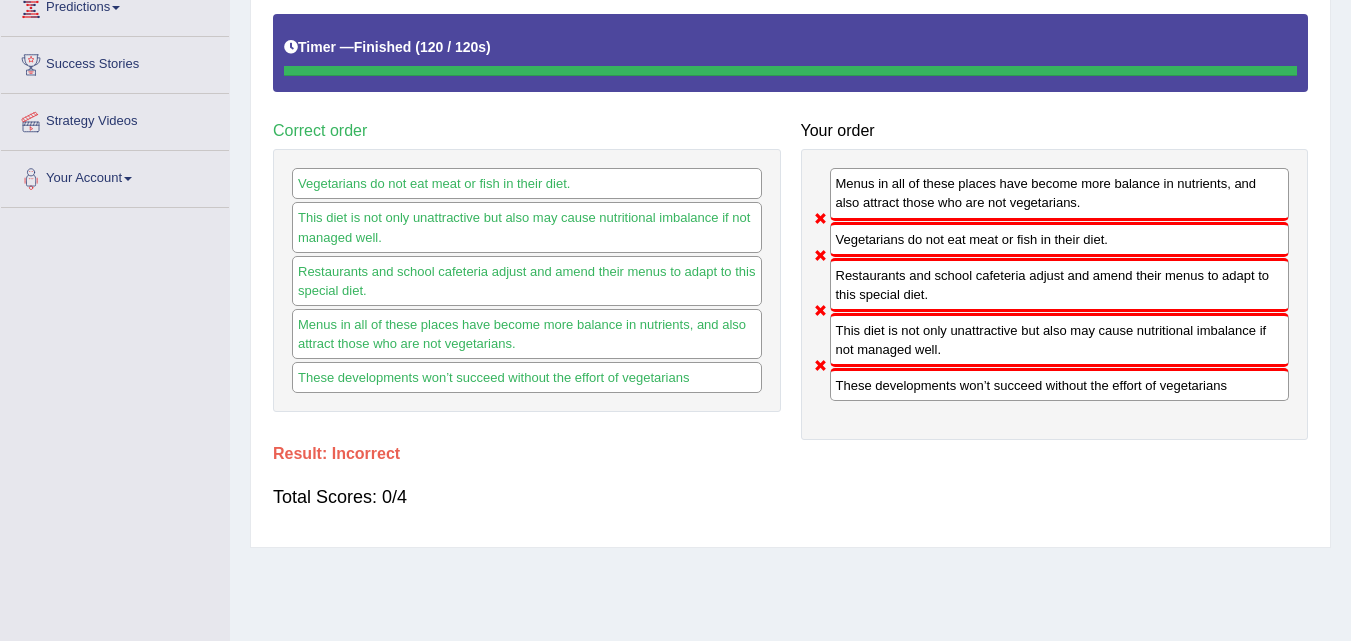 drag, startPoint x: 1350, startPoint y: 384, endPoint x: 1358, endPoint y: 271, distance: 113.28283 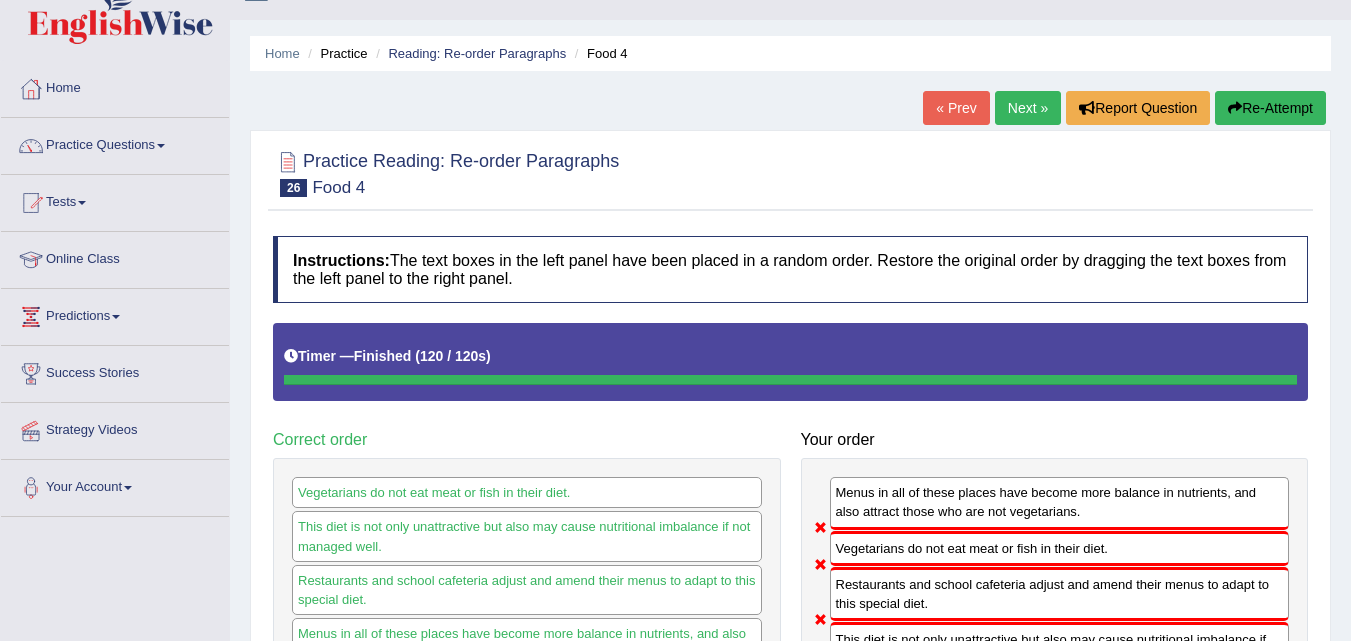 scroll, scrollTop: 33, scrollLeft: 0, axis: vertical 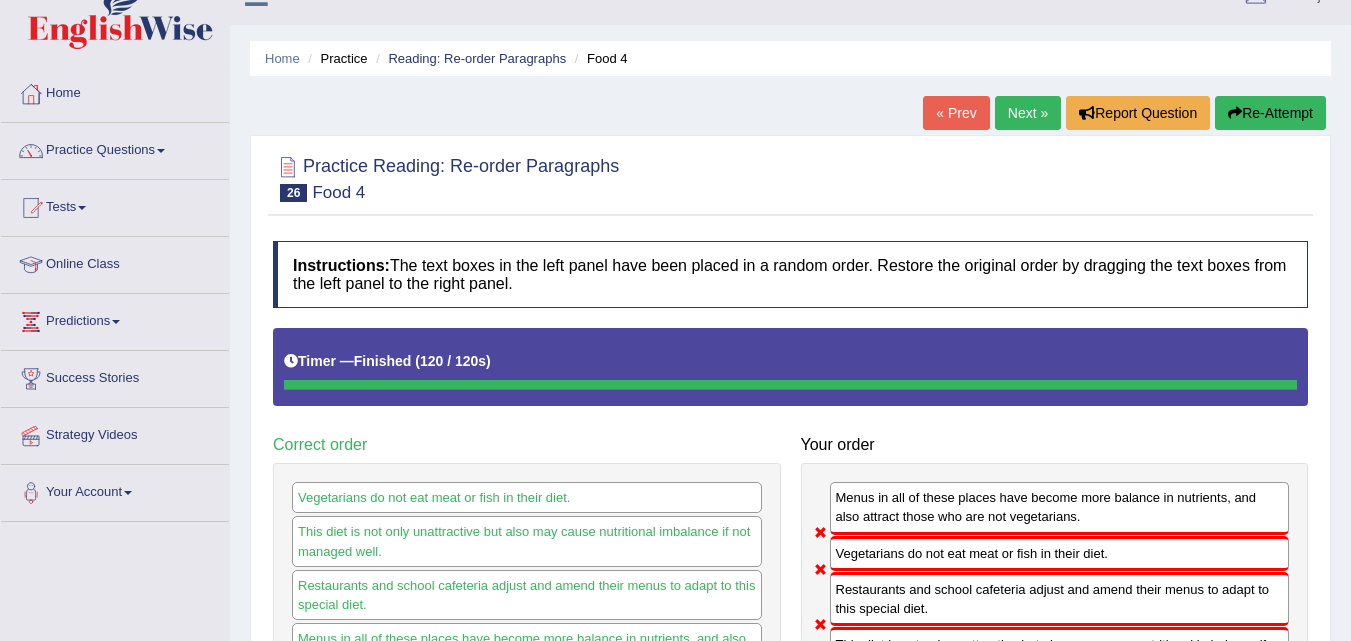 click on "Next »" at bounding box center [1028, 113] 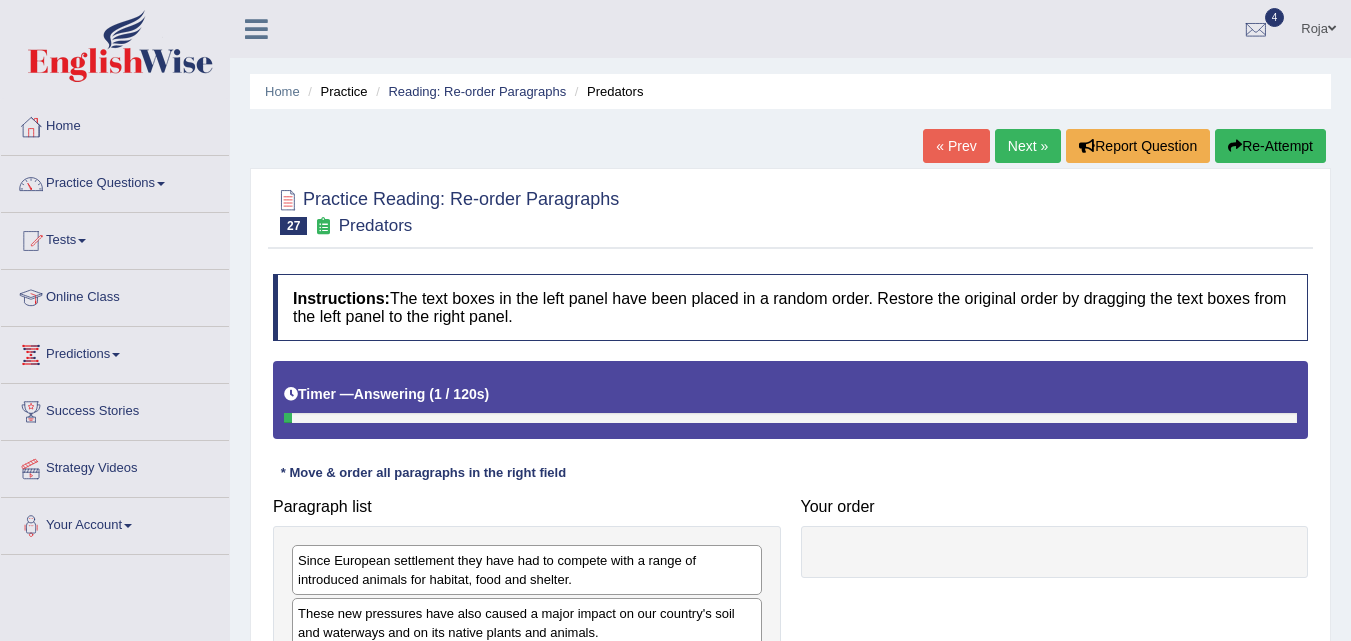 scroll, scrollTop: 329, scrollLeft: 0, axis: vertical 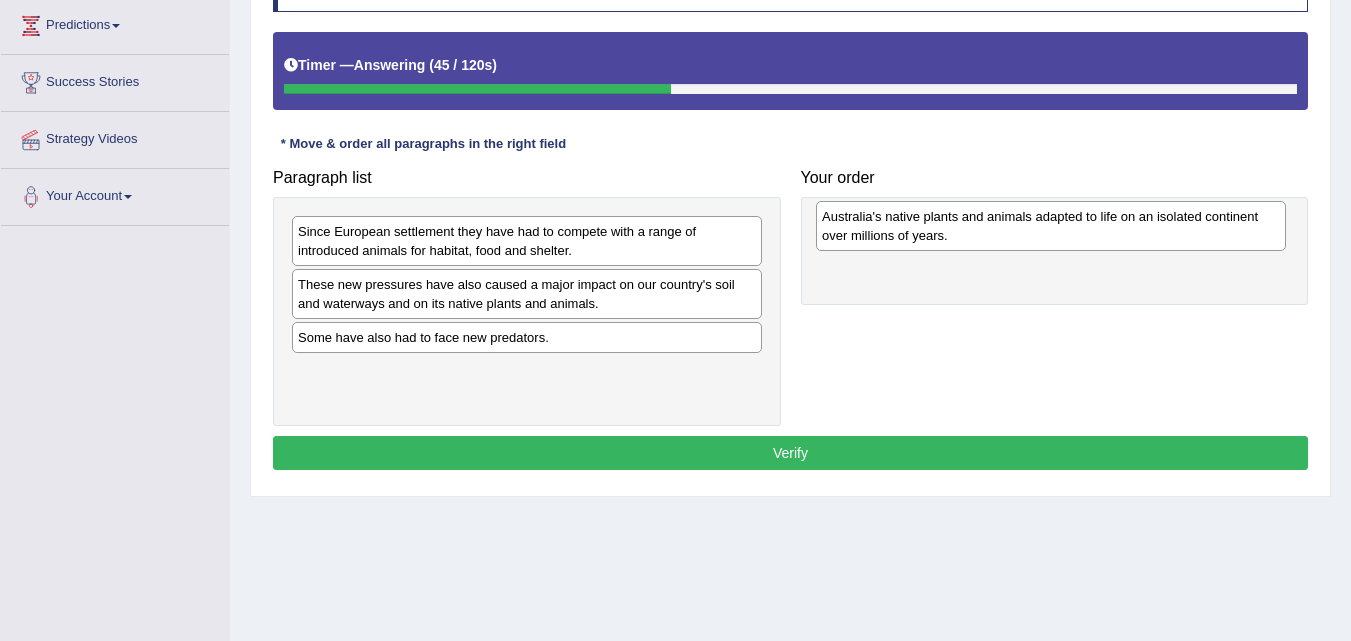 drag, startPoint x: 509, startPoint y: 359, endPoint x: 1033, endPoint y: 237, distance: 538.0149 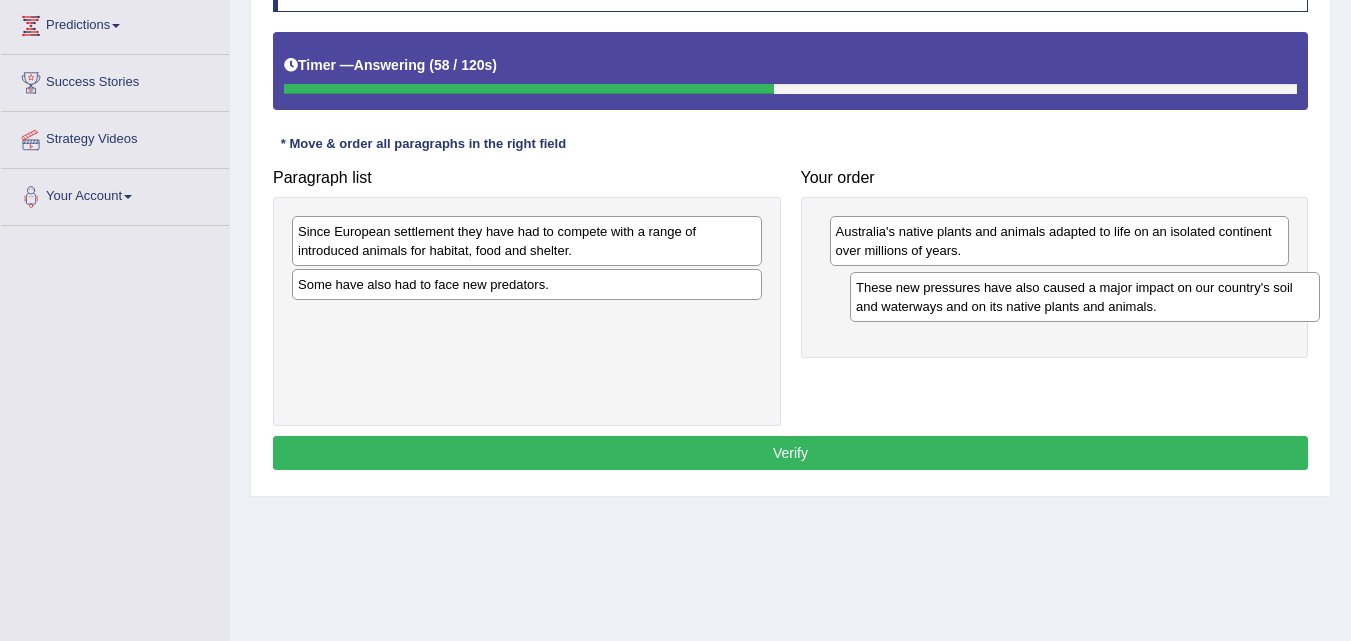 drag, startPoint x: 567, startPoint y: 301, endPoint x: 1115, endPoint y: 295, distance: 548.03284 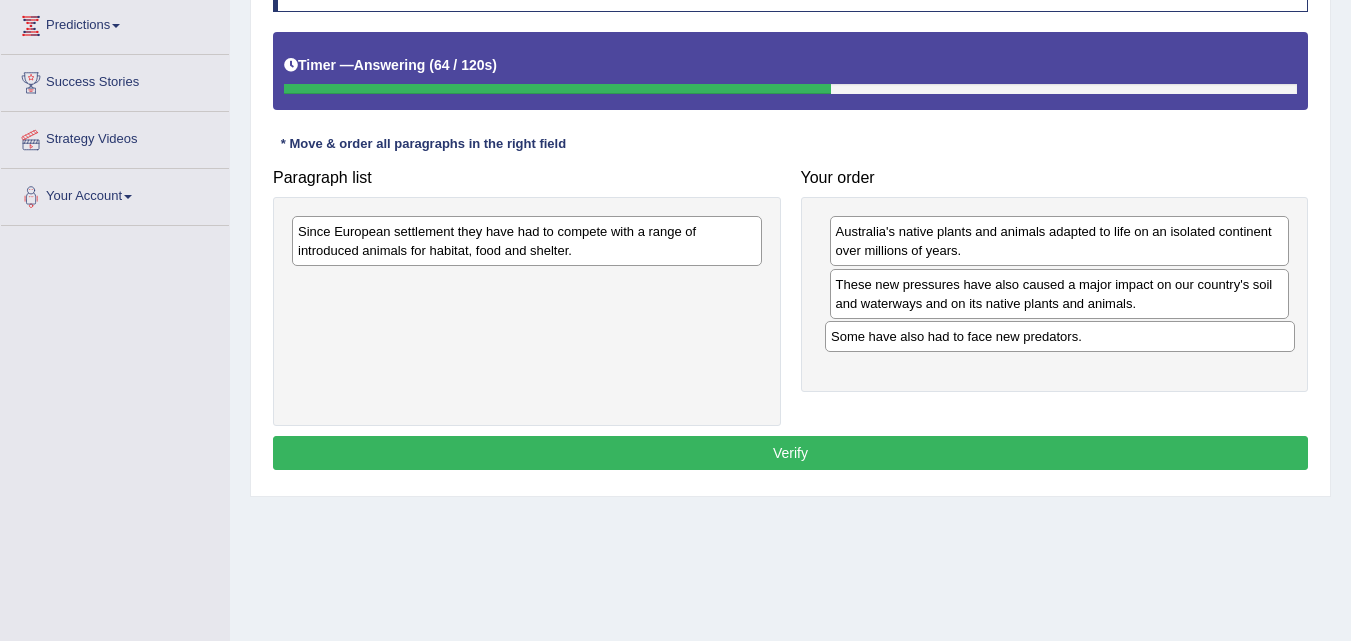 drag, startPoint x: 558, startPoint y: 287, endPoint x: 1099, endPoint y: 337, distance: 543.3056 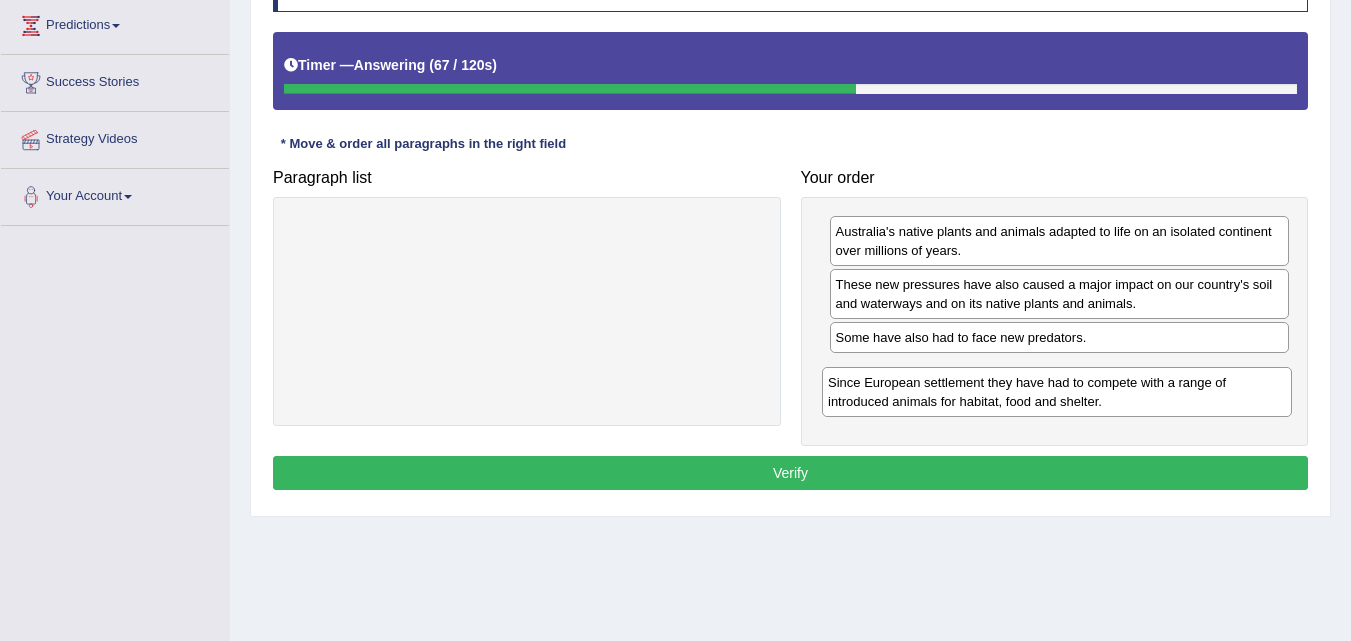 drag, startPoint x: 503, startPoint y: 243, endPoint x: 1022, endPoint y: 384, distance: 537.81226 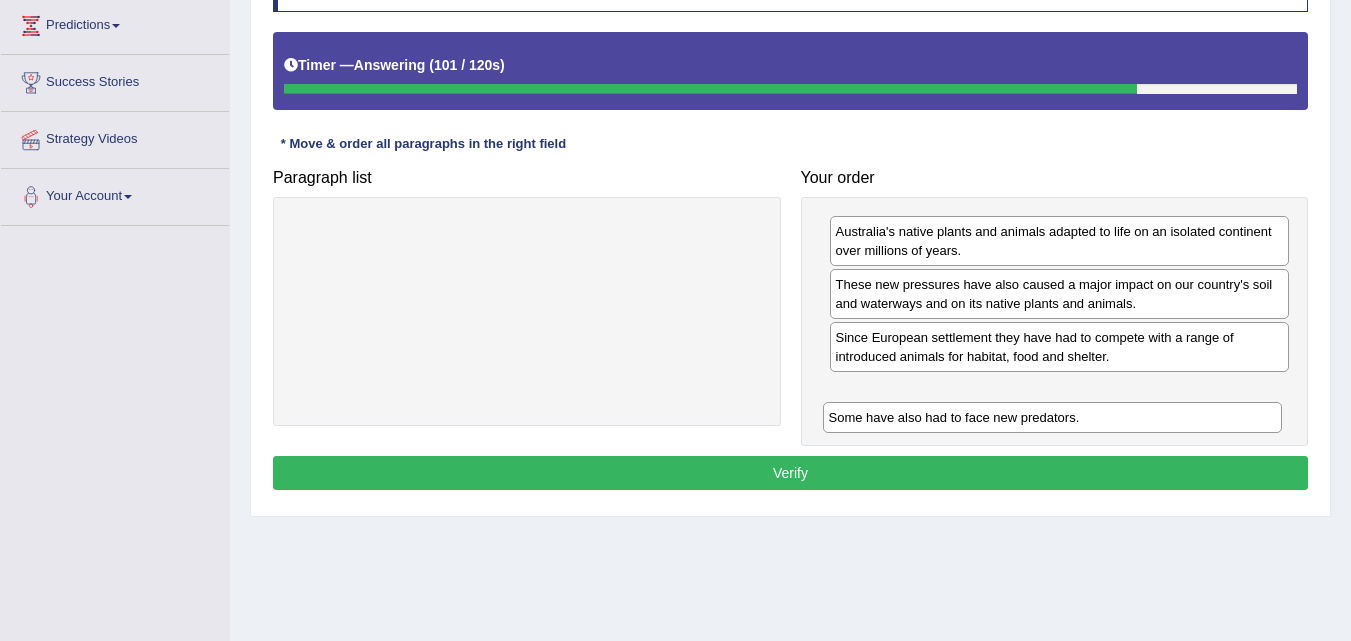 drag, startPoint x: 902, startPoint y: 339, endPoint x: 895, endPoint y: 419, distance: 80.305664 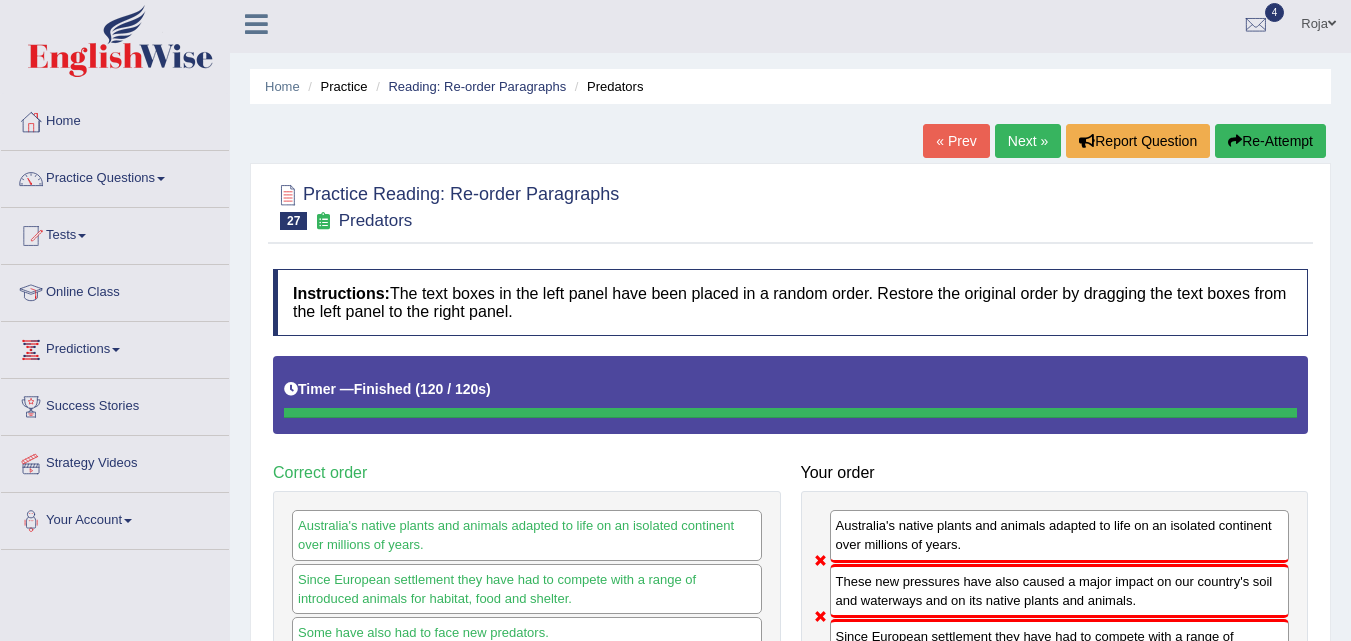 scroll, scrollTop: 0, scrollLeft: 0, axis: both 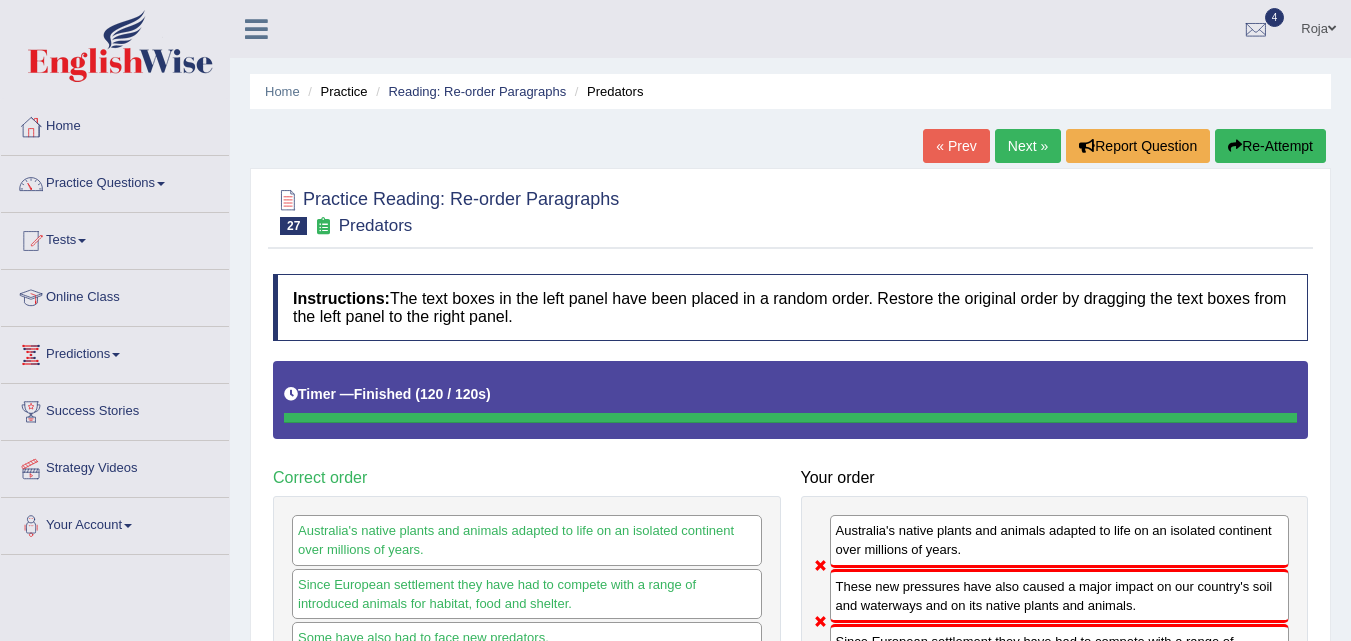 click on "Next »" at bounding box center (1028, 146) 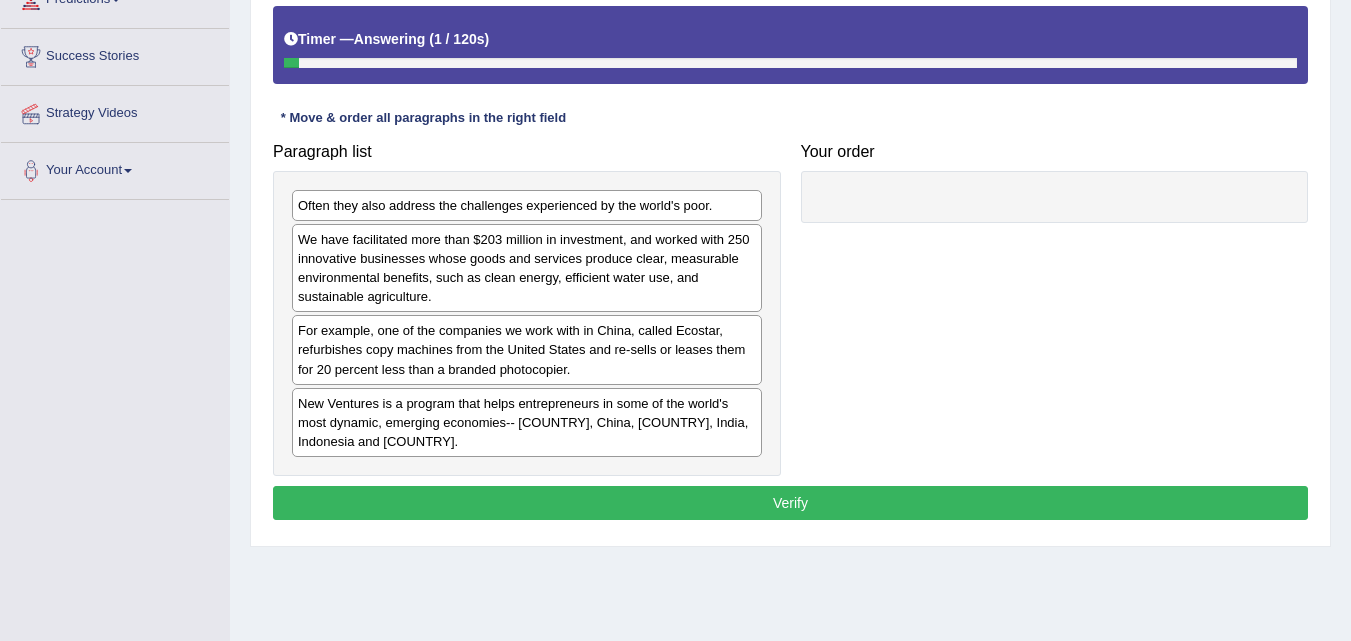 scroll, scrollTop: 355, scrollLeft: 0, axis: vertical 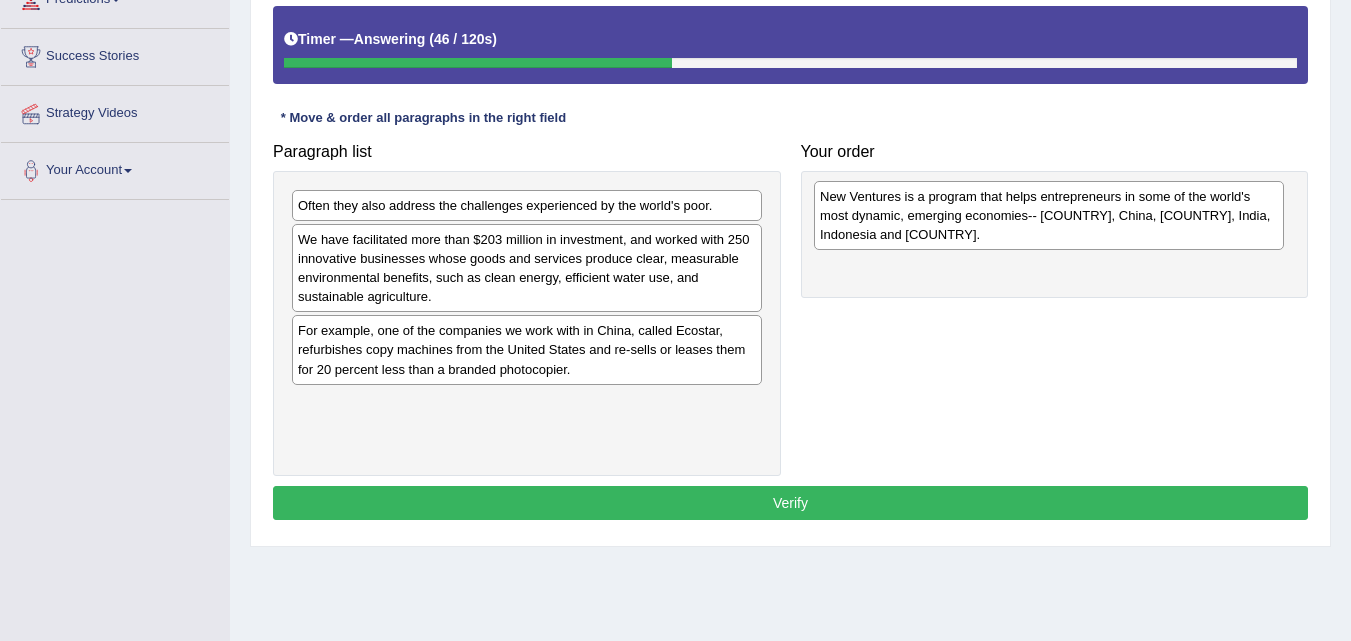 drag, startPoint x: 673, startPoint y: 429, endPoint x: 1197, endPoint y: 219, distance: 564.514 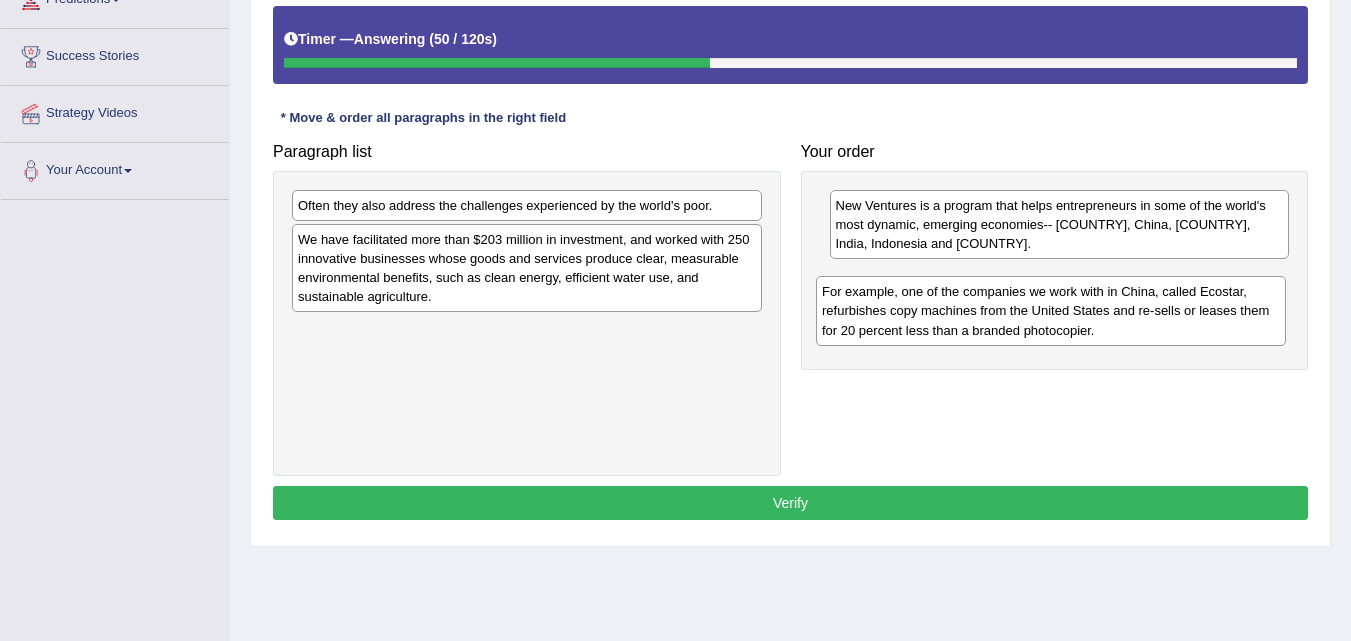 drag, startPoint x: 618, startPoint y: 353, endPoint x: 1150, endPoint y: 296, distance: 535.04486 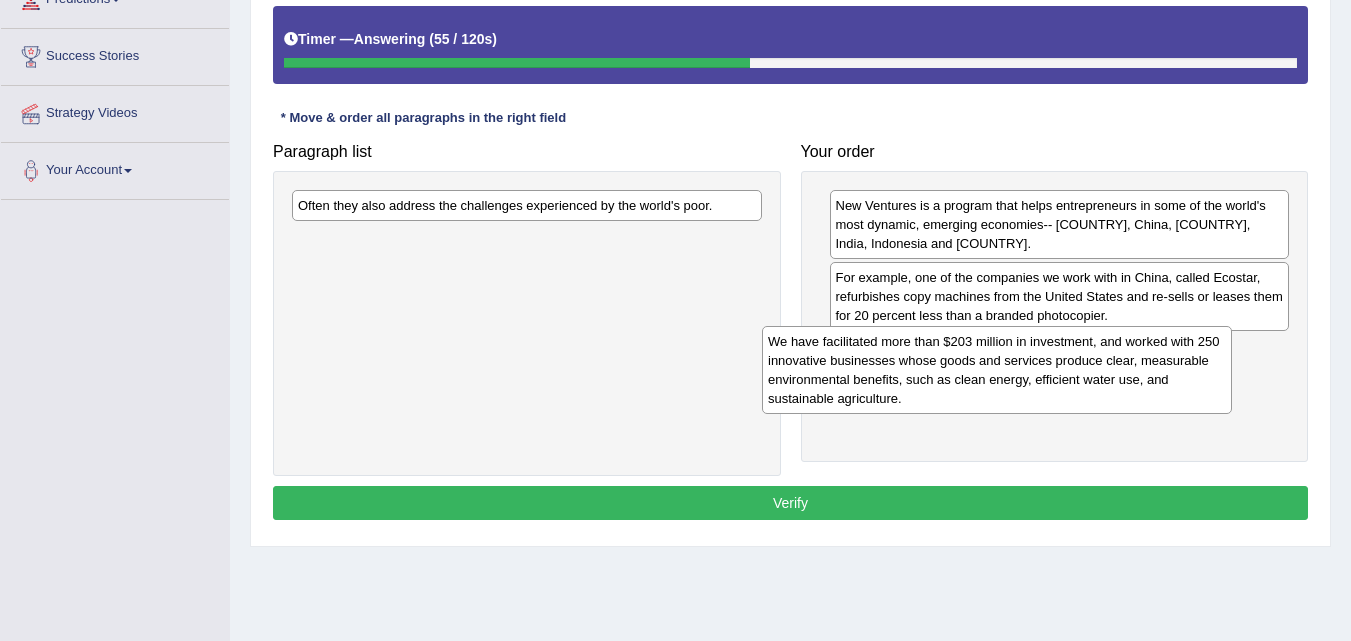 drag, startPoint x: 403, startPoint y: 277, endPoint x: 885, endPoint y: 375, distance: 491.86176 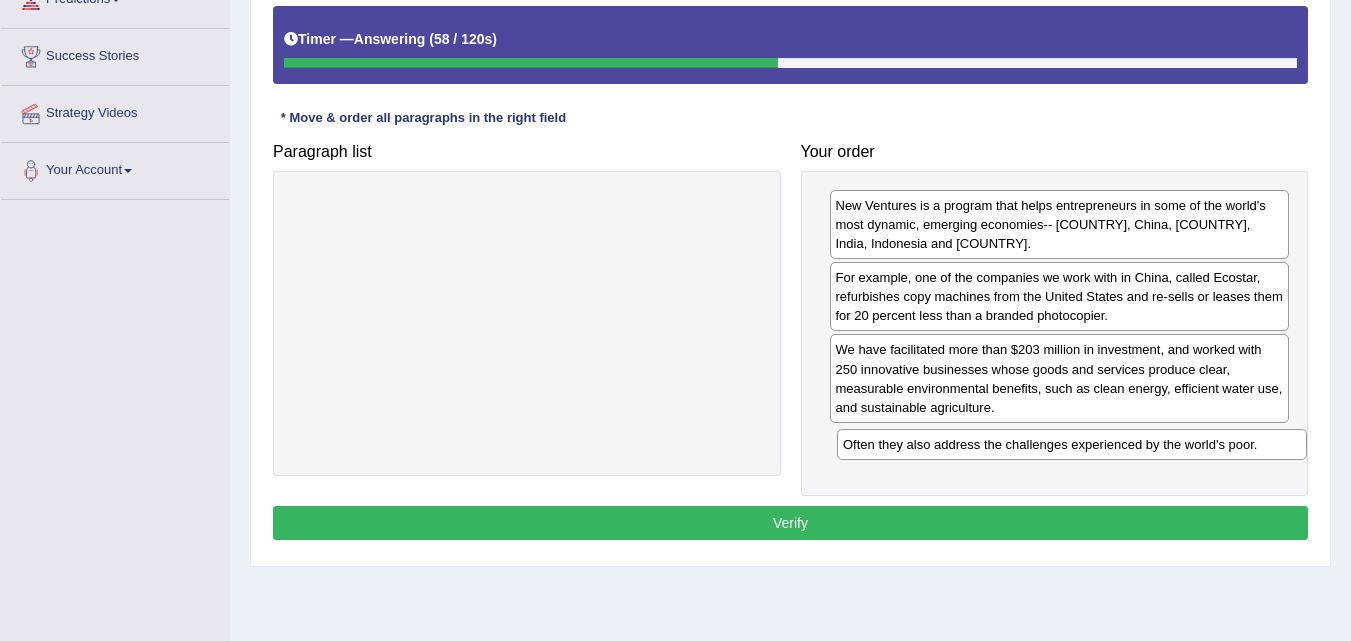 drag, startPoint x: 470, startPoint y: 208, endPoint x: 994, endPoint y: 443, distance: 574.283 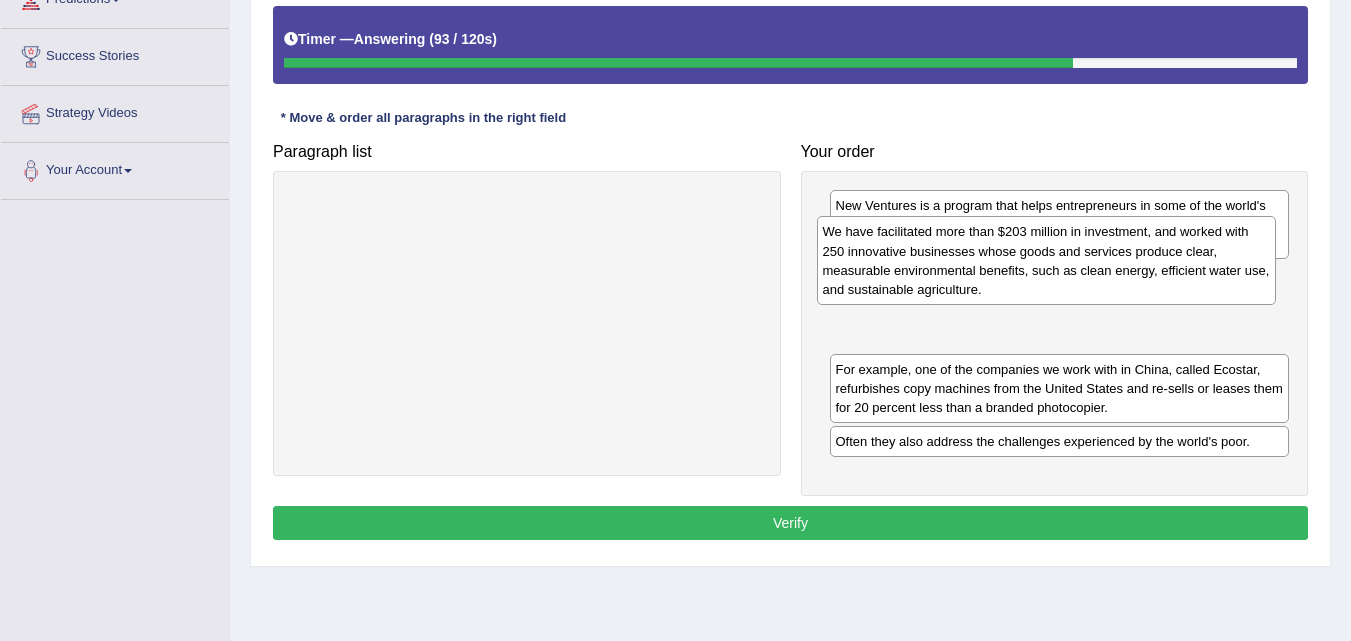 drag, startPoint x: 950, startPoint y: 395, endPoint x: 945, endPoint y: 299, distance: 96.13012 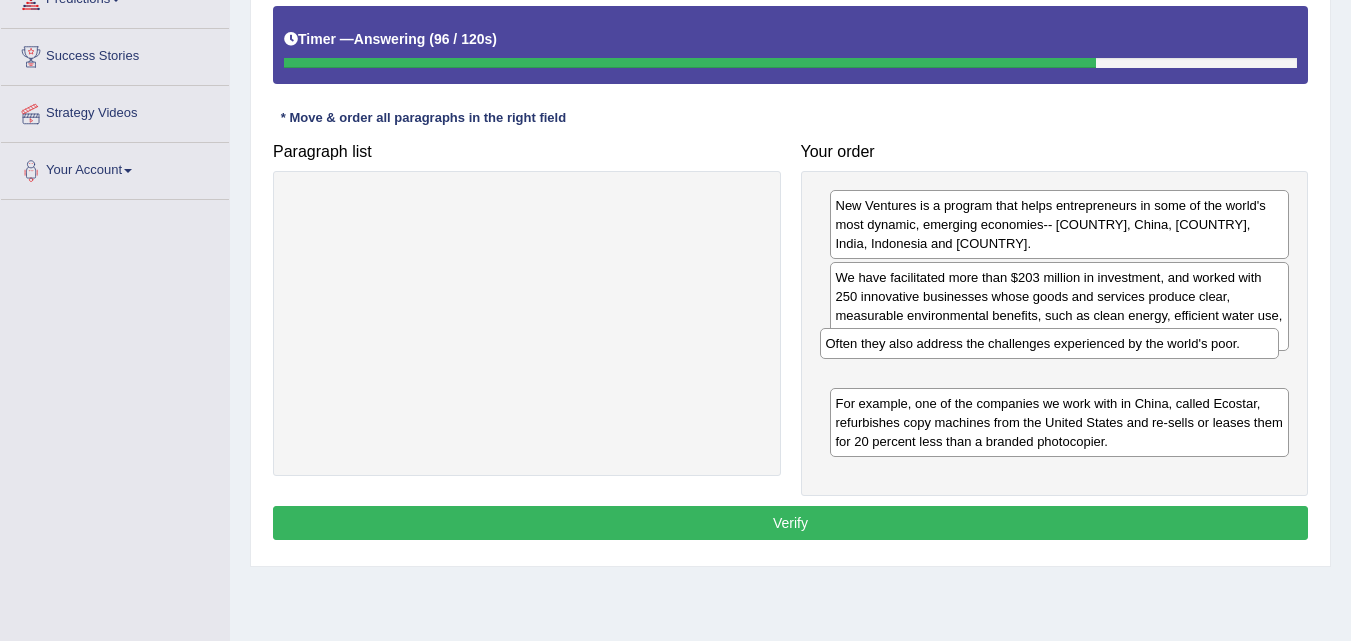 drag, startPoint x: 954, startPoint y: 452, endPoint x: 944, endPoint y: 354, distance: 98.50888 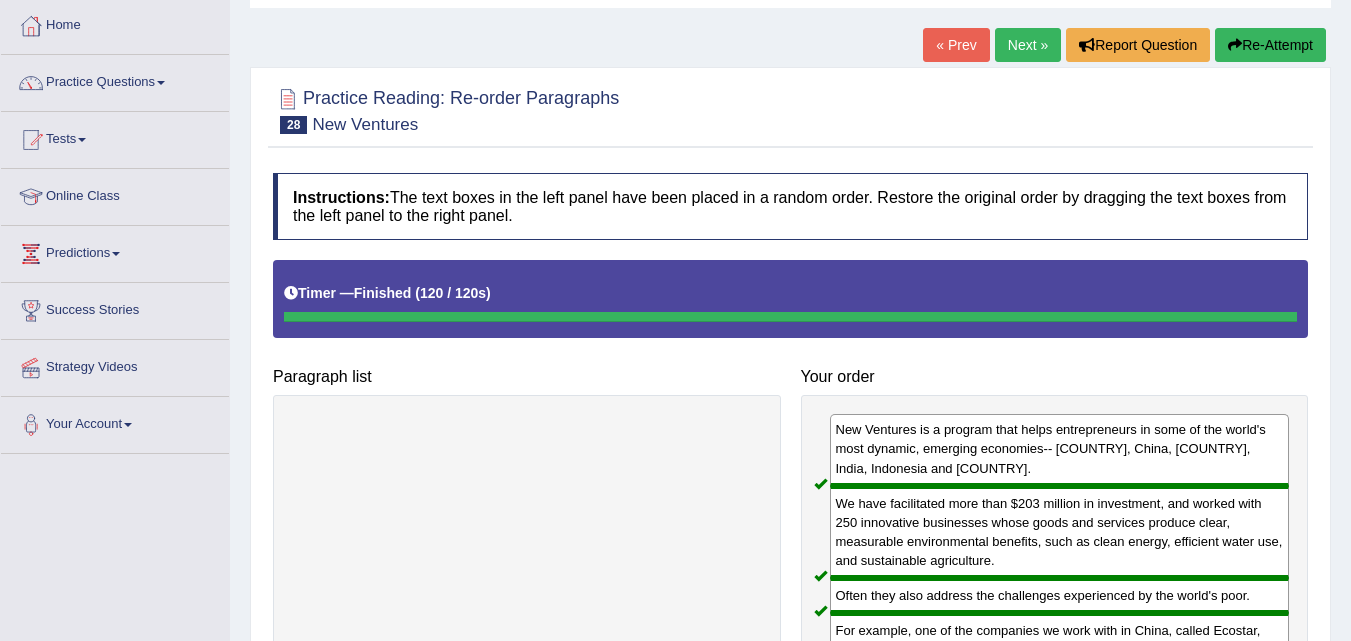 scroll, scrollTop: 95, scrollLeft: 0, axis: vertical 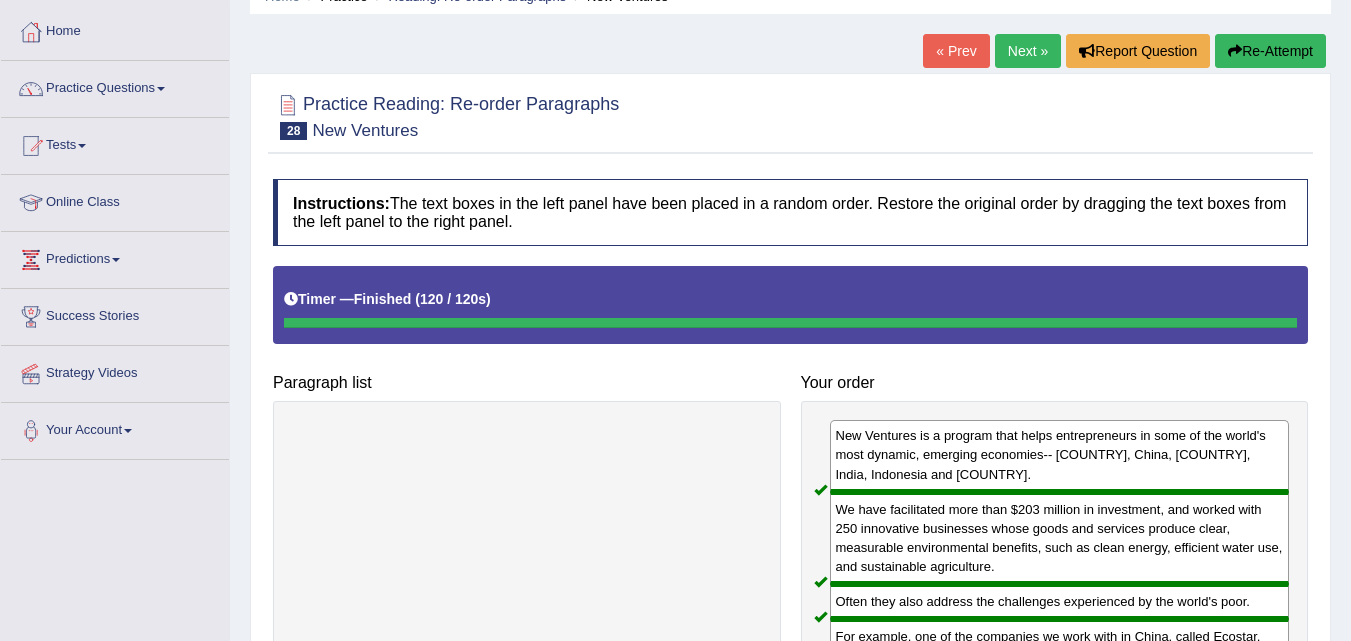 click on "Next »" at bounding box center (1028, 51) 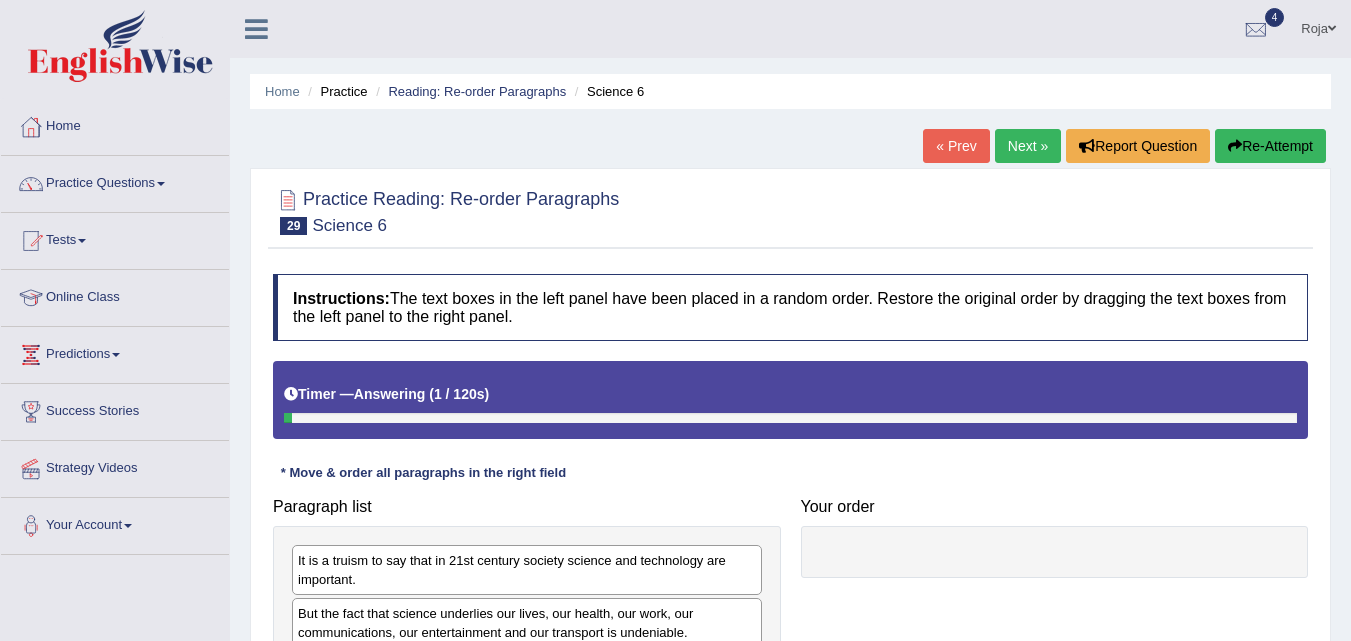 scroll, scrollTop: 0, scrollLeft: 0, axis: both 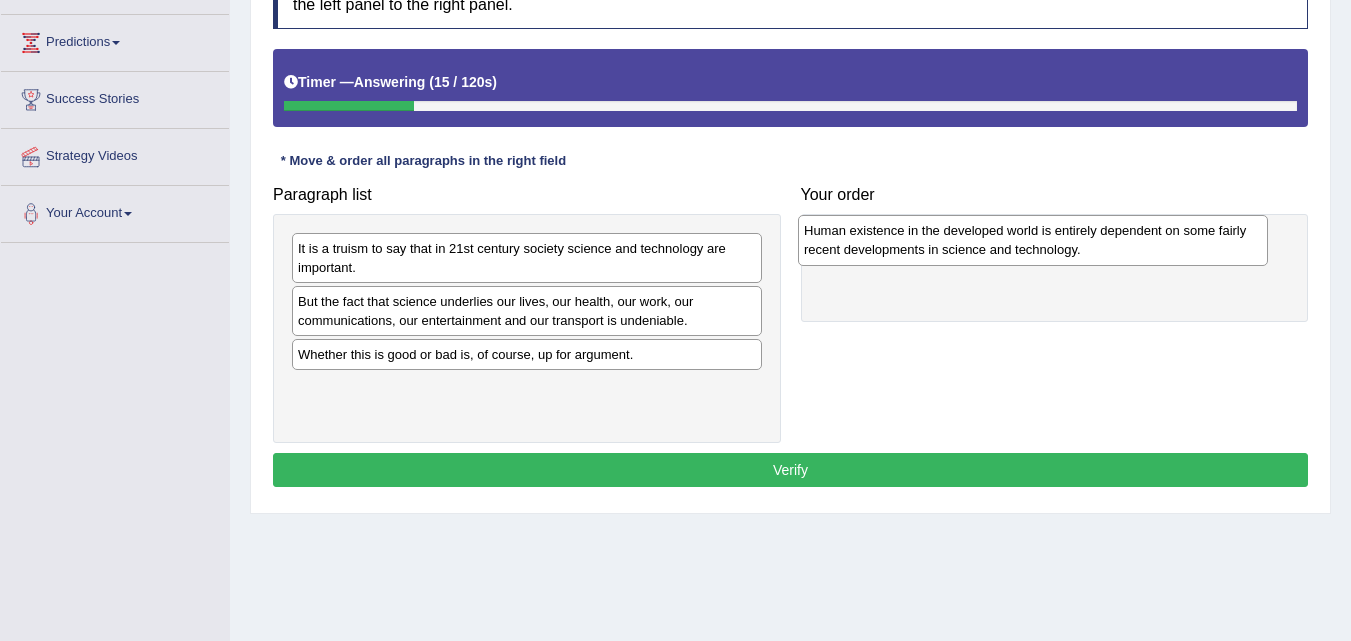 drag, startPoint x: 513, startPoint y: 398, endPoint x: 1026, endPoint y: 240, distance: 536.7802 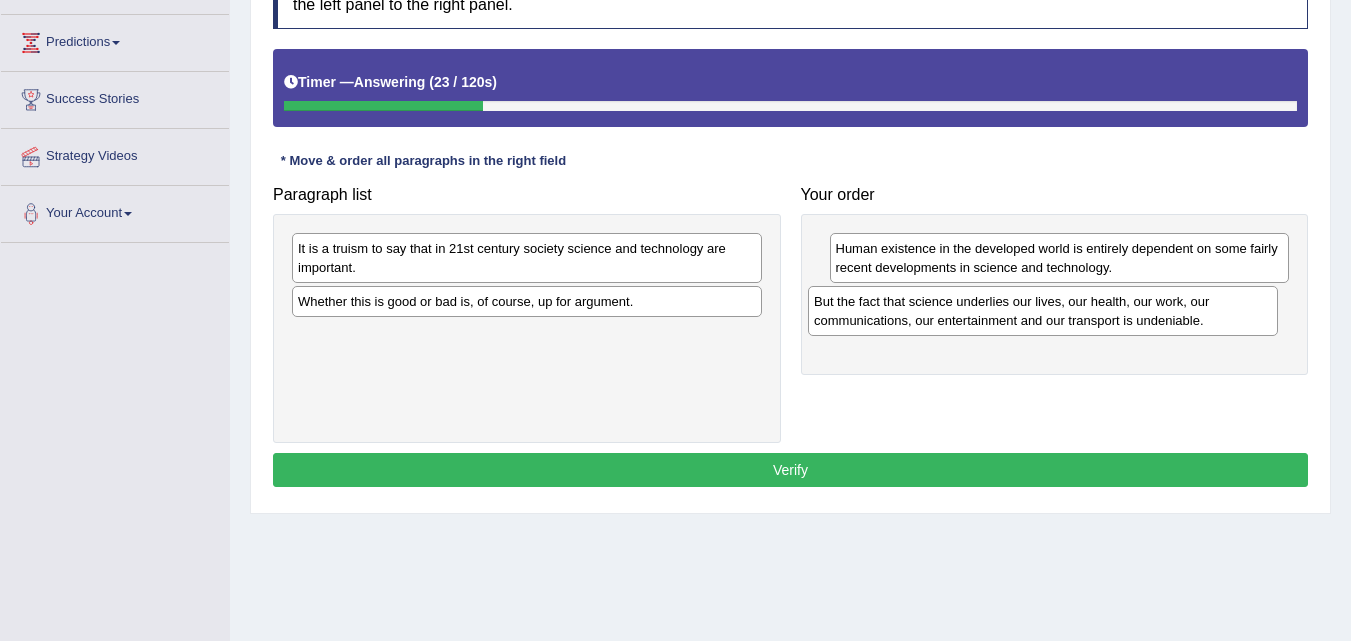 drag, startPoint x: 493, startPoint y: 315, endPoint x: 1009, endPoint y: 315, distance: 516 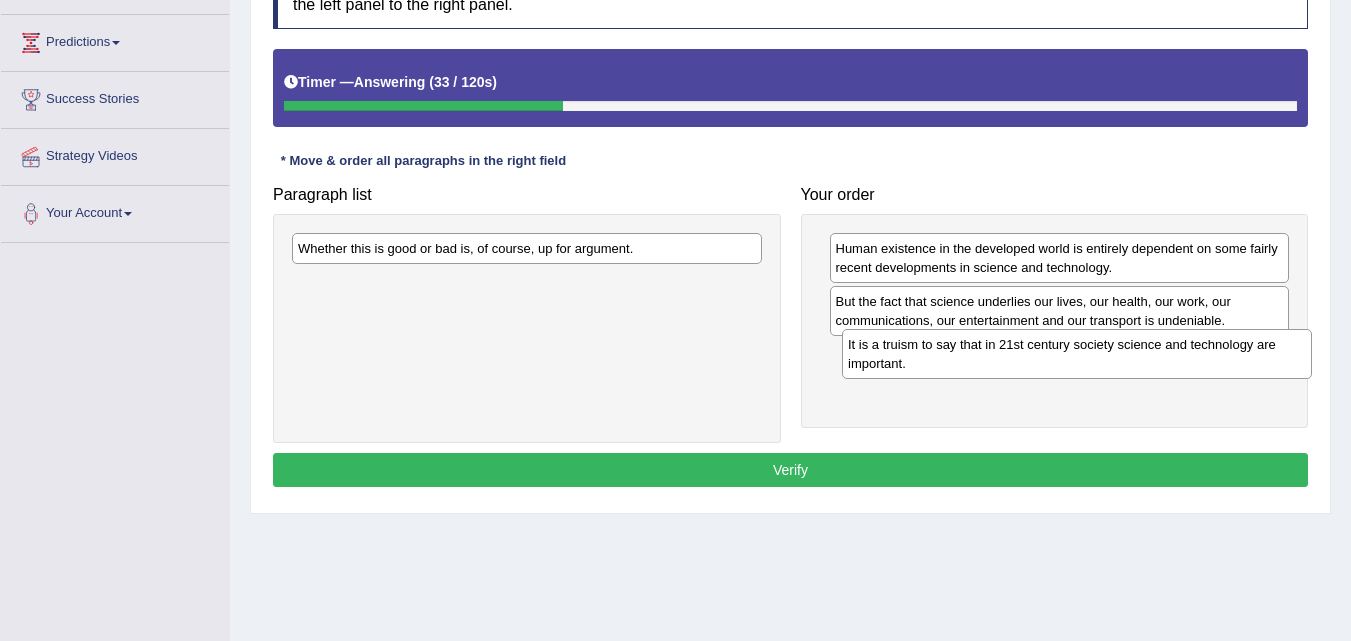 drag, startPoint x: 480, startPoint y: 247, endPoint x: 1028, endPoint y: 343, distance: 556.3452 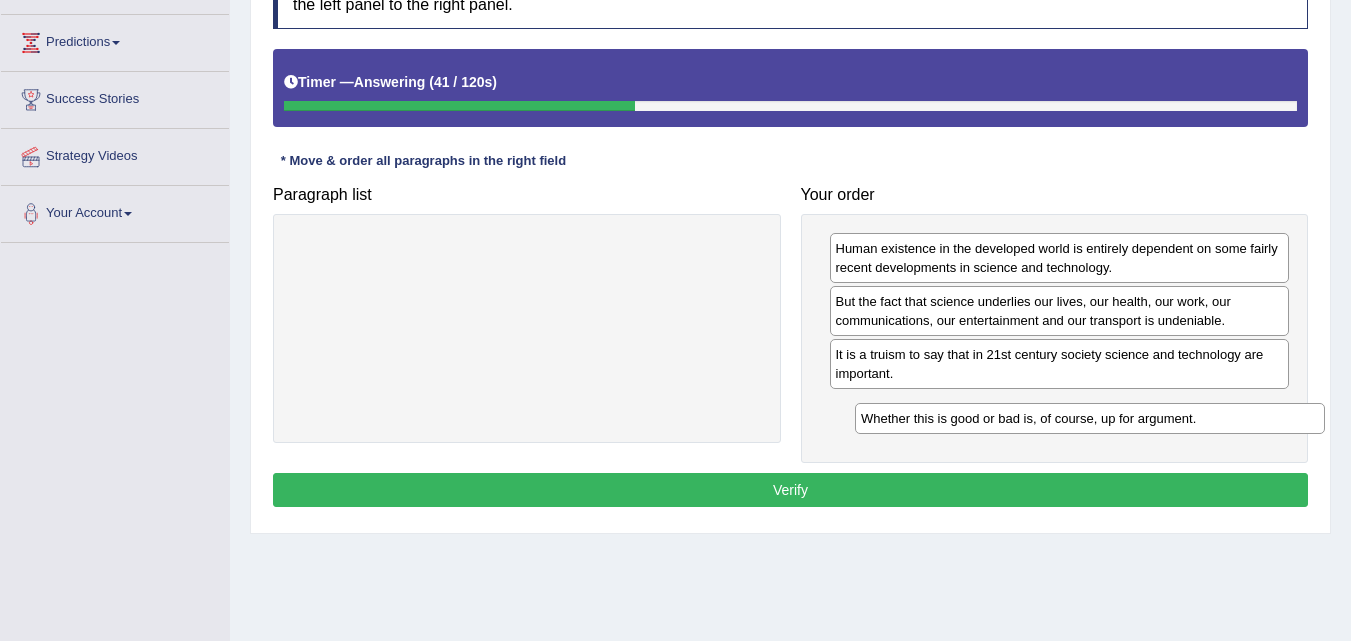 drag, startPoint x: 387, startPoint y: 239, endPoint x: 943, endPoint y: 404, distance: 579.9664 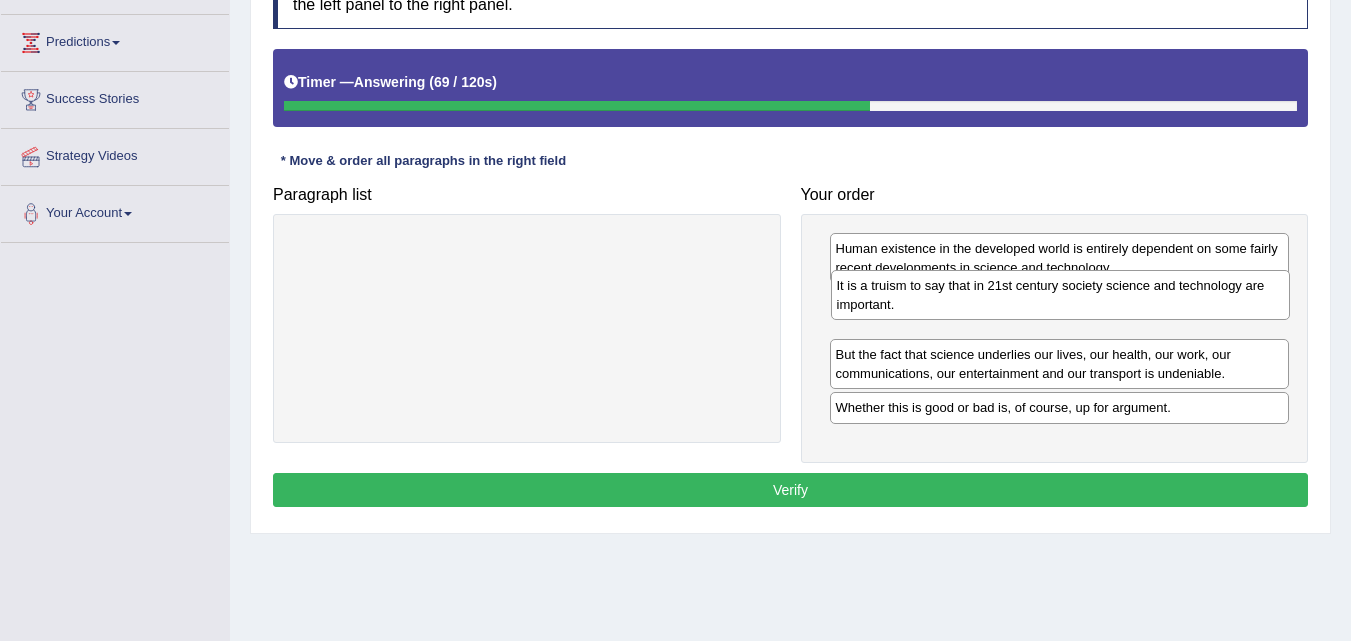 drag, startPoint x: 915, startPoint y: 361, endPoint x: 916, endPoint y: 295, distance: 66.007576 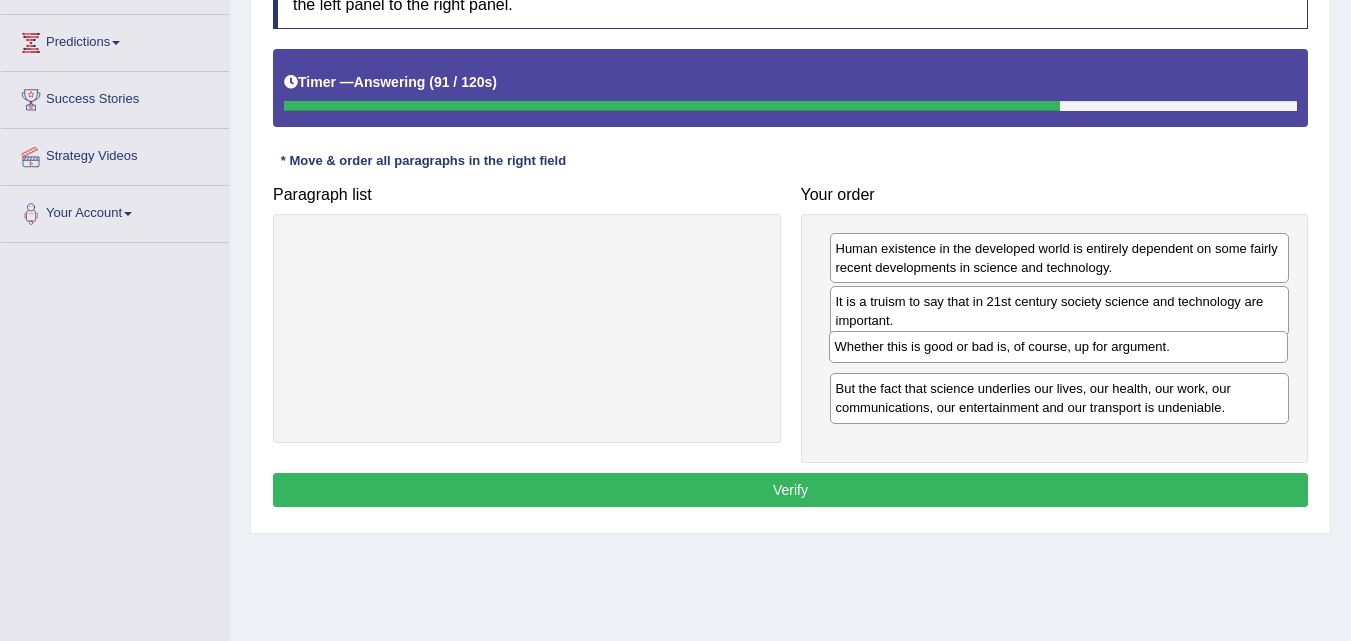 drag, startPoint x: 933, startPoint y: 413, endPoint x: 932, endPoint y: 349, distance: 64.00781 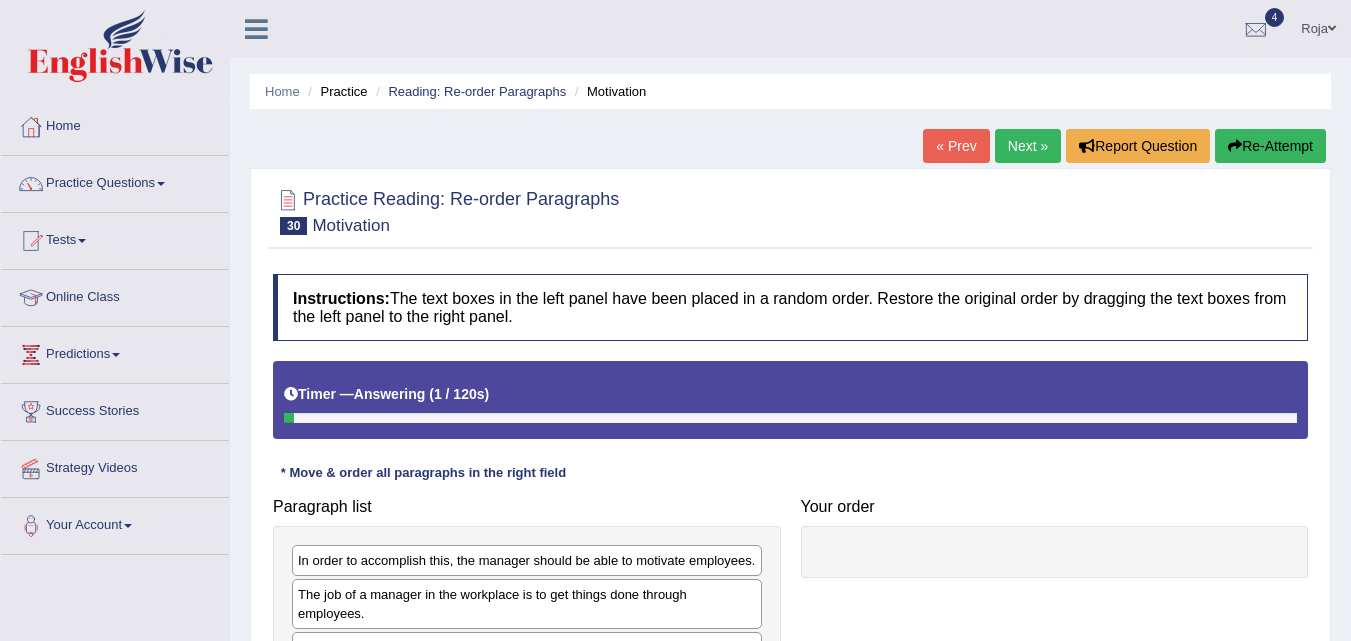 scroll, scrollTop: 0, scrollLeft: 0, axis: both 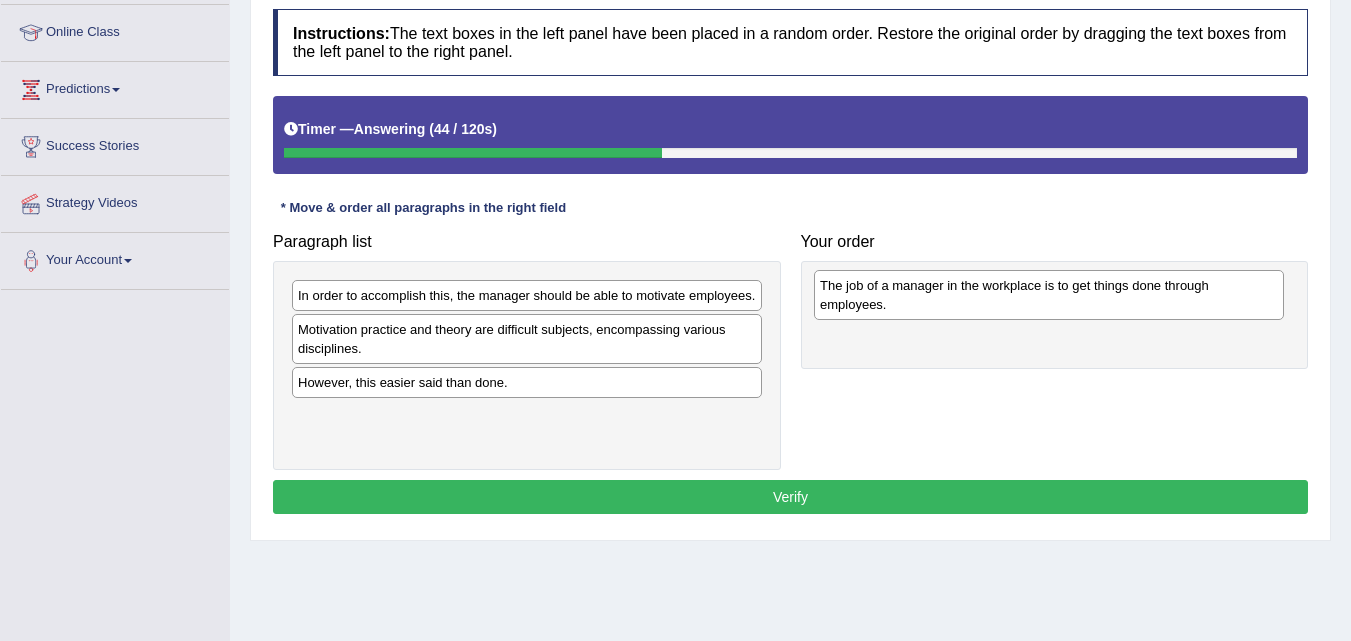 drag, startPoint x: 411, startPoint y: 351, endPoint x: 934, endPoint y: 307, distance: 524.8476 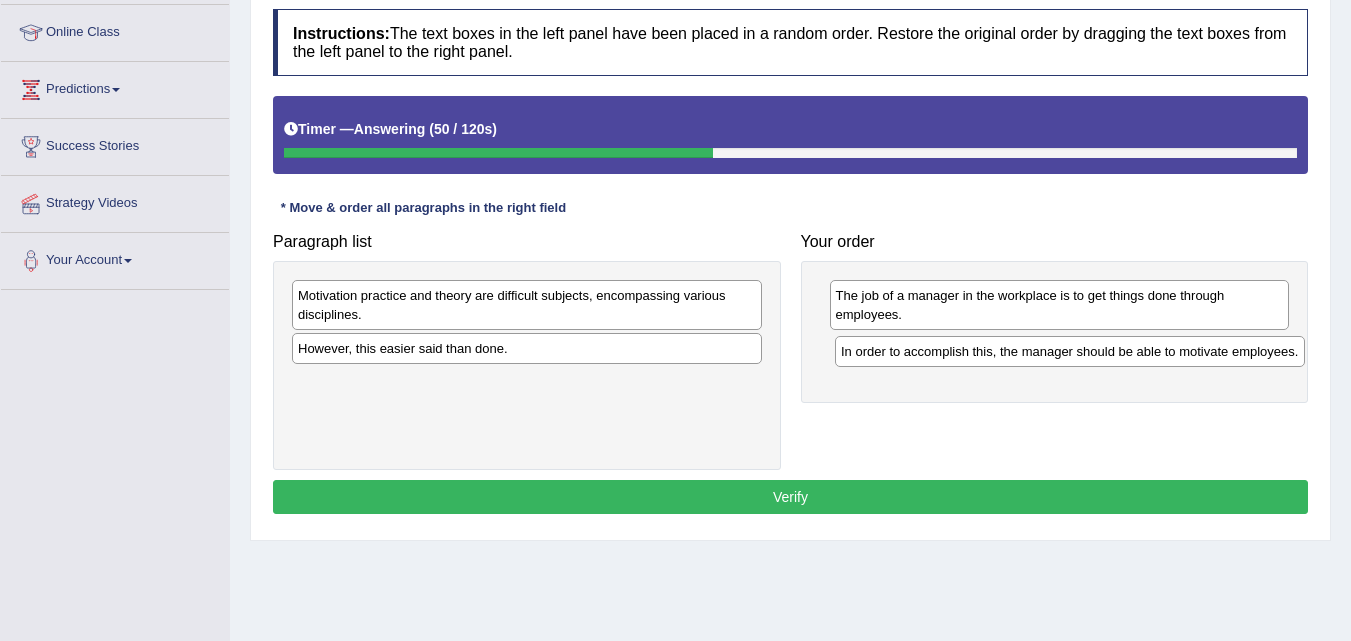 drag, startPoint x: 393, startPoint y: 300, endPoint x: 933, endPoint y: 356, distance: 542.89594 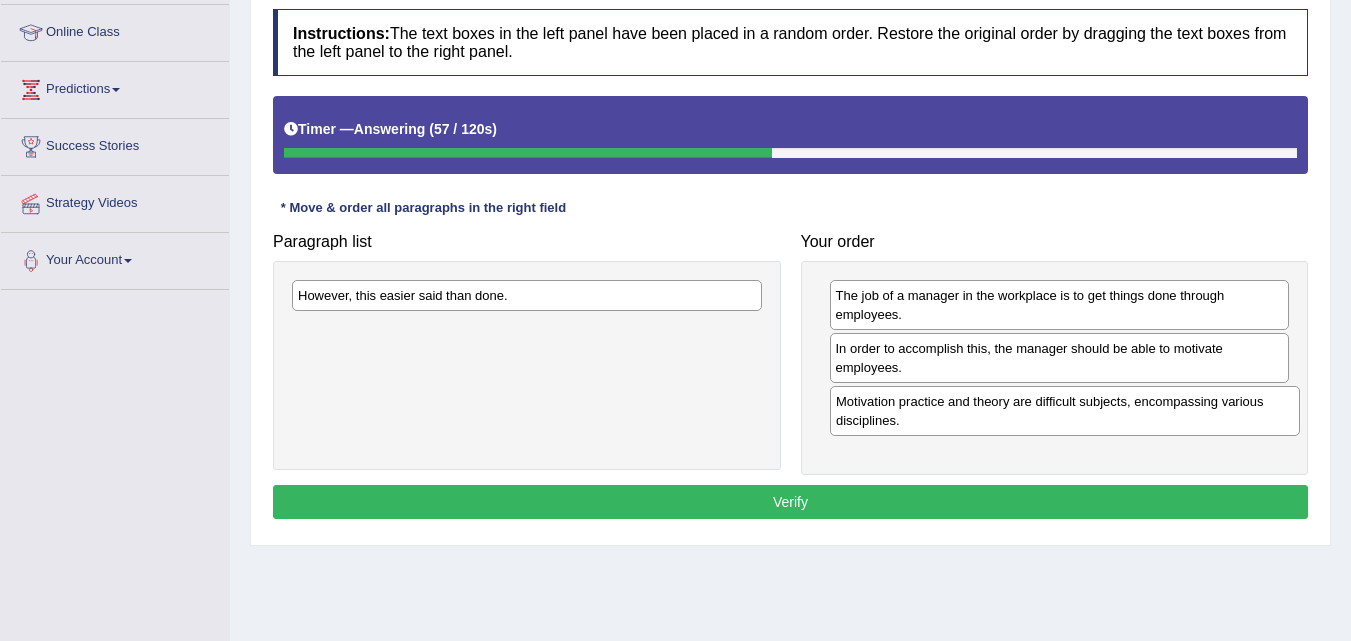 drag, startPoint x: 466, startPoint y: 312, endPoint x: 1004, endPoint y: 418, distance: 548.34296 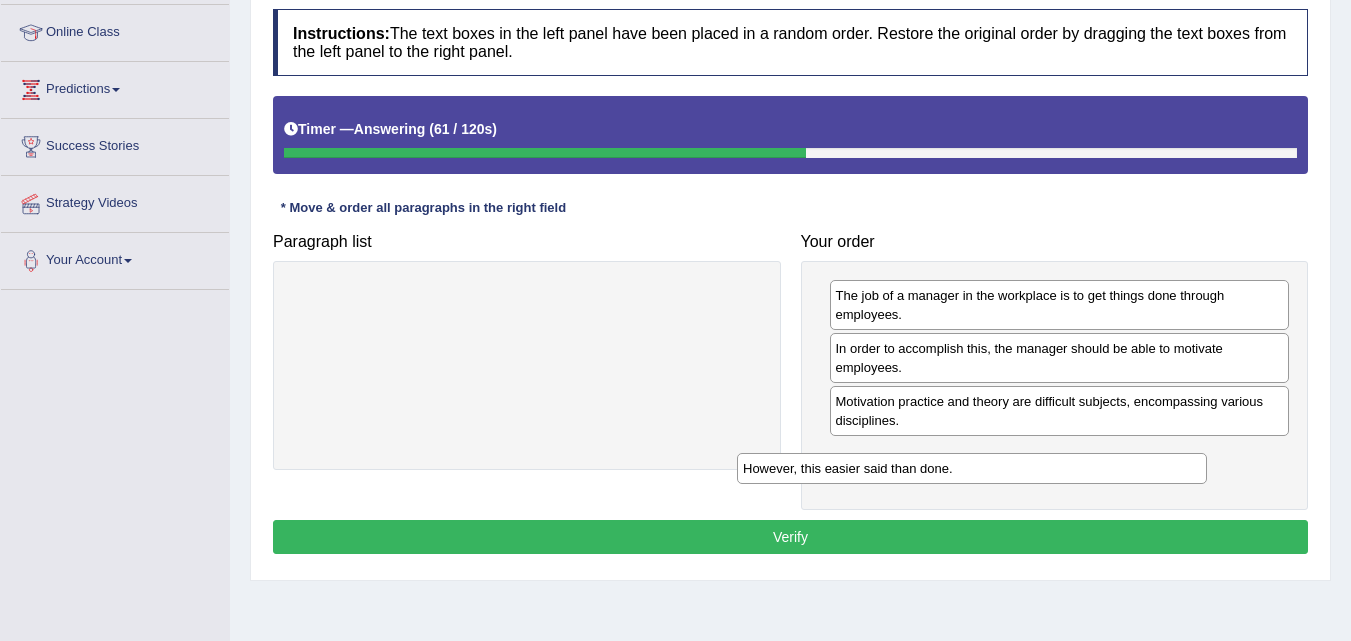 drag, startPoint x: 554, startPoint y: 287, endPoint x: 1083, endPoint y: 470, distance: 559.75885 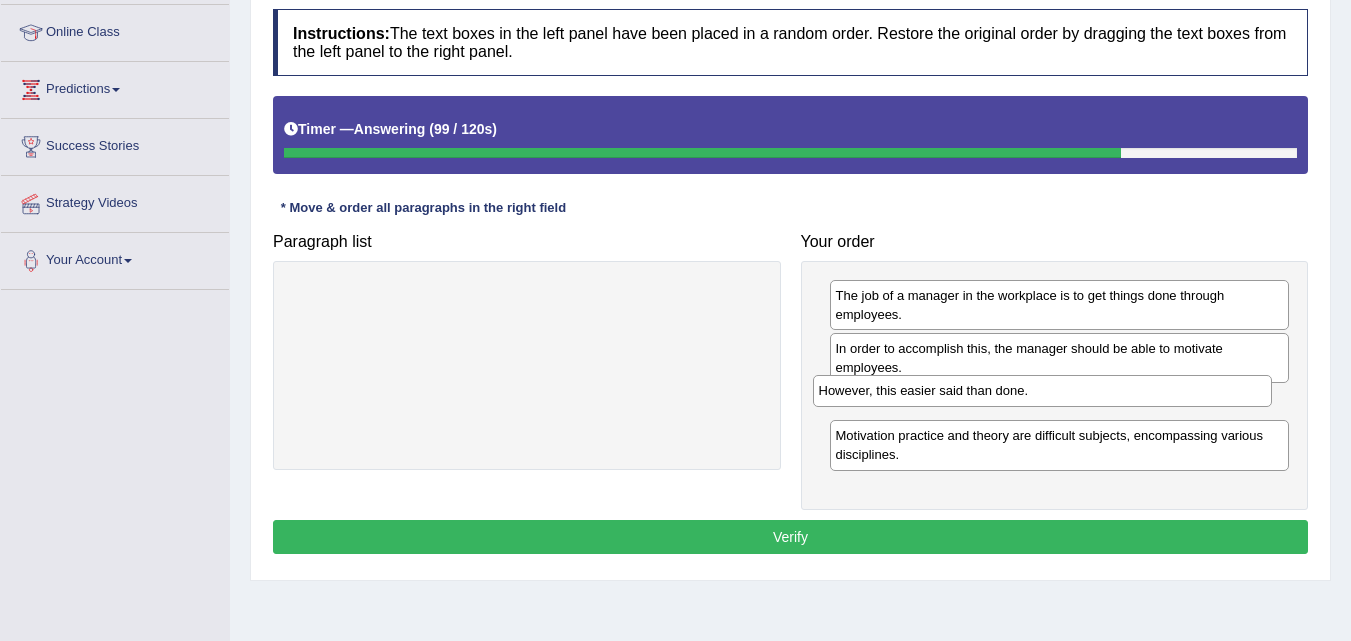 drag, startPoint x: 969, startPoint y: 456, endPoint x: 949, endPoint y: 387, distance: 71.8401 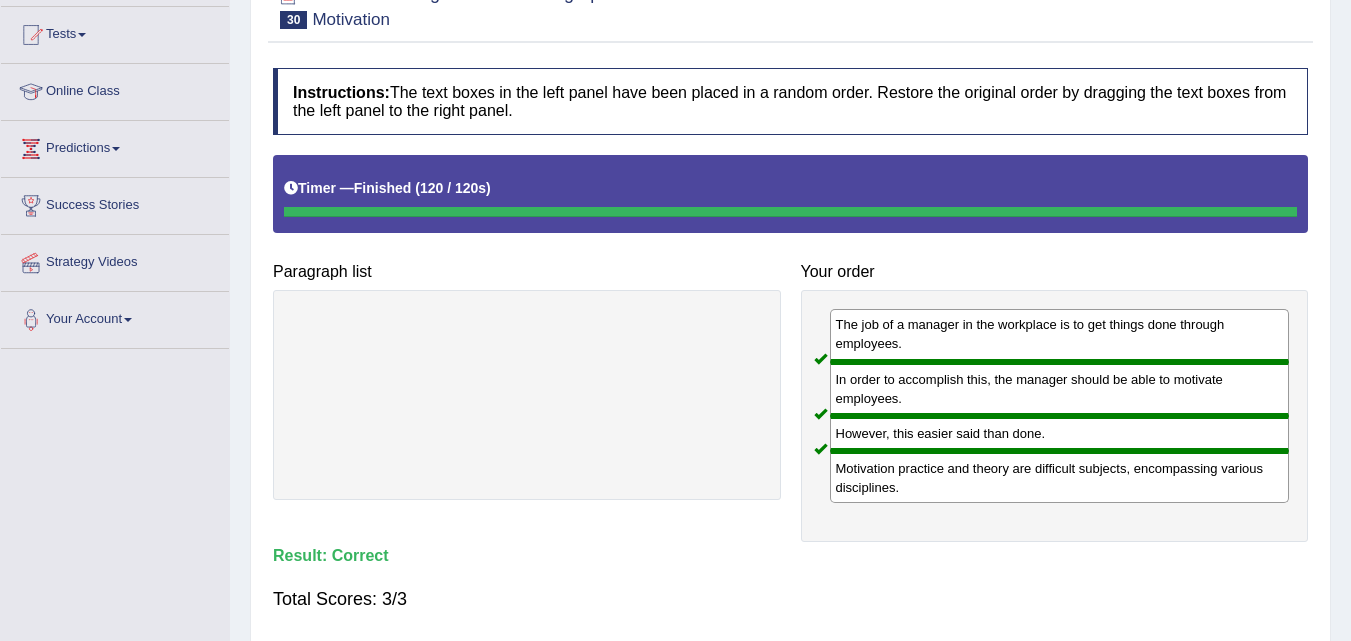 scroll, scrollTop: 81, scrollLeft: 0, axis: vertical 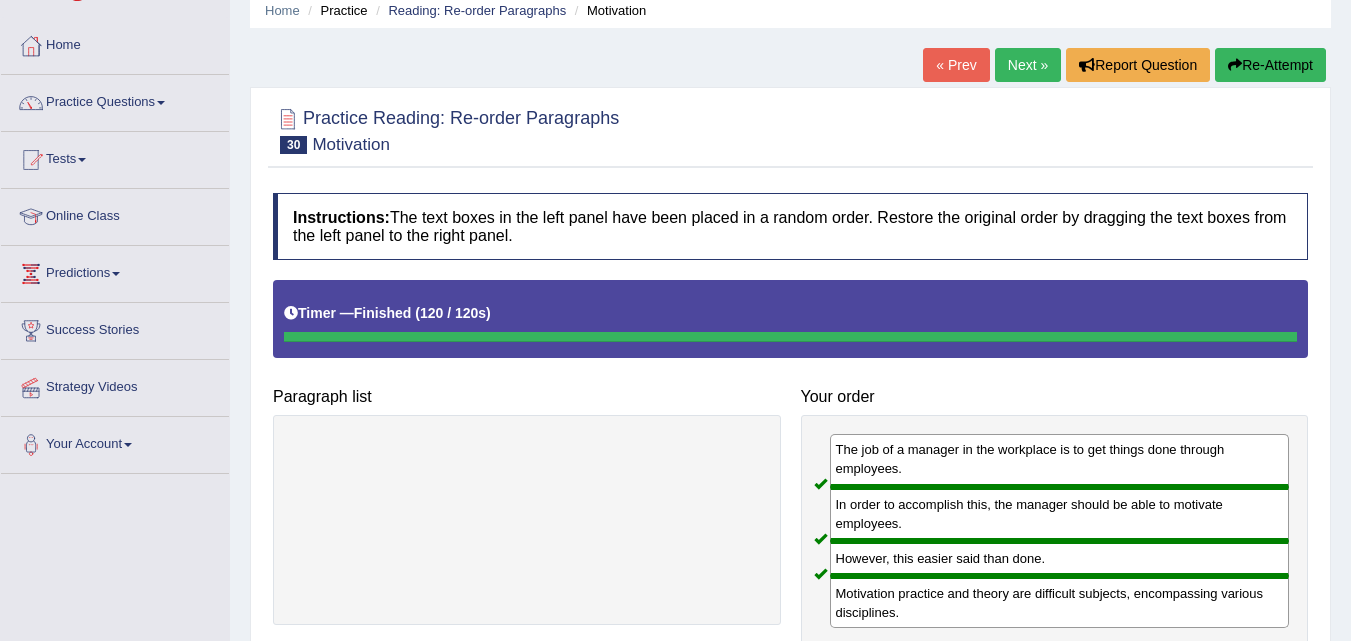 click on "Next »" at bounding box center (1028, 65) 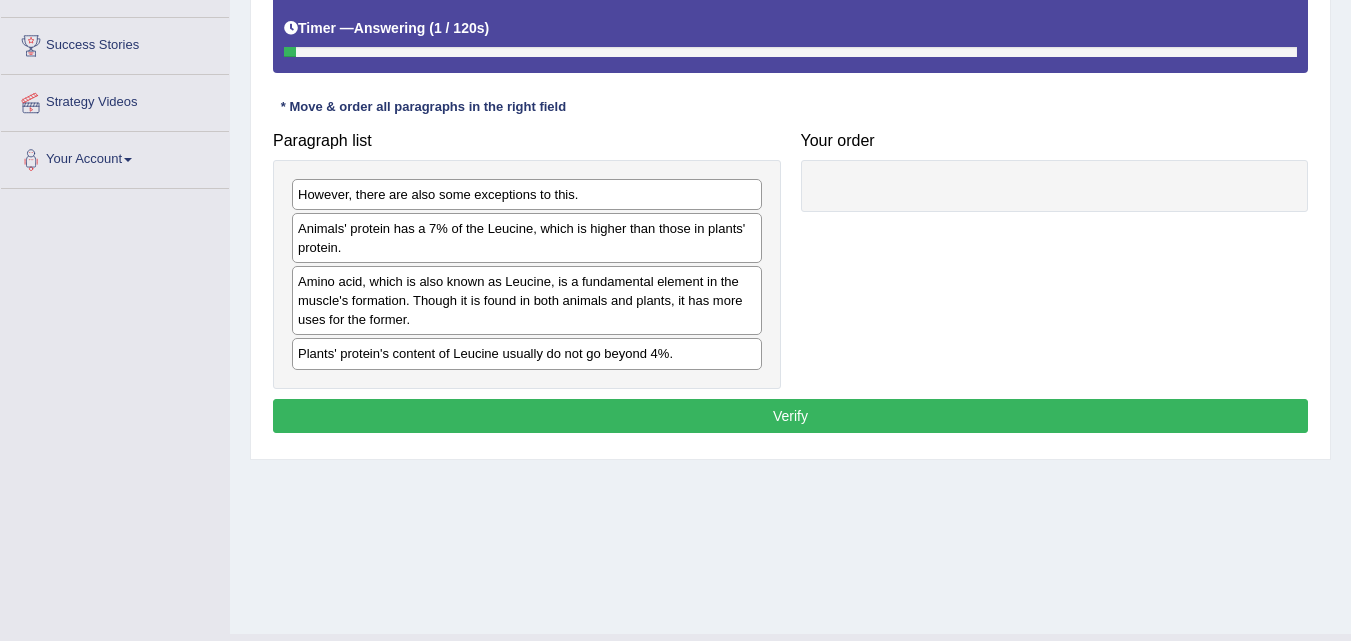 scroll, scrollTop: 366, scrollLeft: 0, axis: vertical 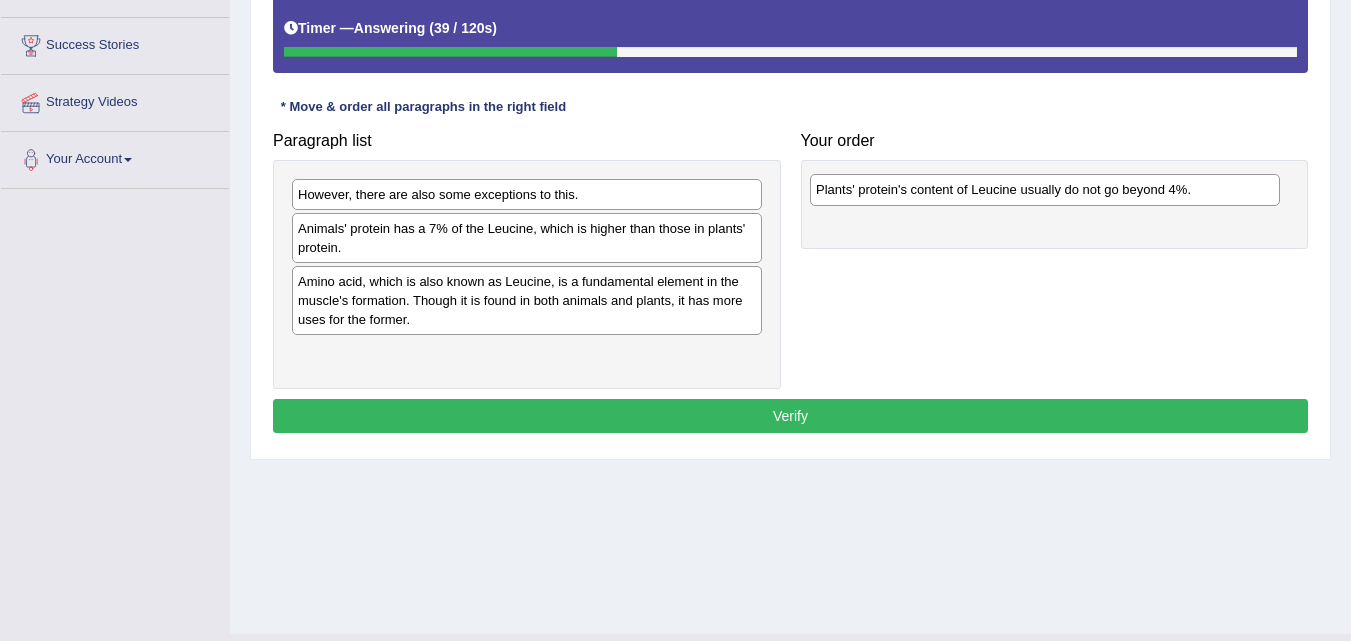 drag, startPoint x: 599, startPoint y: 347, endPoint x: 1117, endPoint y: 183, distance: 543.3415 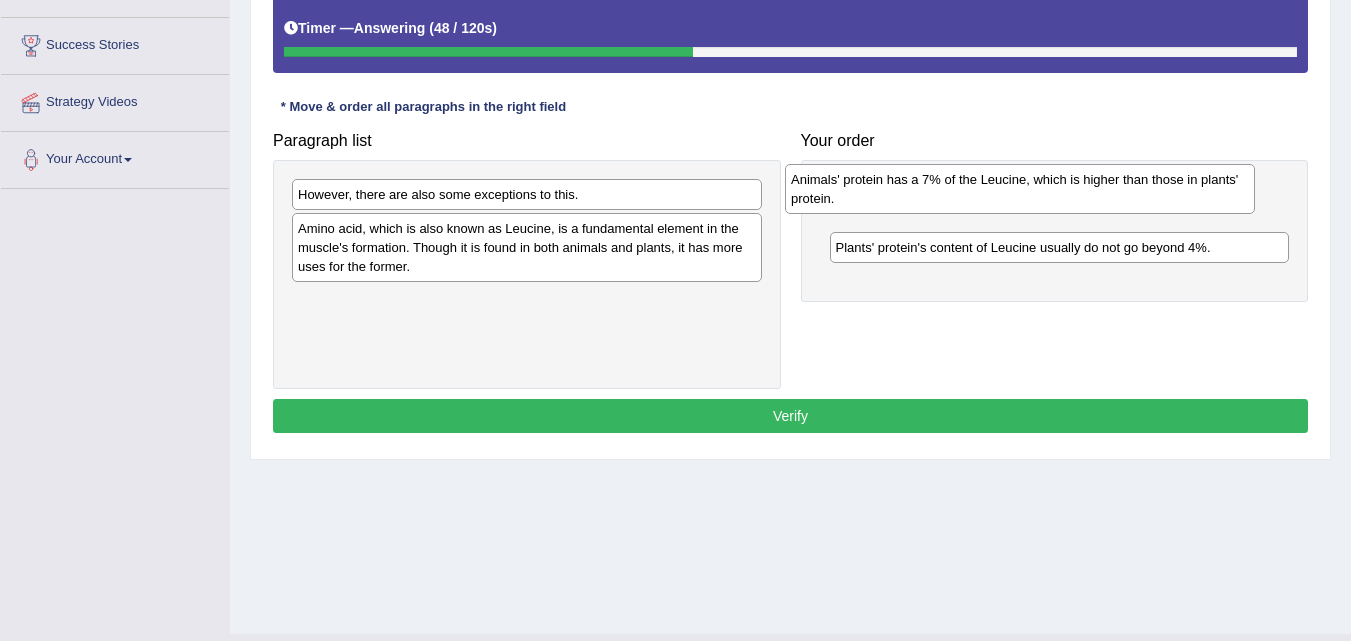 drag, startPoint x: 544, startPoint y: 233, endPoint x: 1037, endPoint y: 190, distance: 494.8717 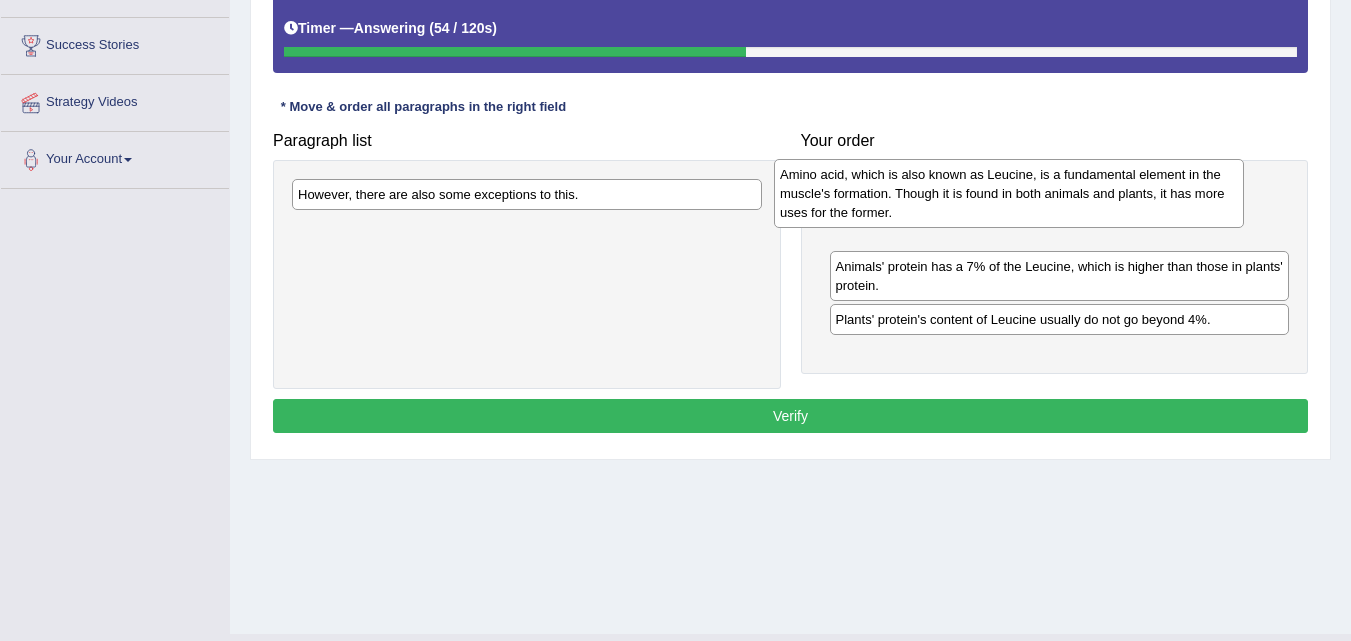 drag, startPoint x: 526, startPoint y: 260, endPoint x: 1017, endPoint y: 206, distance: 493.9605 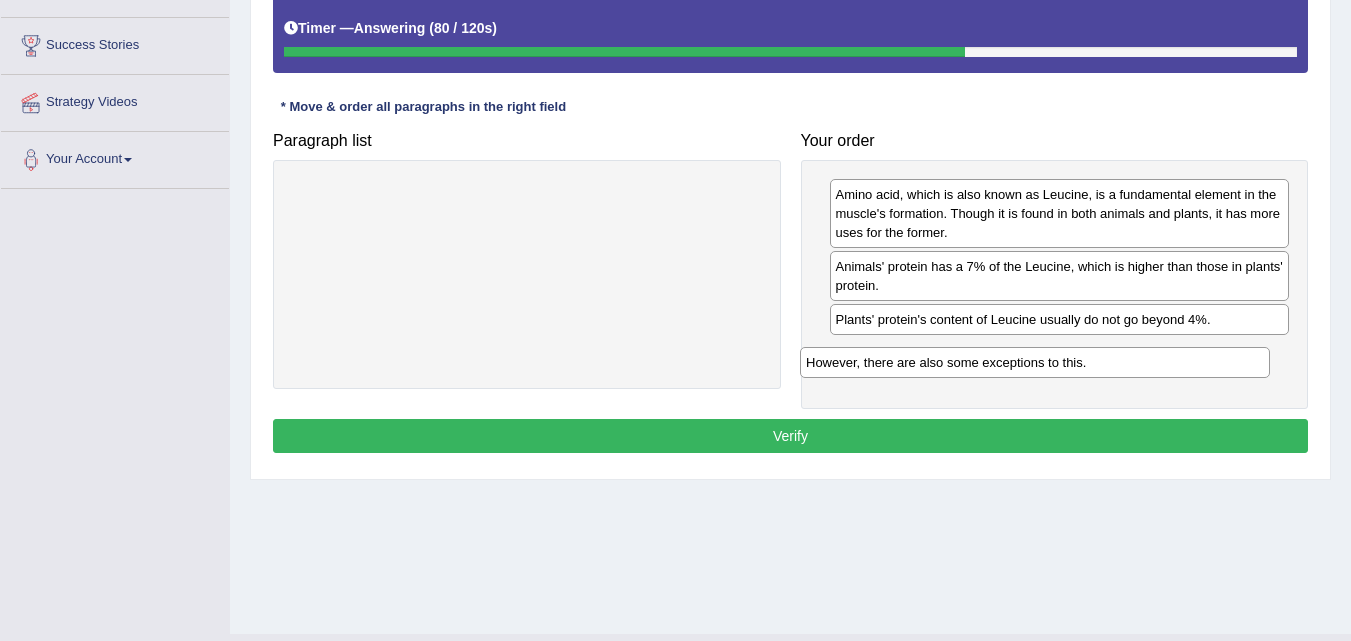 drag, startPoint x: 377, startPoint y: 199, endPoint x: 901, endPoint y: 363, distance: 549.06464 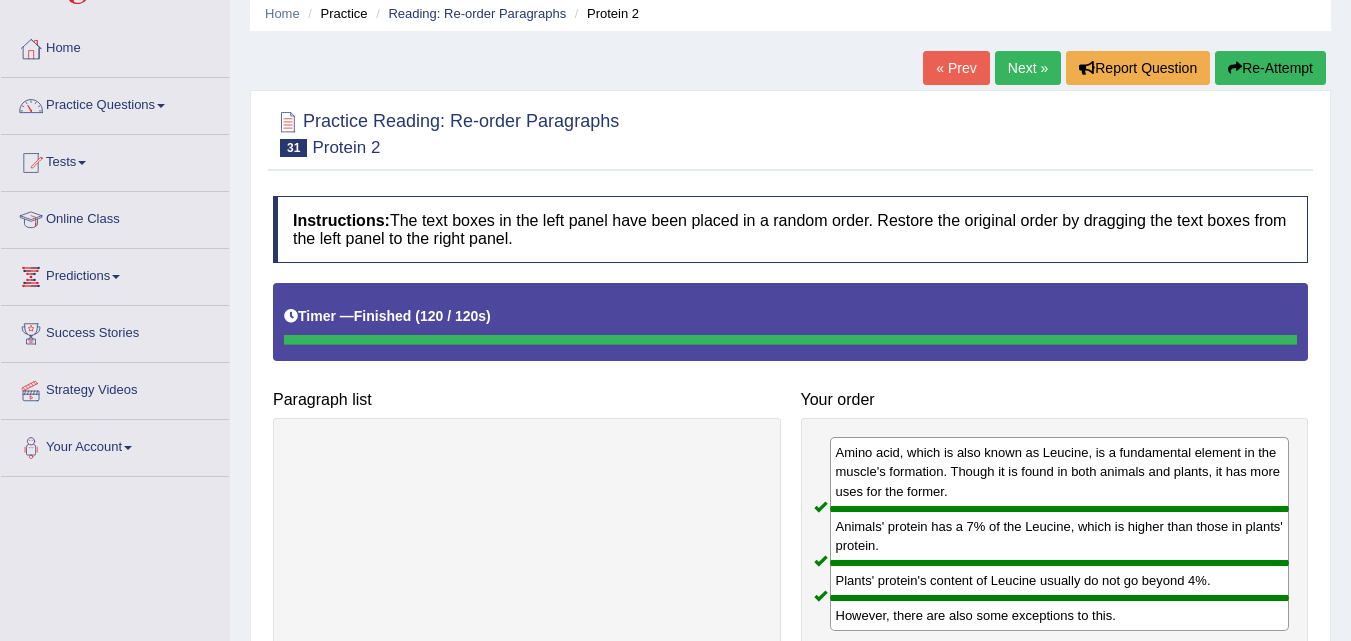scroll, scrollTop: 66, scrollLeft: 0, axis: vertical 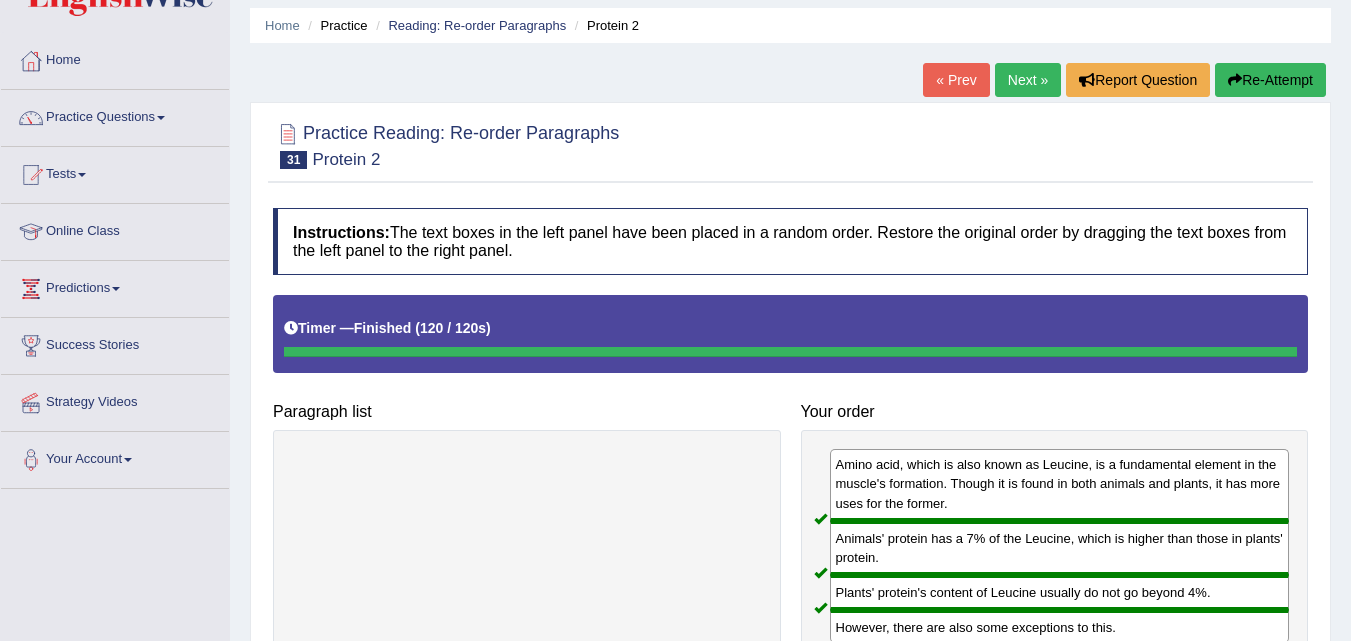 click on "Next »" at bounding box center (1028, 80) 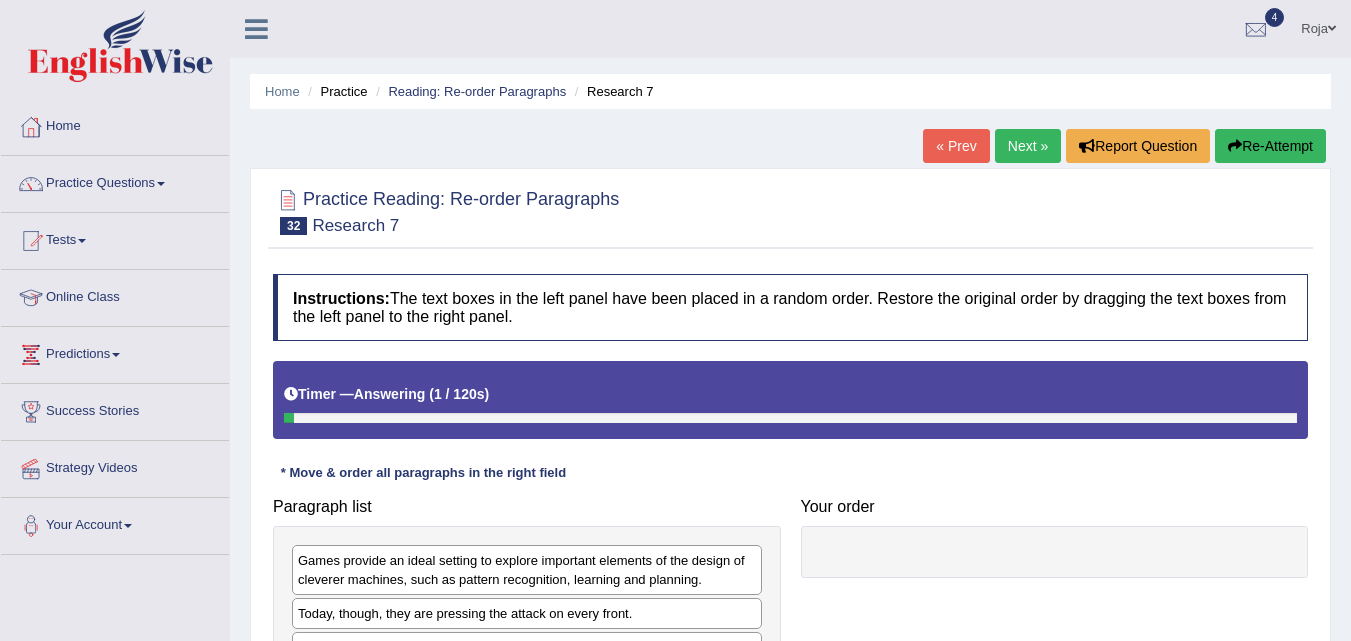 scroll, scrollTop: 244, scrollLeft: 0, axis: vertical 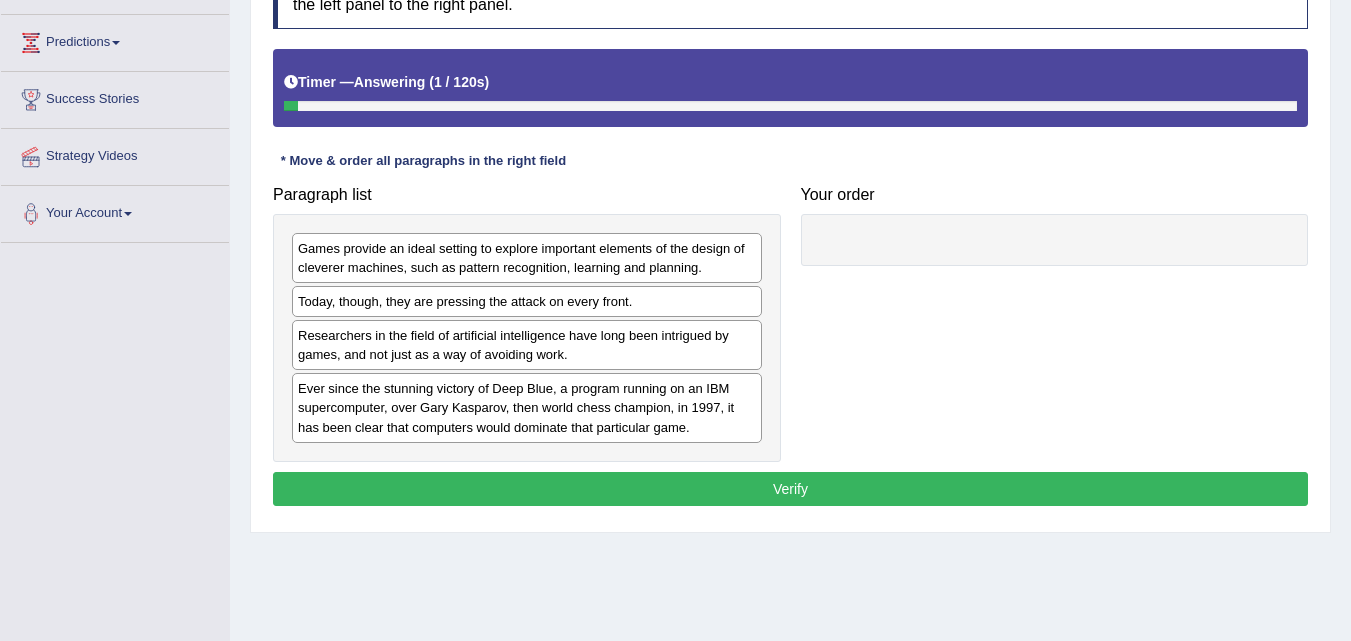 drag, startPoint x: 0, startPoint y: 0, endPoint x: 1365, endPoint y: 368, distance: 1413.7358 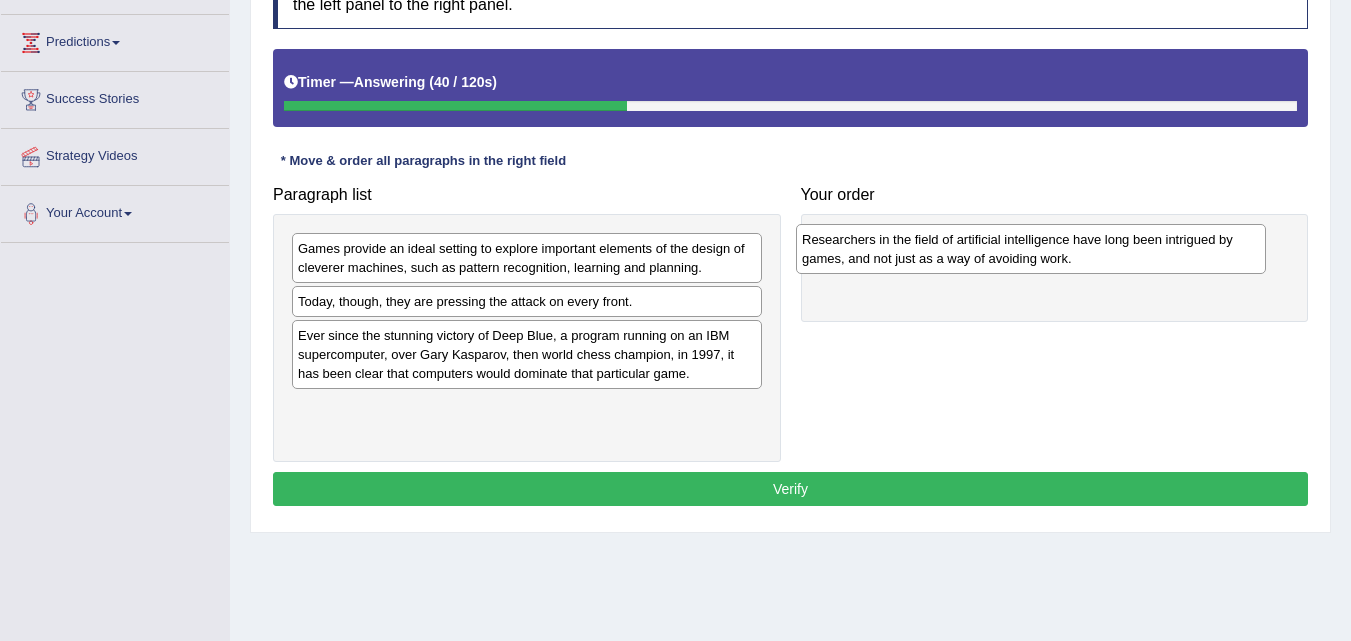 drag, startPoint x: 538, startPoint y: 350, endPoint x: 1044, endPoint y: 254, distance: 515.0262 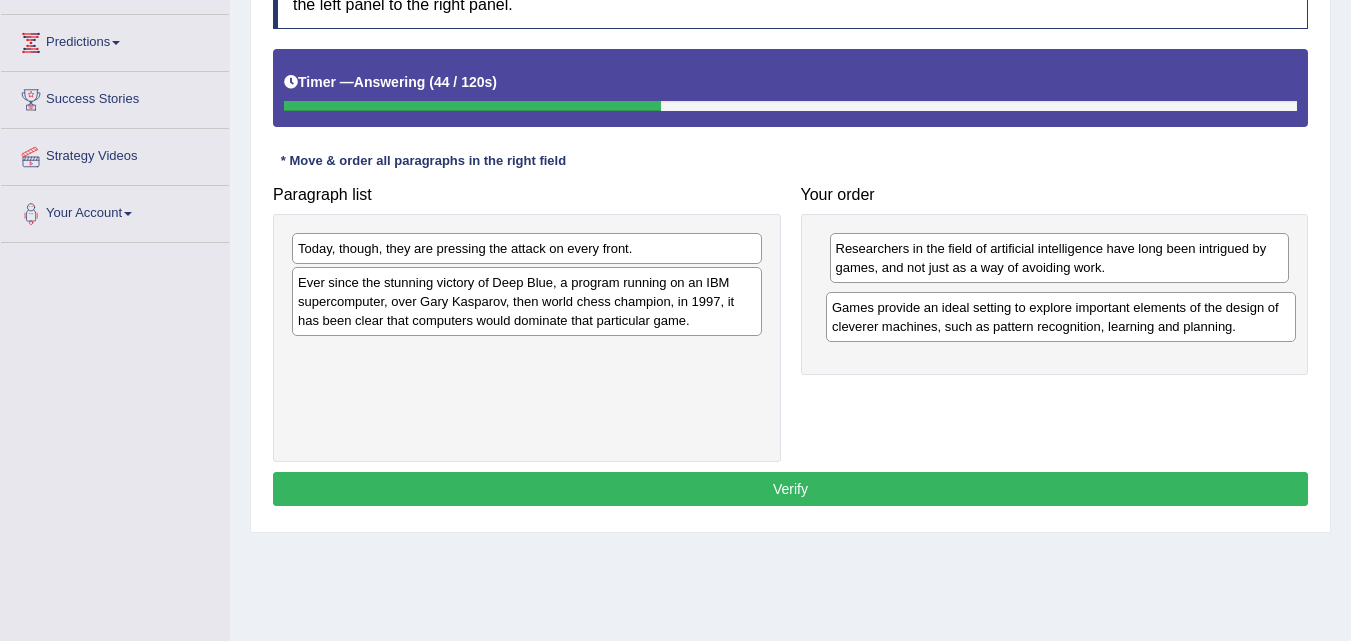 drag, startPoint x: 549, startPoint y: 250, endPoint x: 1085, endPoint y: 307, distance: 539.0223 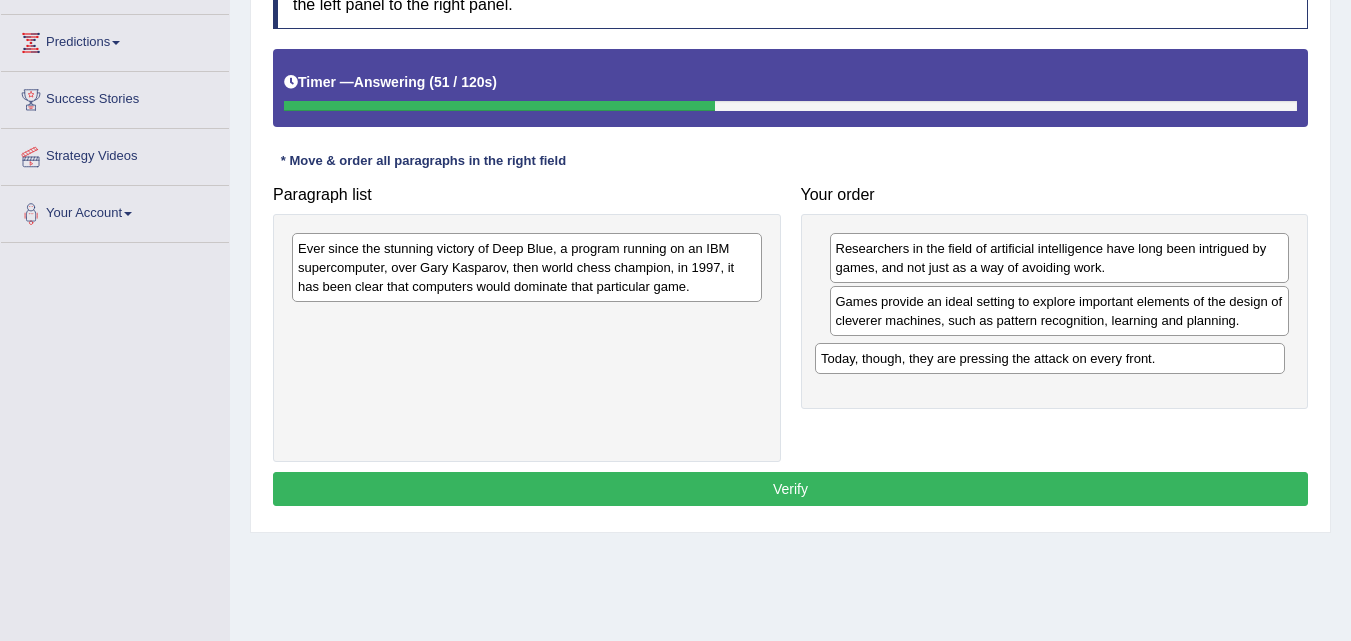 drag, startPoint x: 645, startPoint y: 249, endPoint x: 1170, endPoint y: 359, distance: 536.4 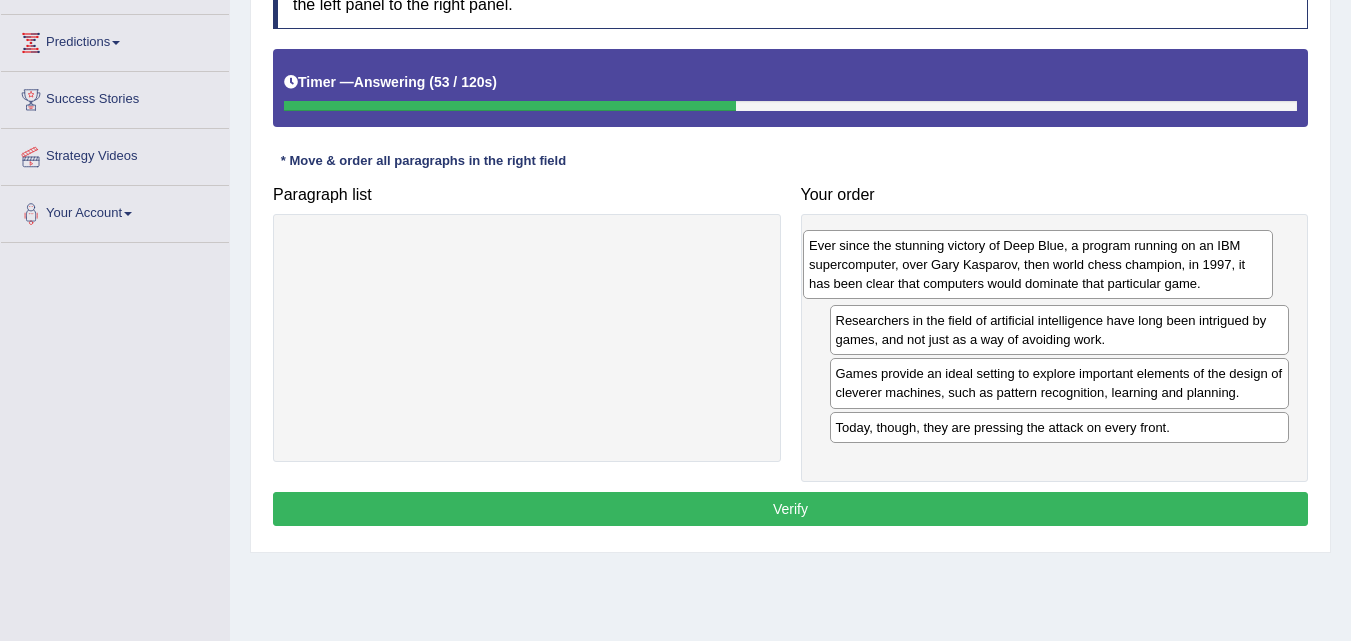 drag, startPoint x: 548, startPoint y: 270, endPoint x: 1061, endPoint y: 264, distance: 513.0351 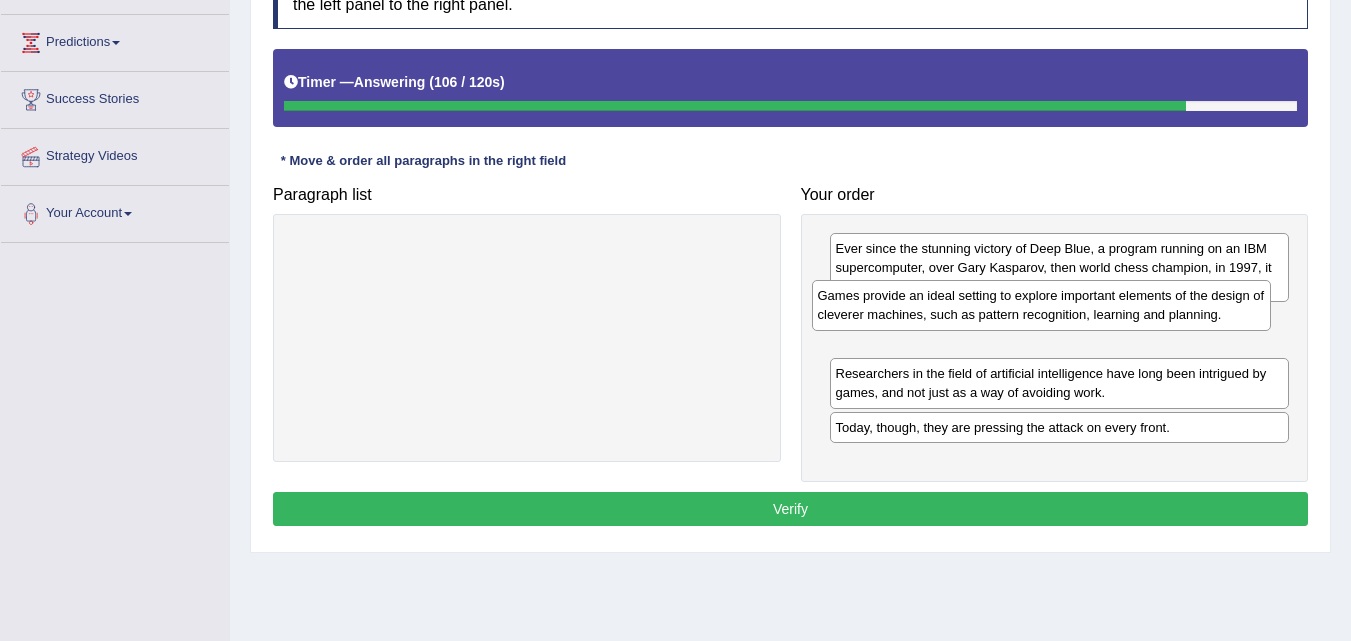 drag, startPoint x: 954, startPoint y: 384, endPoint x: 939, endPoint y: 313, distance: 72.56721 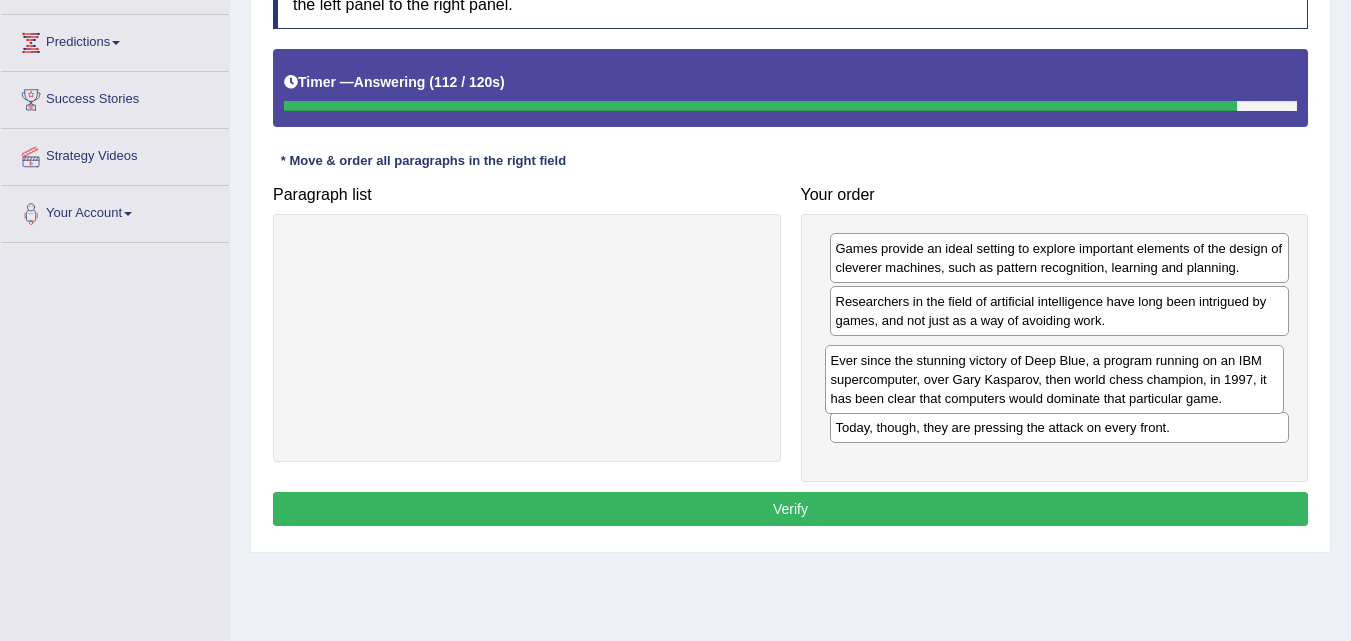 drag, startPoint x: 913, startPoint y: 254, endPoint x: 908, endPoint y: 366, distance: 112.11155 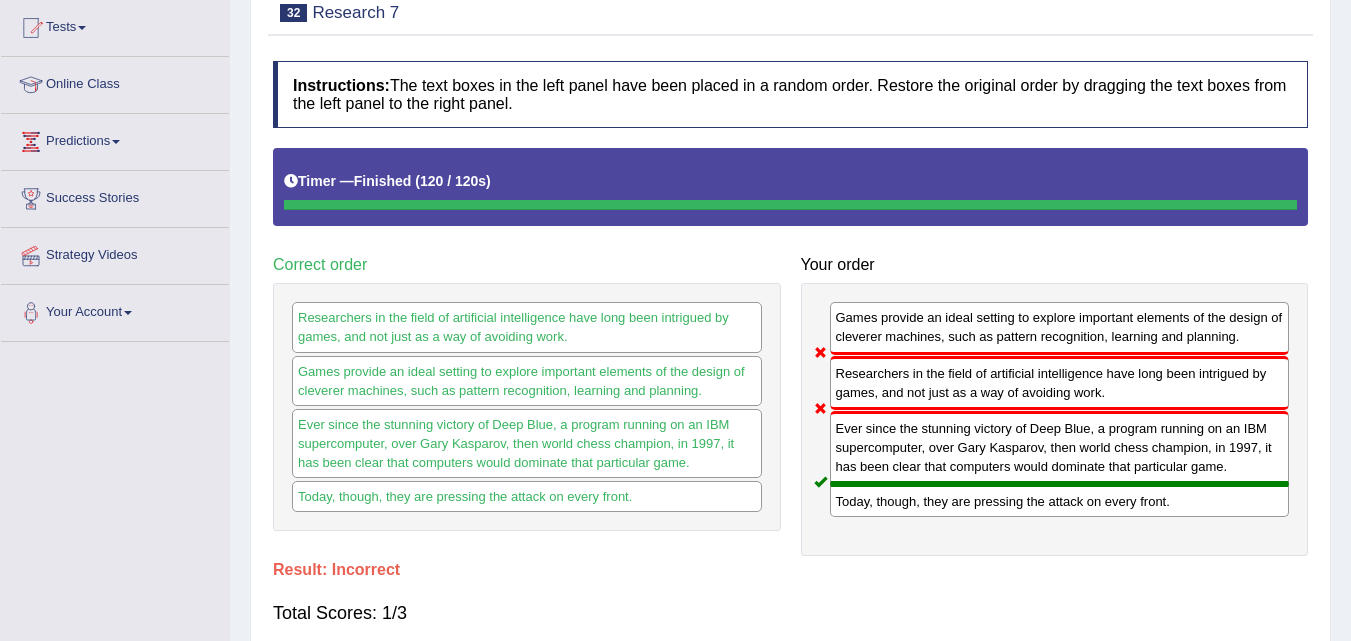 scroll, scrollTop: 211, scrollLeft: 0, axis: vertical 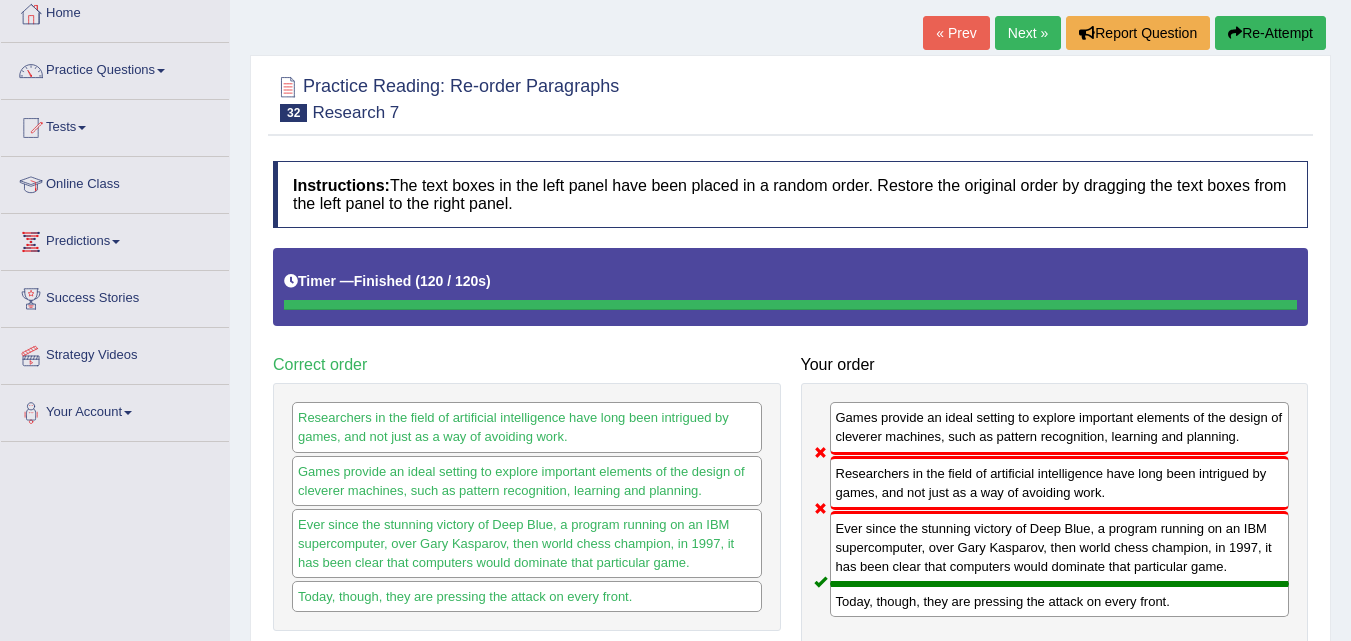click on "Next »" at bounding box center (1028, 33) 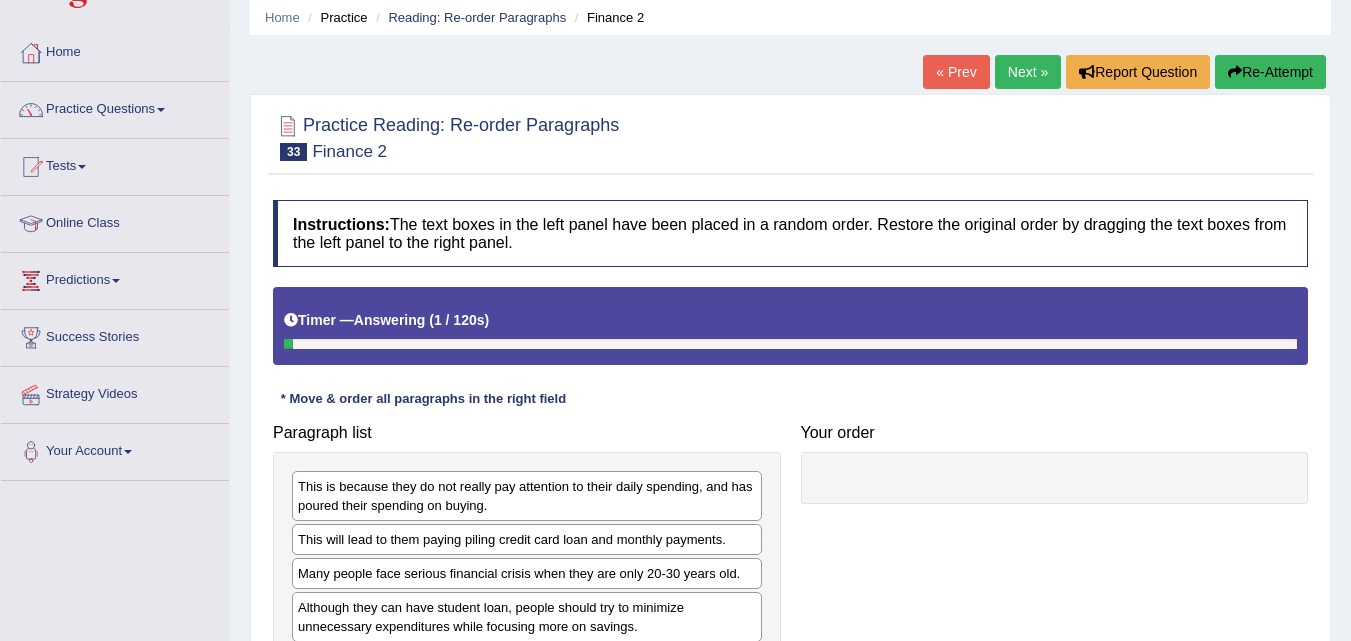 scroll, scrollTop: 0, scrollLeft: 0, axis: both 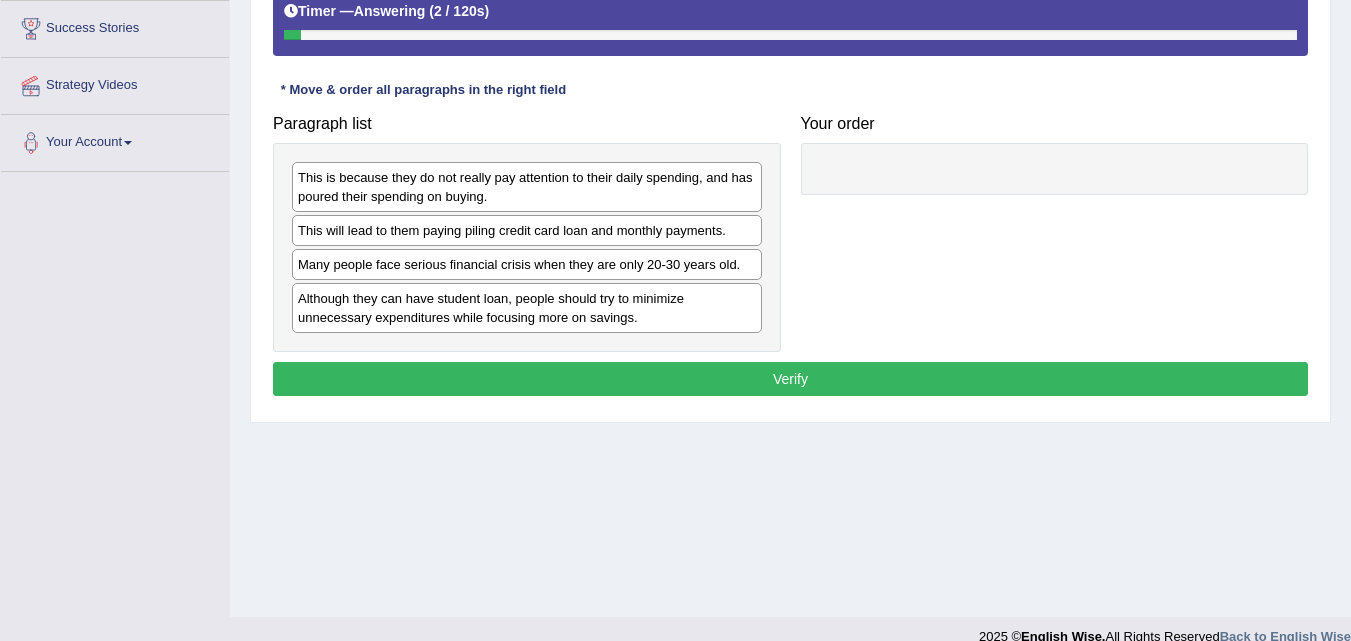 click on "Toggle navigation
Home
Practice Questions   Speaking Practice Read Aloud
Repeat Sentence
Describe Image
Re-tell Lecture
Answer Short Question
Summarize Group Discussion
Respond To A Situation
Writing Practice  Summarize Written Text
Write Essay
Reading Practice  Reading & Writing: Fill In The Blanks
Choose Multiple Answers
Re-order Paragraphs
Fill In The Blanks
Choose Single Answer
Listening Practice  Summarize Spoken Text
Highlight Incorrect Words
Highlight Correct Summary
Select Missing Word
Choose Single Answer
Choose Multiple Answers
Fill In The Blanks
Write From Dictation
Pronunciation
Tests
Take Mock Test" at bounding box center (675, -63) 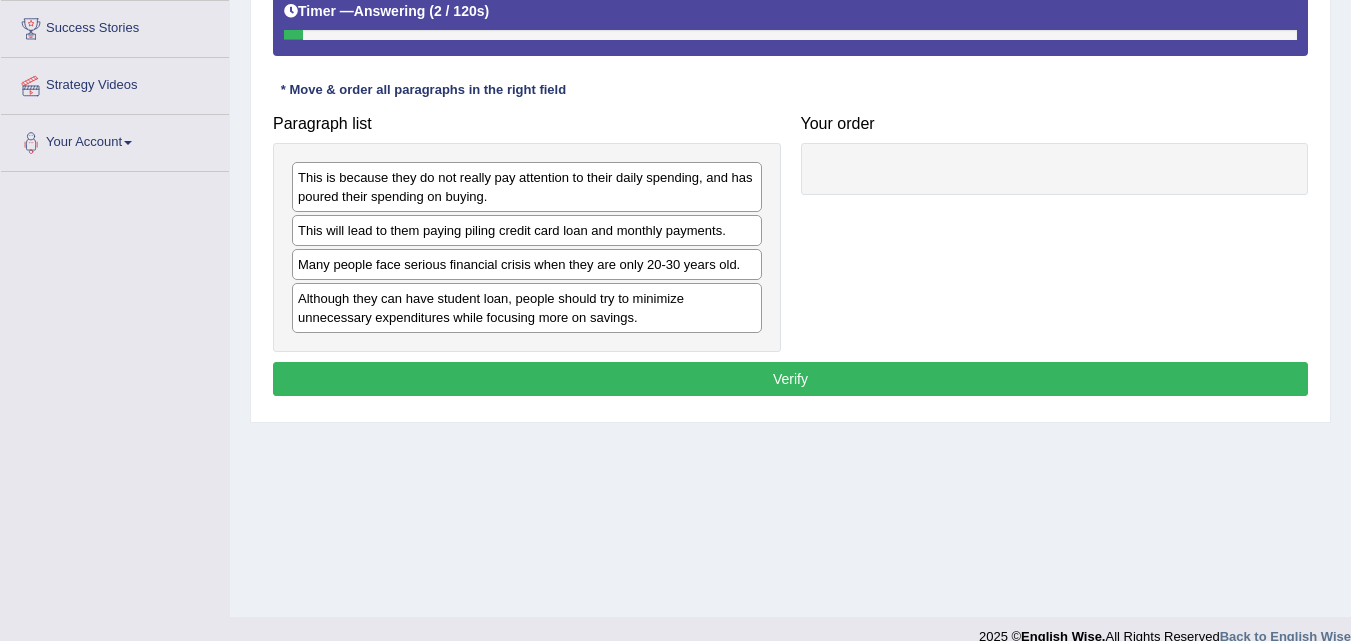 scroll, scrollTop: 397, scrollLeft: 0, axis: vertical 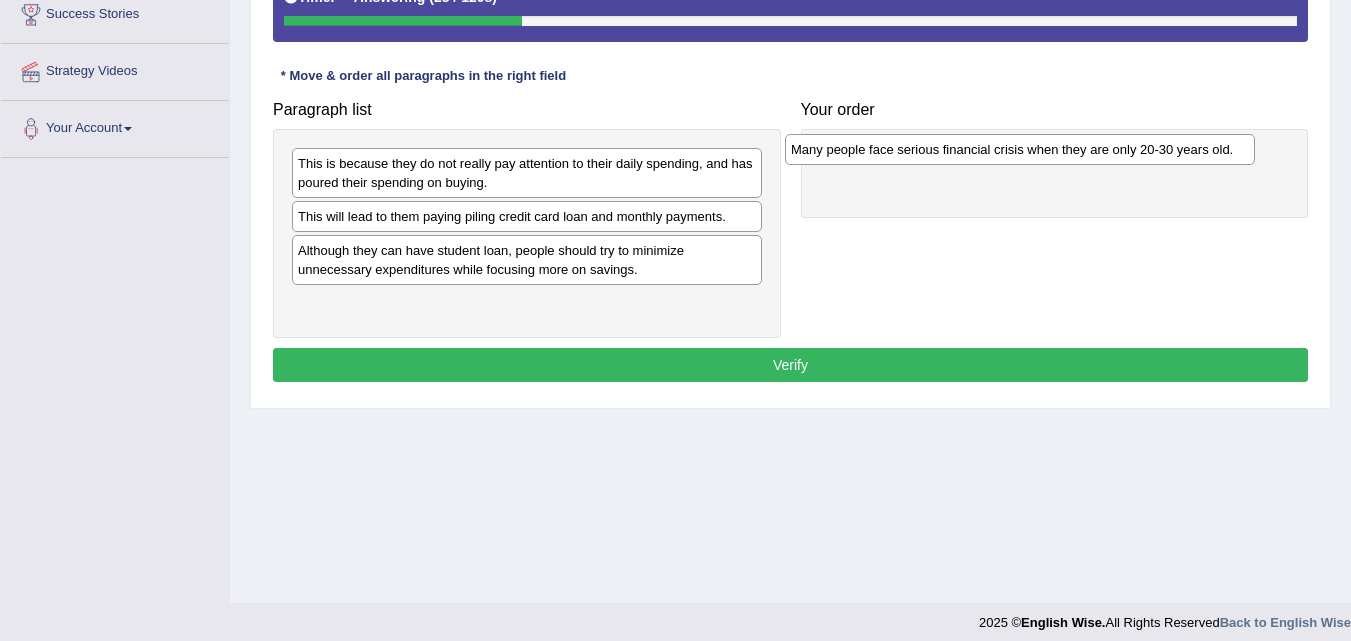 drag, startPoint x: 519, startPoint y: 255, endPoint x: 1013, endPoint y: 154, distance: 504.2192 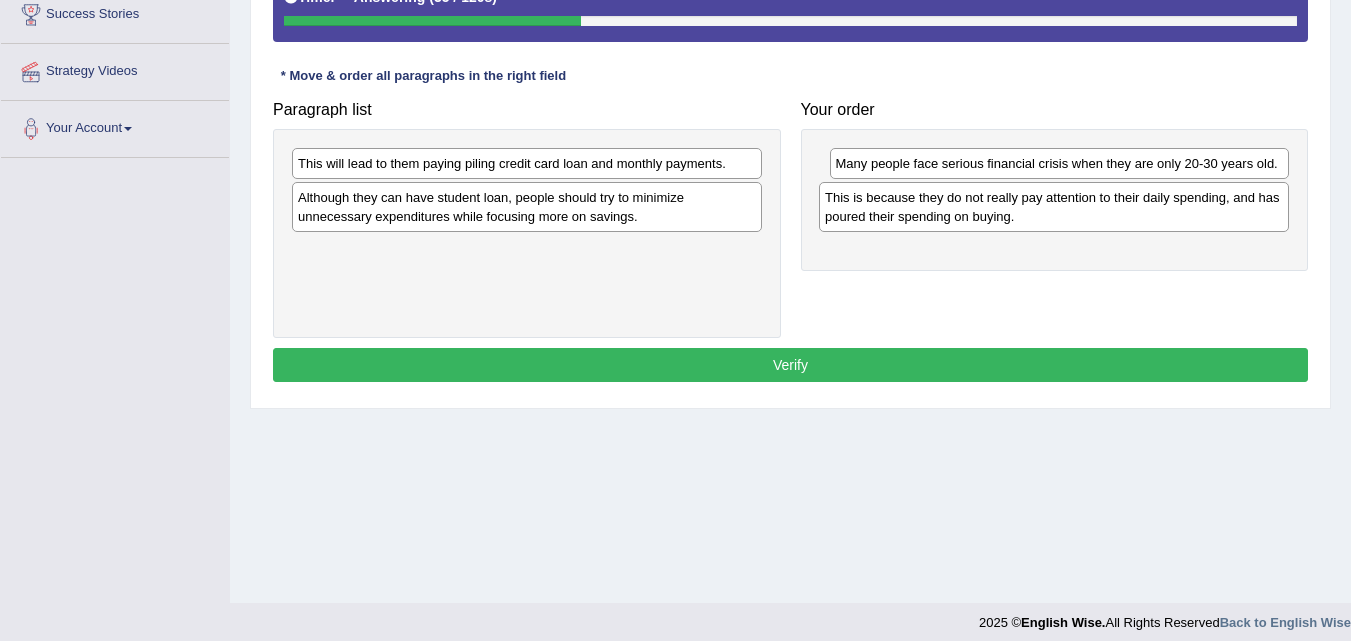 drag, startPoint x: 580, startPoint y: 172, endPoint x: 1109, endPoint y: 206, distance: 530.0915 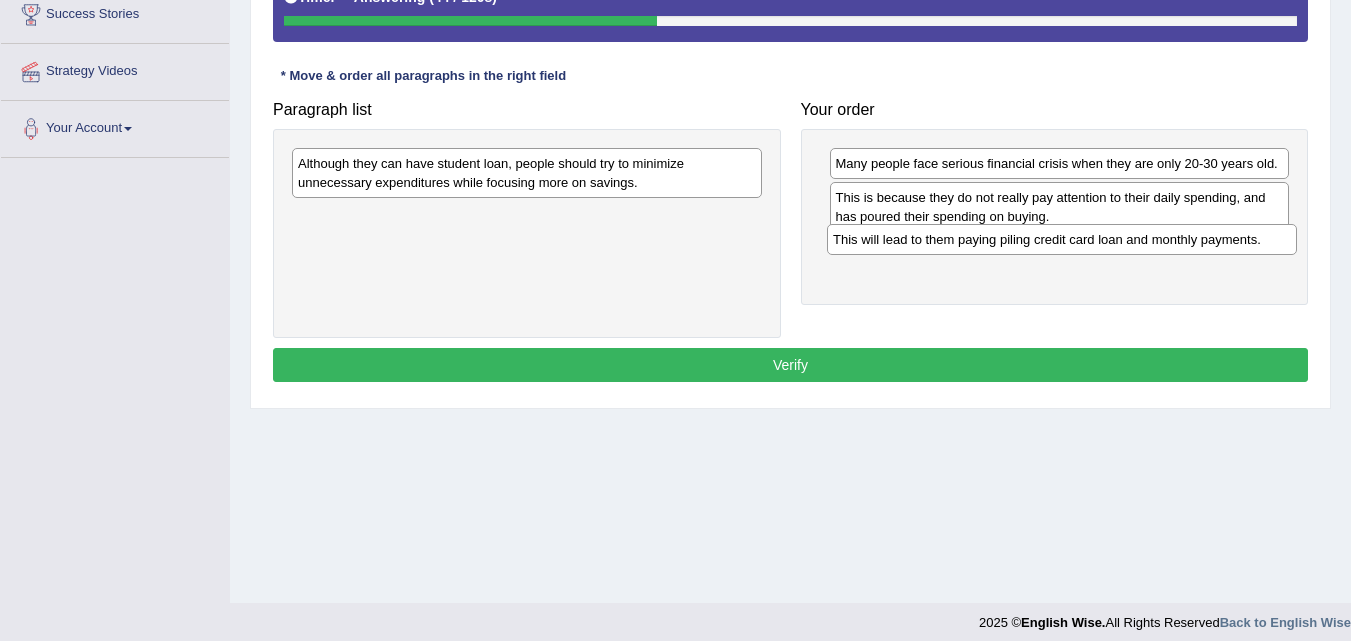 drag, startPoint x: 626, startPoint y: 159, endPoint x: 1161, endPoint y: 235, distance: 540.37115 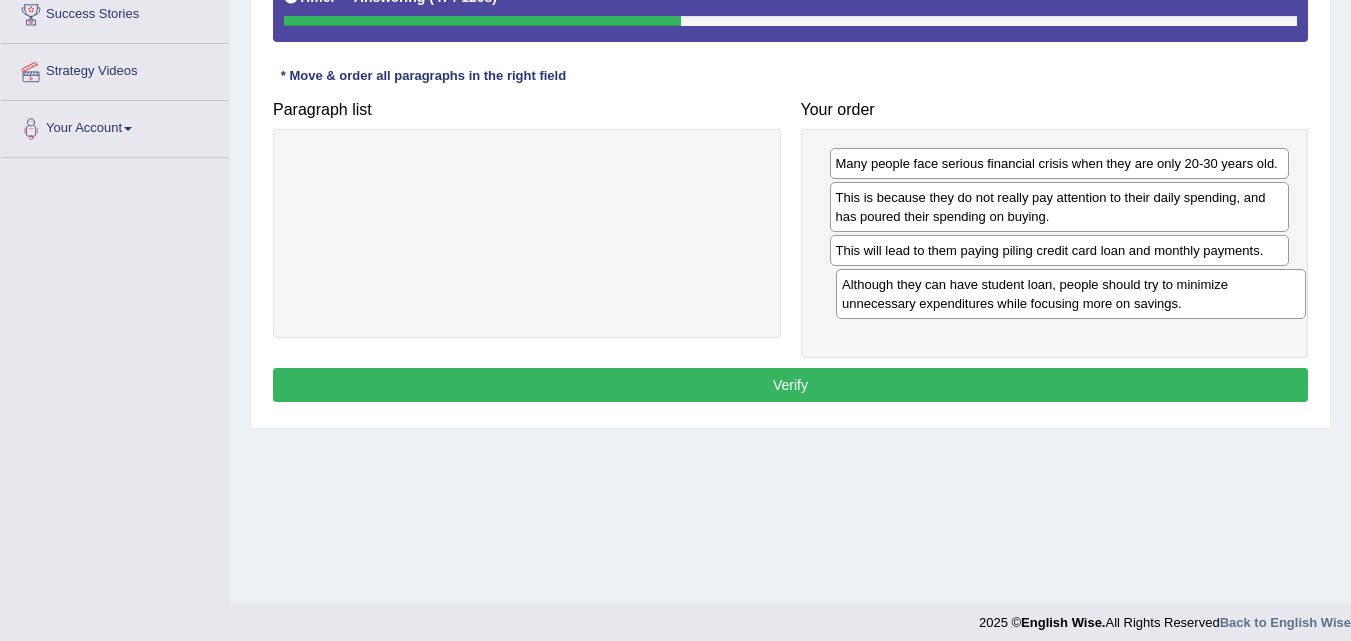 drag, startPoint x: 672, startPoint y: 175, endPoint x: 1214, endPoint y: 296, distance: 555.3422 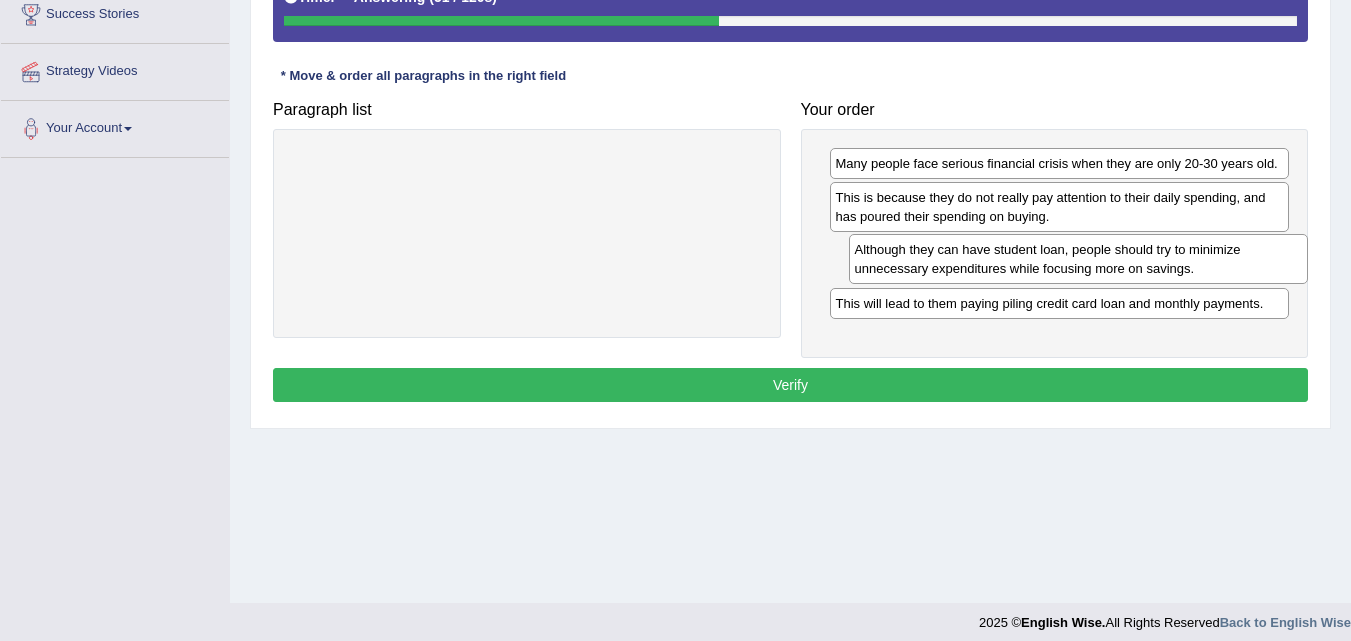drag, startPoint x: 1147, startPoint y: 283, endPoint x: 1167, endPoint y: 248, distance: 40.311287 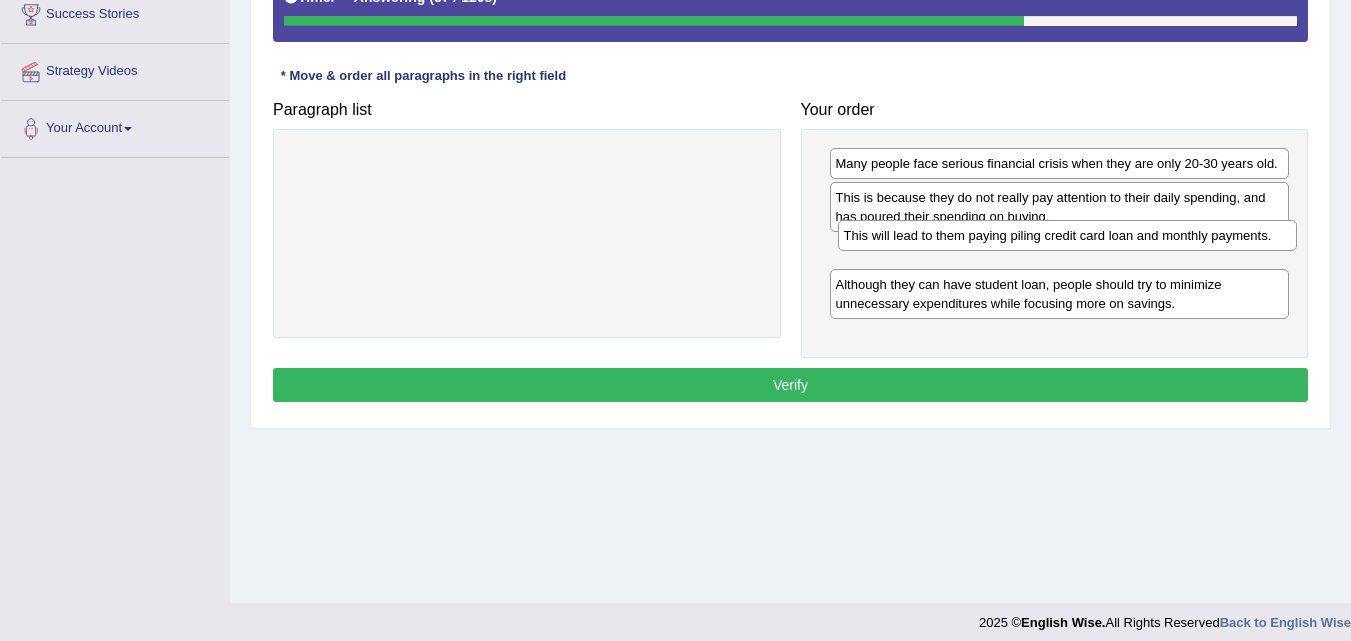 drag, startPoint x: 1037, startPoint y: 305, endPoint x: 1046, endPoint y: 237, distance: 68.593 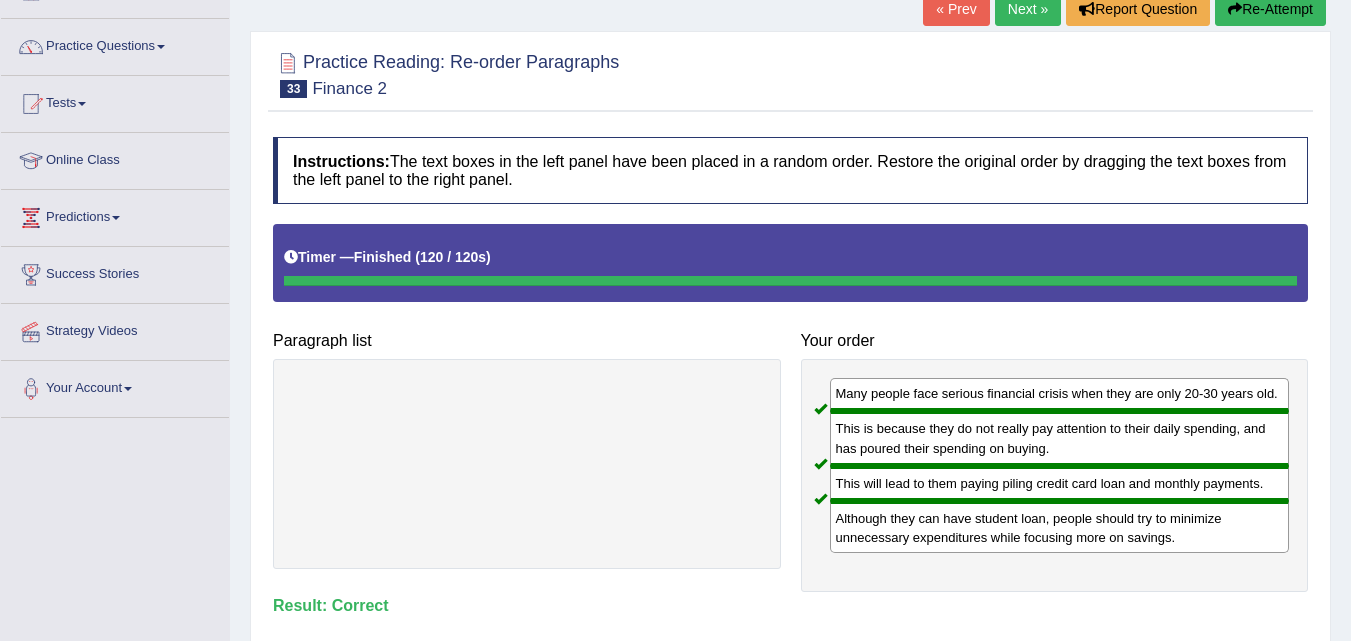 scroll, scrollTop: 0, scrollLeft: 0, axis: both 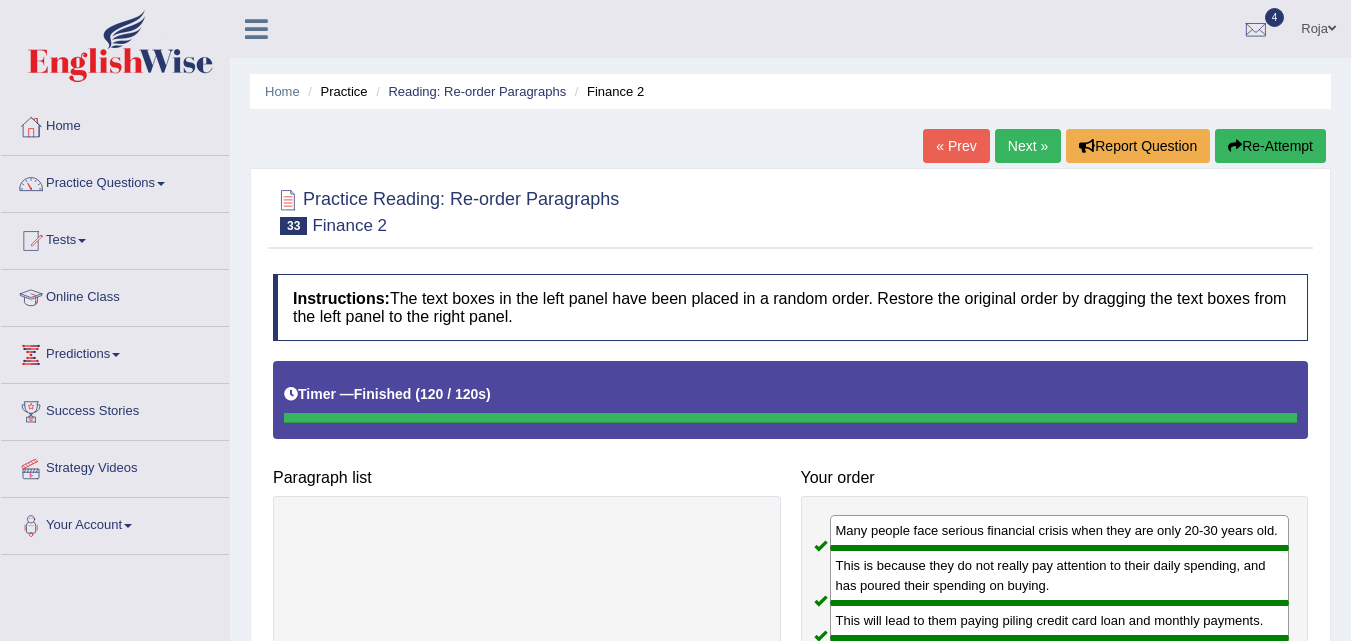 click on "Next »" at bounding box center (1028, 146) 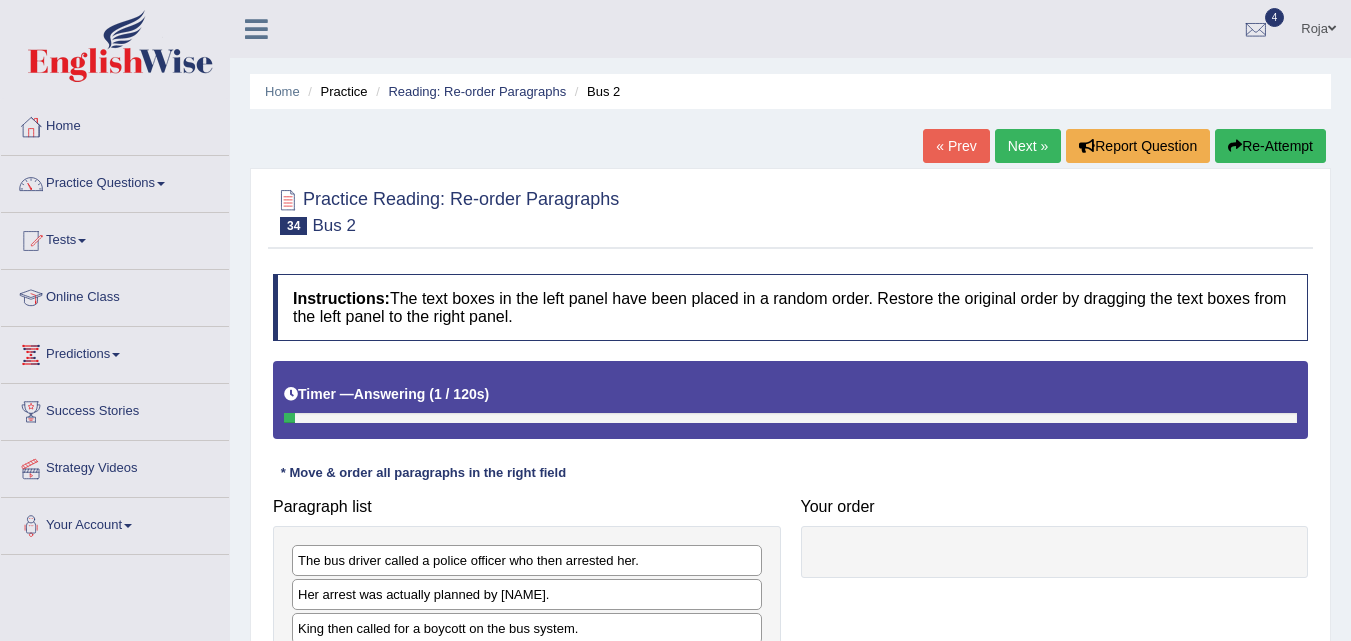 scroll, scrollTop: 322, scrollLeft: 0, axis: vertical 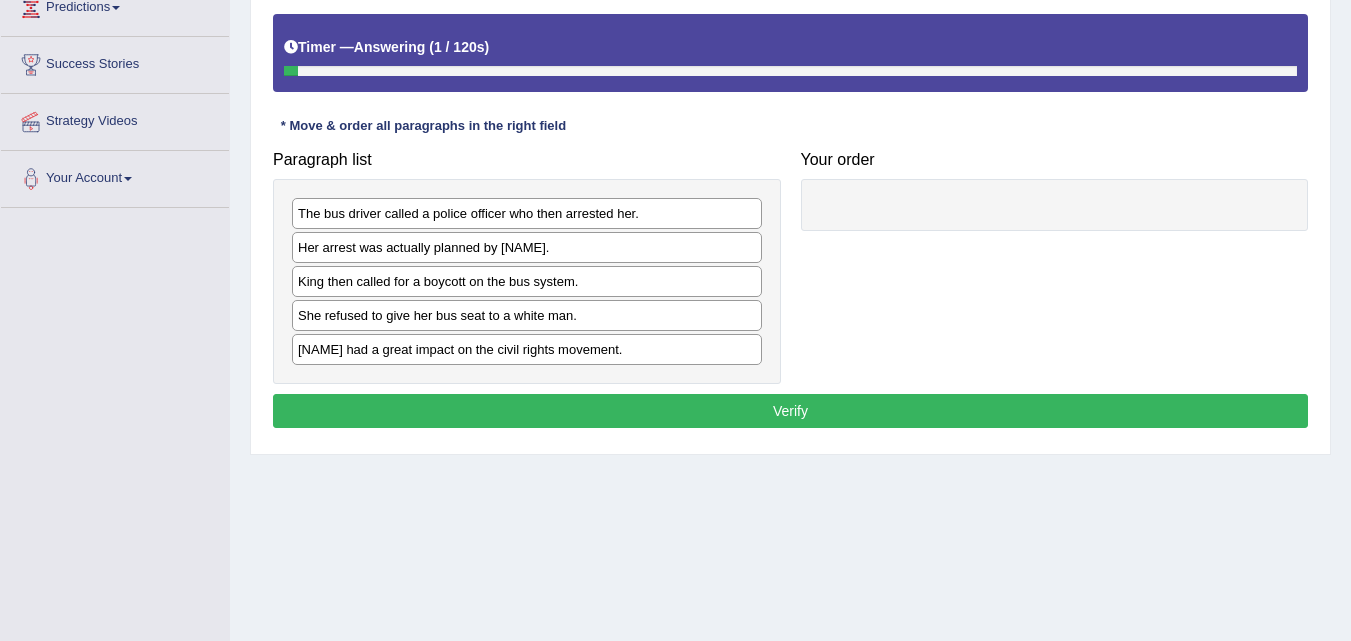 click on "Toggle navigation
Home
Practice Questions   Speaking Practice Read Aloud
Repeat Sentence
Describe Image
Re-tell Lecture
Answer Short Question
Summarize Group Discussion
Respond To A Situation
Writing Practice  Summarize Written Text
Write Essay
Reading Practice  Reading & Writing: Fill In The Blanks
Choose Multiple Answers
Re-order Paragraphs
Fill In The Blanks
Choose Single Answer
Listening Practice  Summarize Spoken Text
Highlight Incorrect Words
Highlight Correct Summary
Select Missing Word
Choose Single Answer
Choose Multiple Answers
Fill In The Blanks
Write From Dictation
Pronunciation
Tests
Take Mock Test" at bounding box center [675, -27] 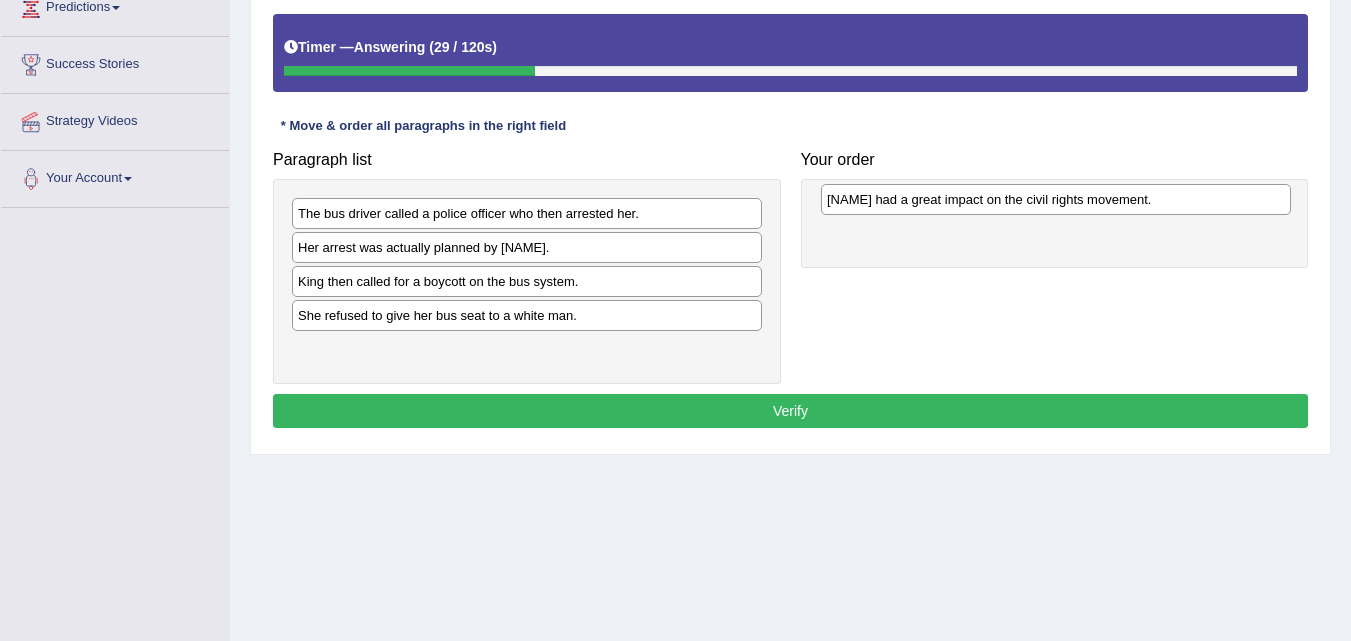 drag, startPoint x: 399, startPoint y: 354, endPoint x: 928, endPoint y: 204, distance: 549.8554 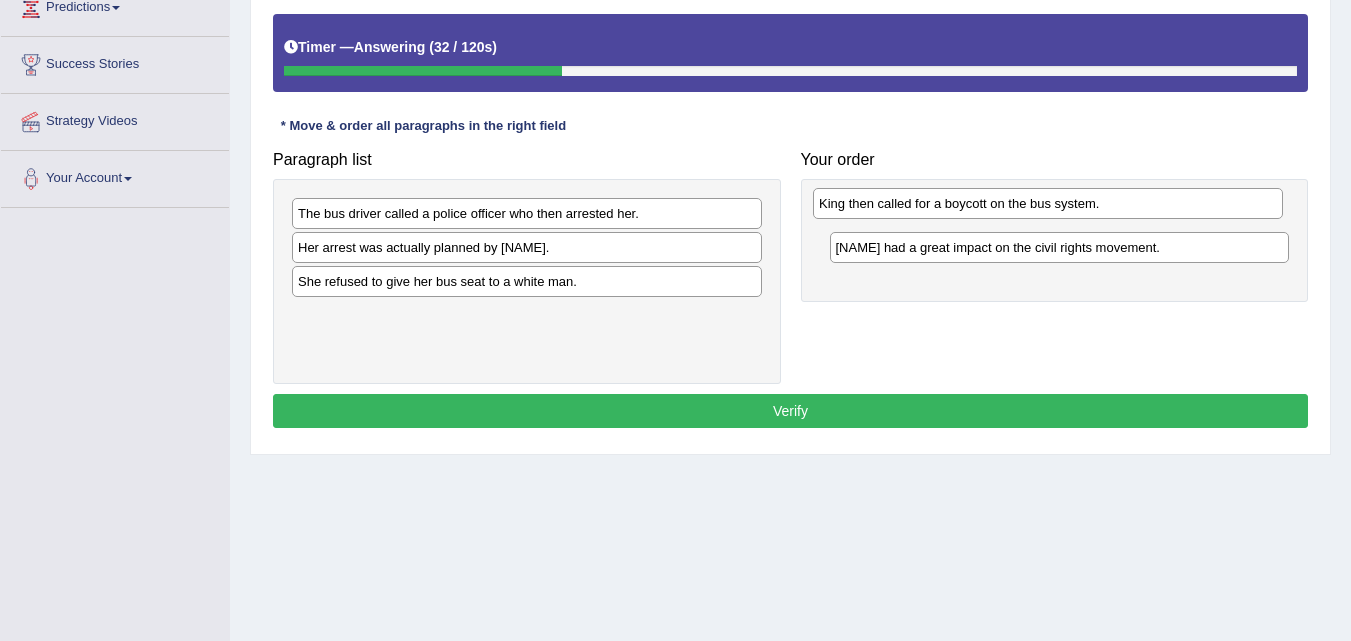 drag, startPoint x: 520, startPoint y: 291, endPoint x: 1034, endPoint y: 212, distance: 520.0356 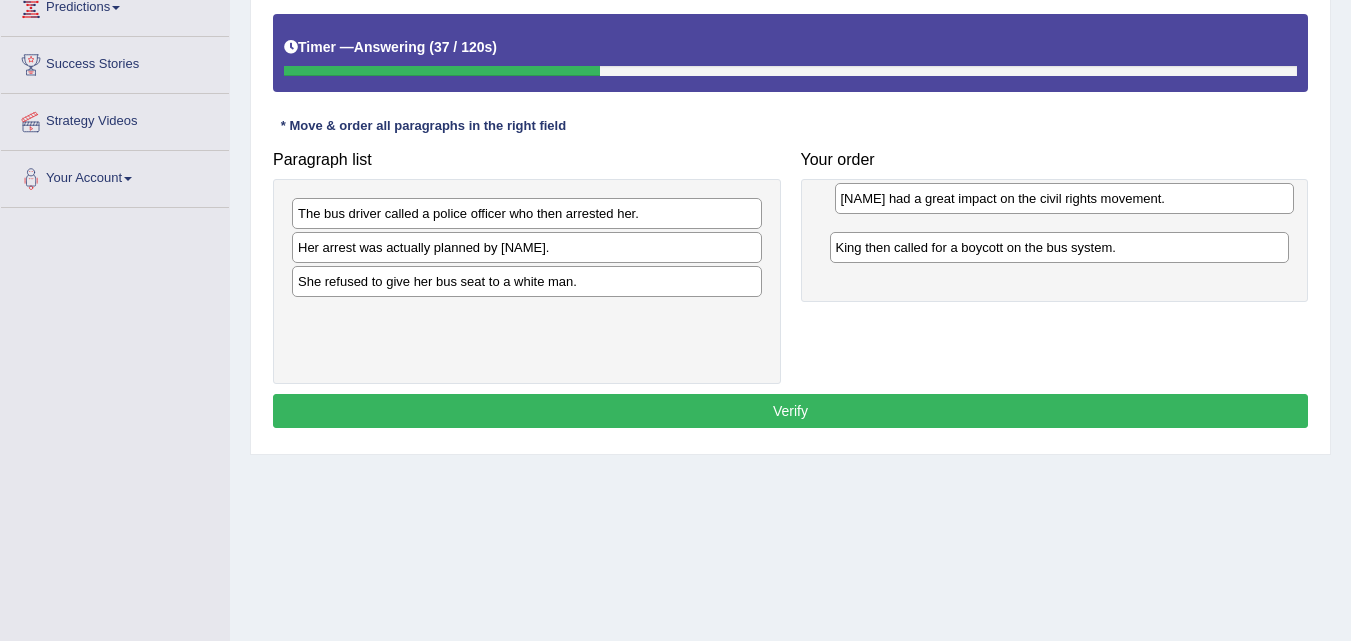 drag, startPoint x: 951, startPoint y: 247, endPoint x: 956, endPoint y: 198, distance: 49.25444 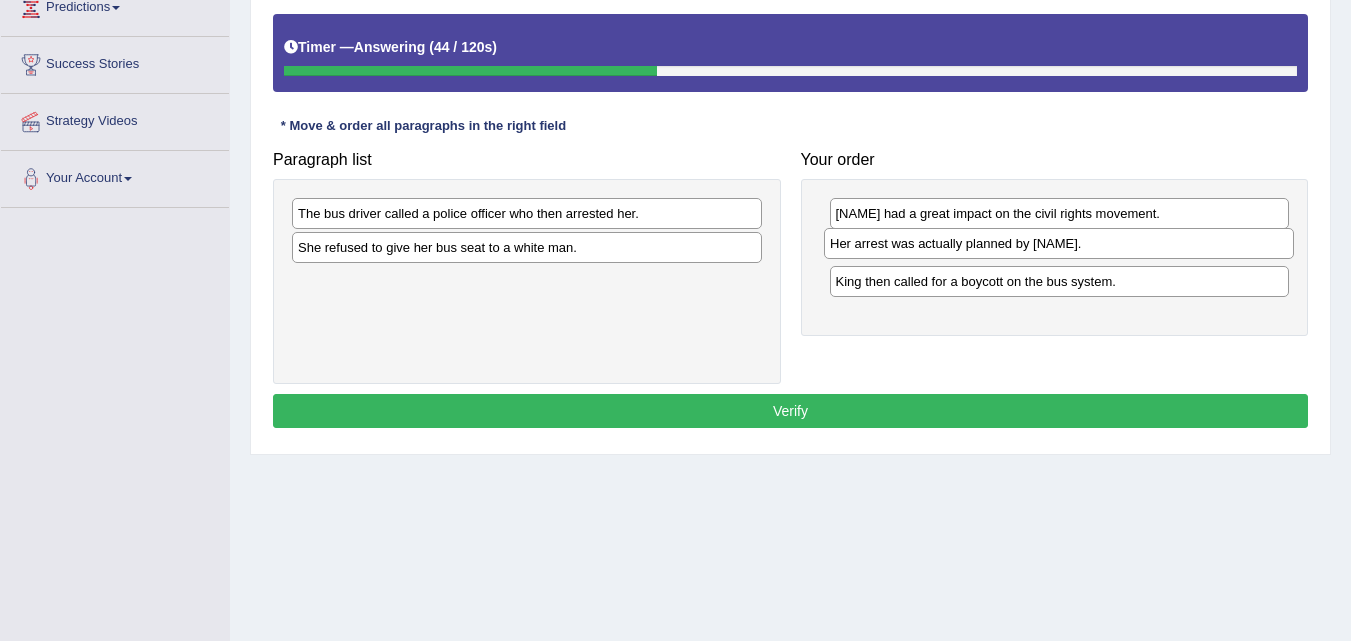 drag, startPoint x: 494, startPoint y: 256, endPoint x: 1022, endPoint y: 255, distance: 528.001 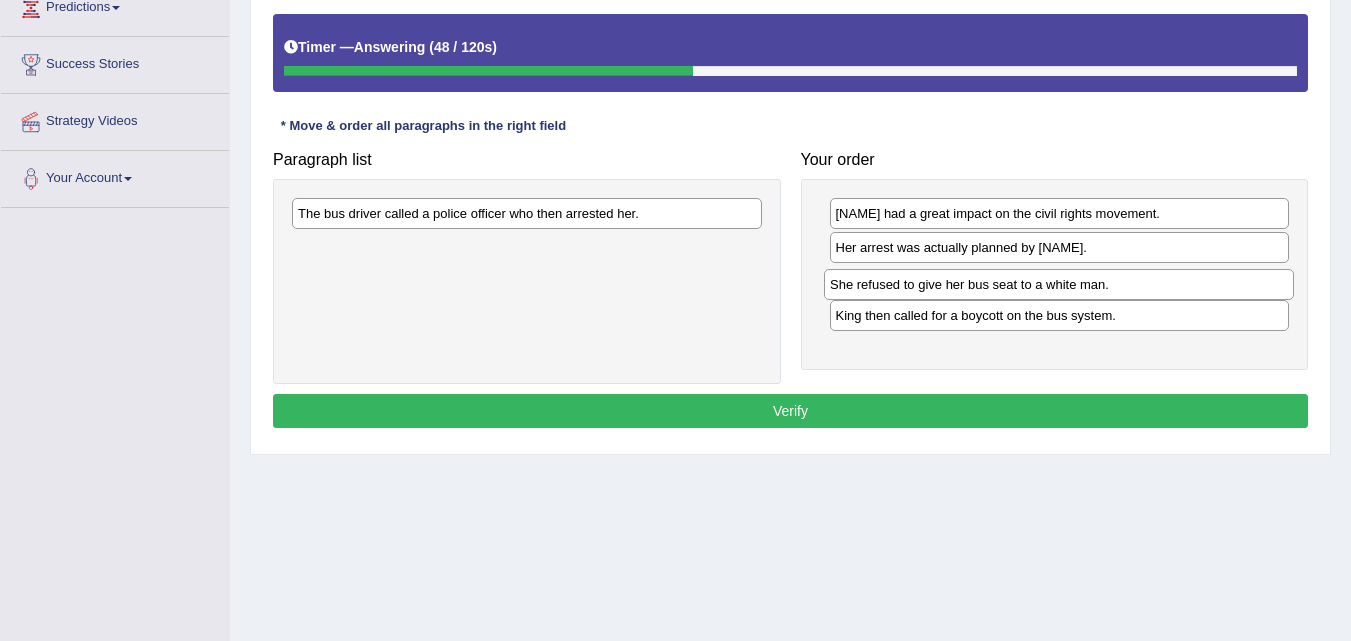 drag, startPoint x: 457, startPoint y: 248, endPoint x: 989, endPoint y: 284, distance: 533.2167 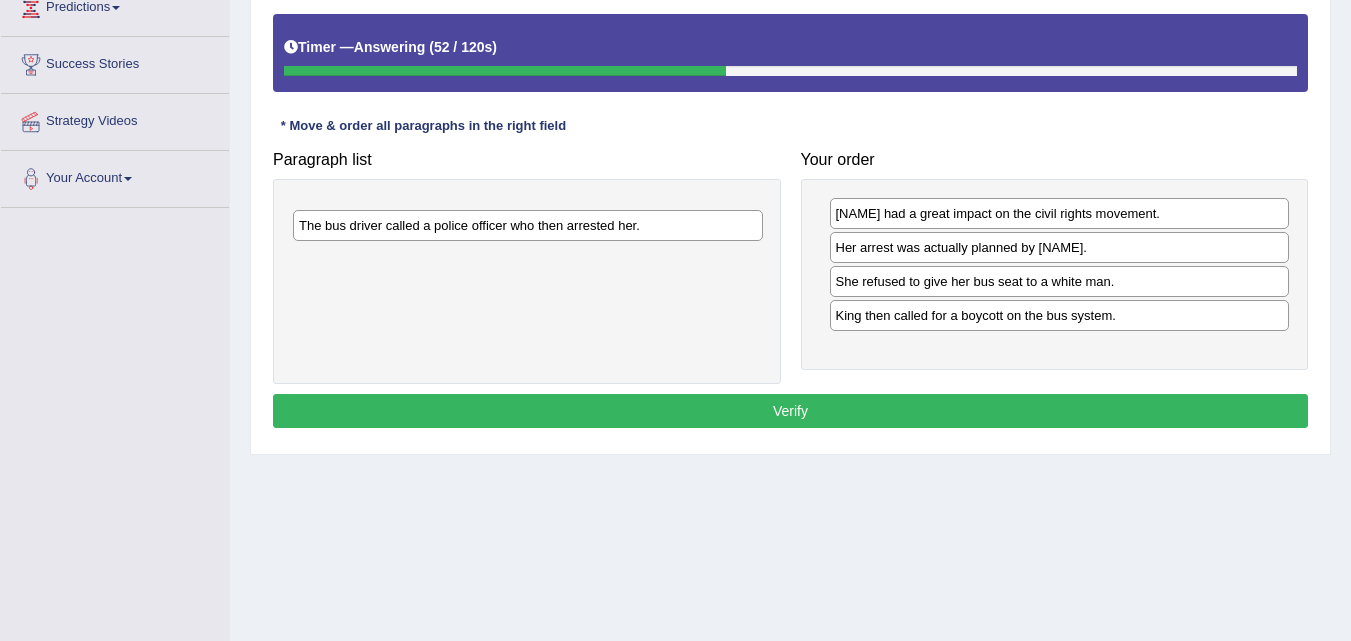 drag, startPoint x: 628, startPoint y: 218, endPoint x: 622, endPoint y: 230, distance: 13.416408 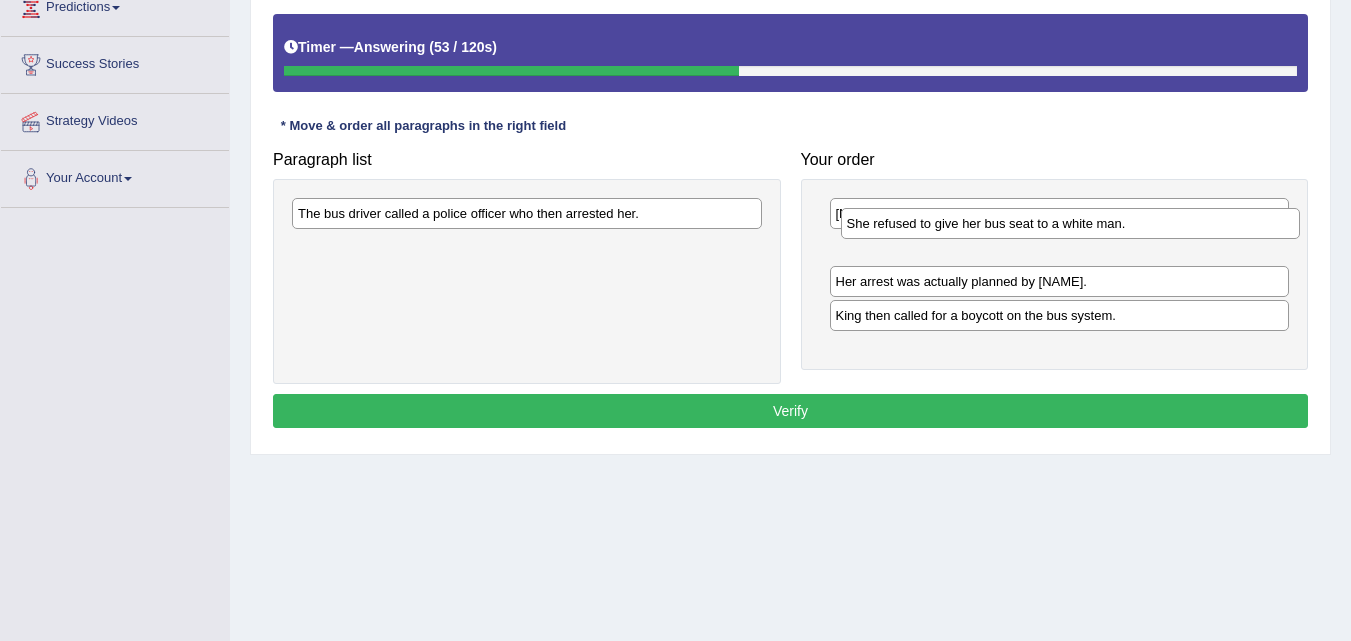 drag, startPoint x: 876, startPoint y: 288, endPoint x: 879, endPoint y: 231, distance: 57.07889 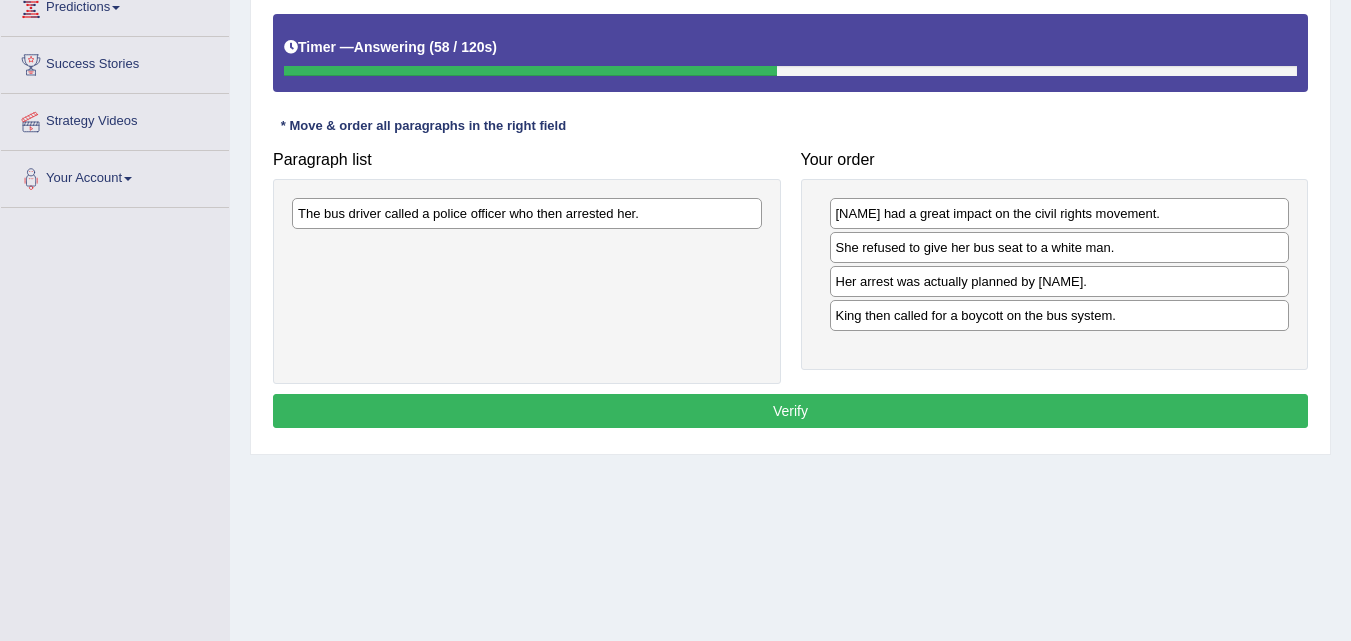 click on "King then called for a boycott on the bus system." at bounding box center (1060, 315) 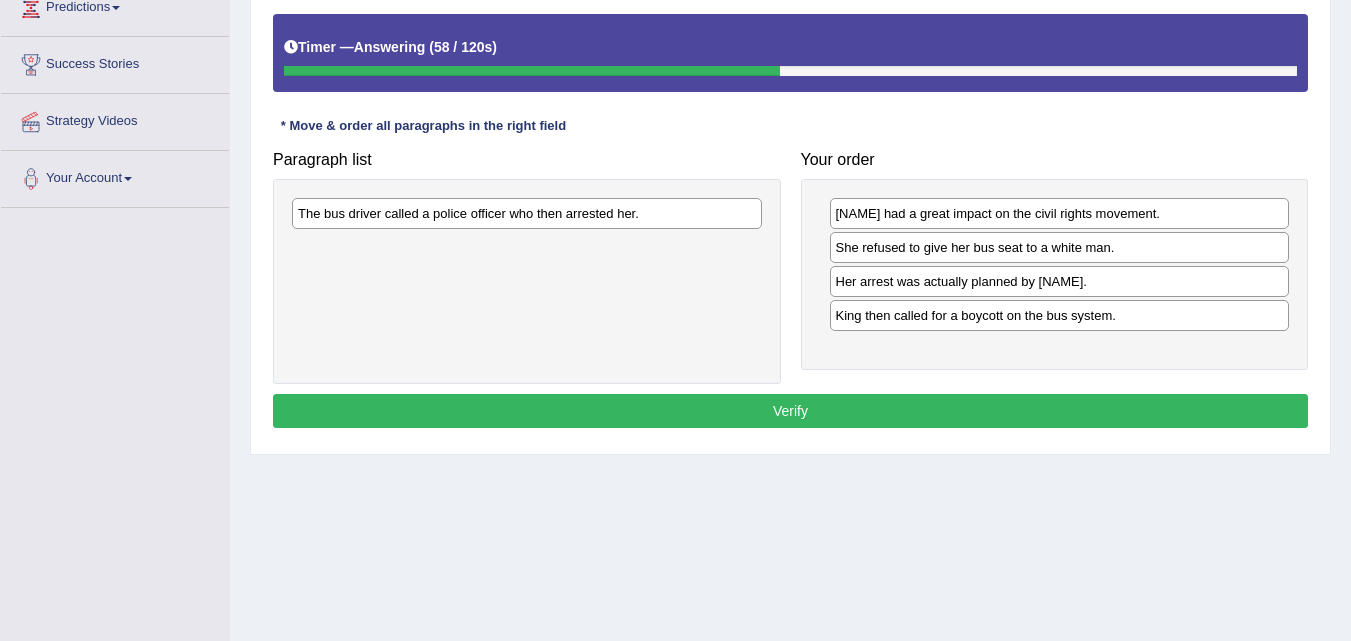 click on "King then called for a boycott on the bus system." at bounding box center (1060, 315) 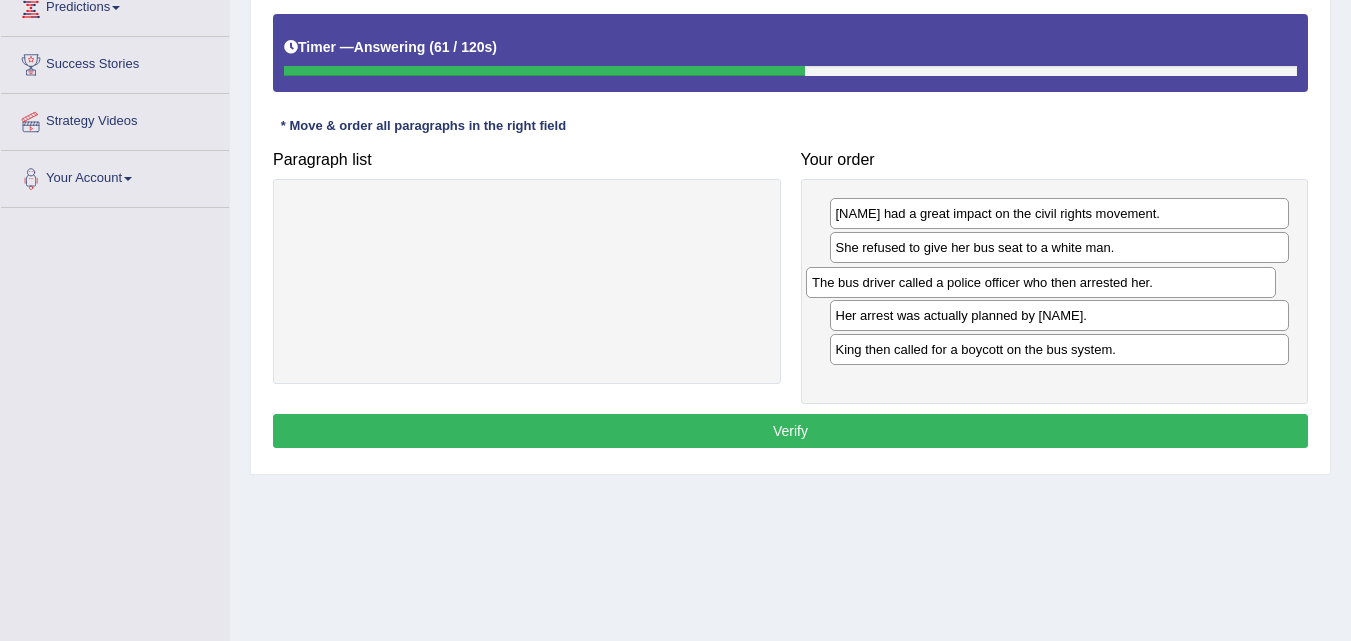 drag, startPoint x: 520, startPoint y: 212, endPoint x: 1034, endPoint y: 279, distance: 518.3483 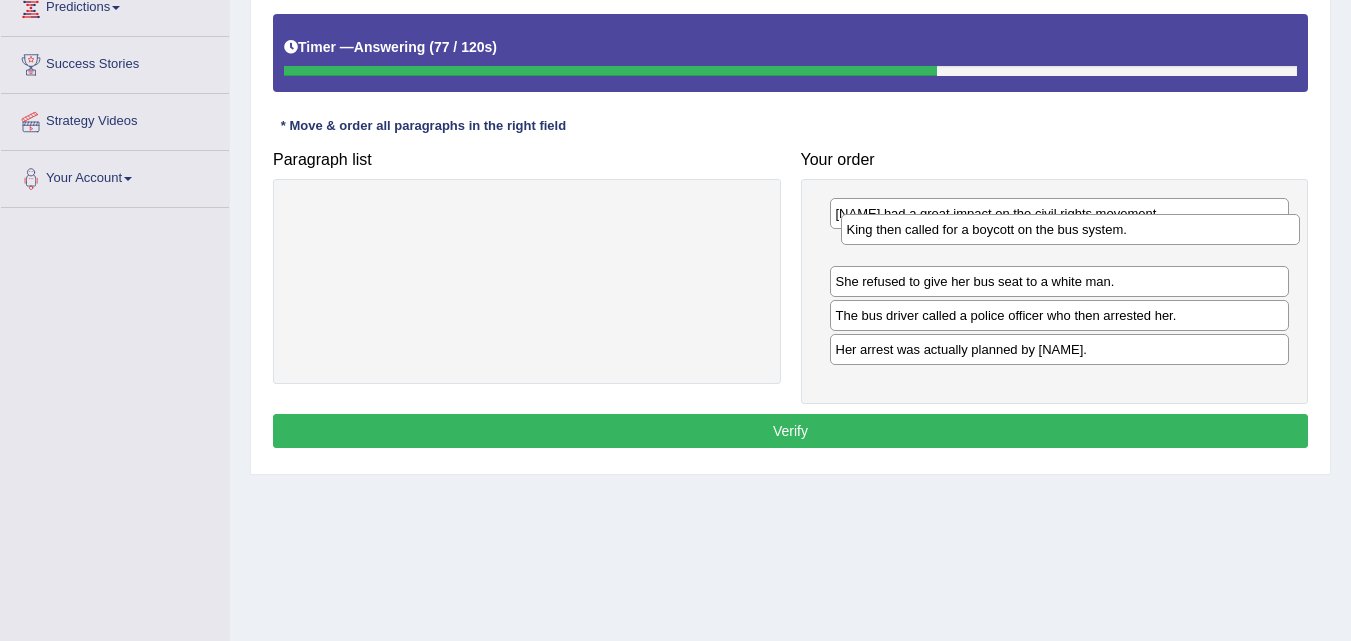 drag, startPoint x: 921, startPoint y: 355, endPoint x: 932, endPoint y: 235, distance: 120.50311 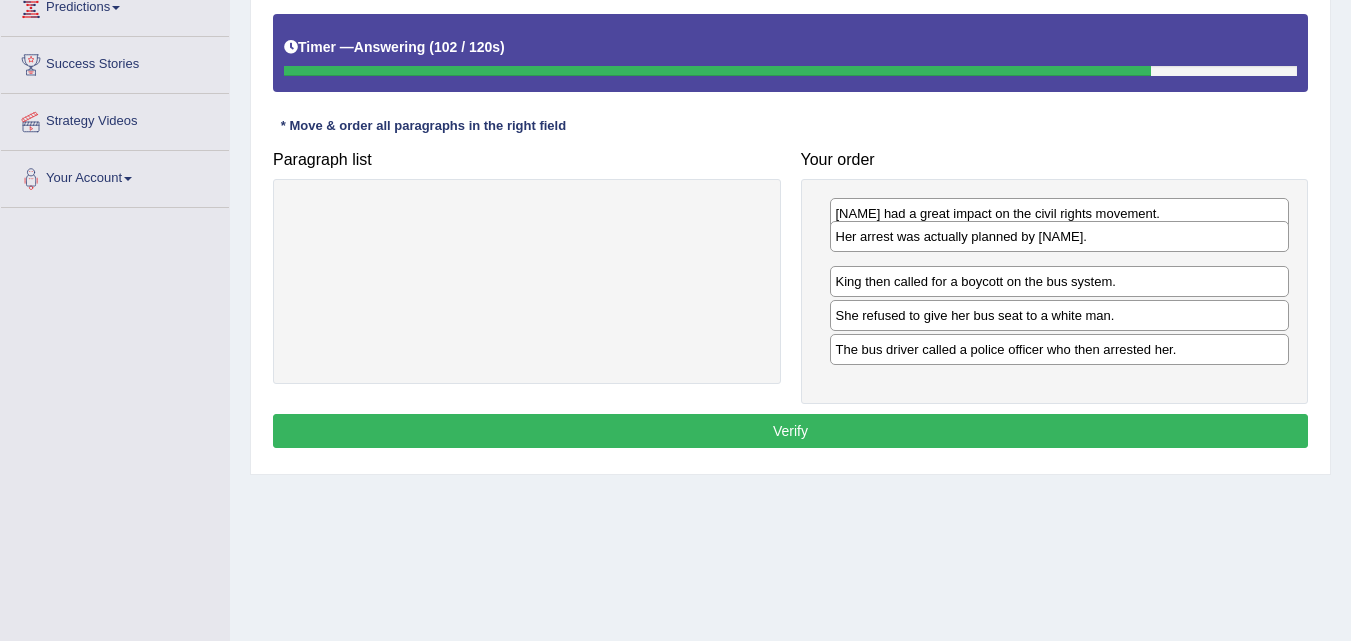 drag, startPoint x: 899, startPoint y: 355, endPoint x: 897, endPoint y: 242, distance: 113.0177 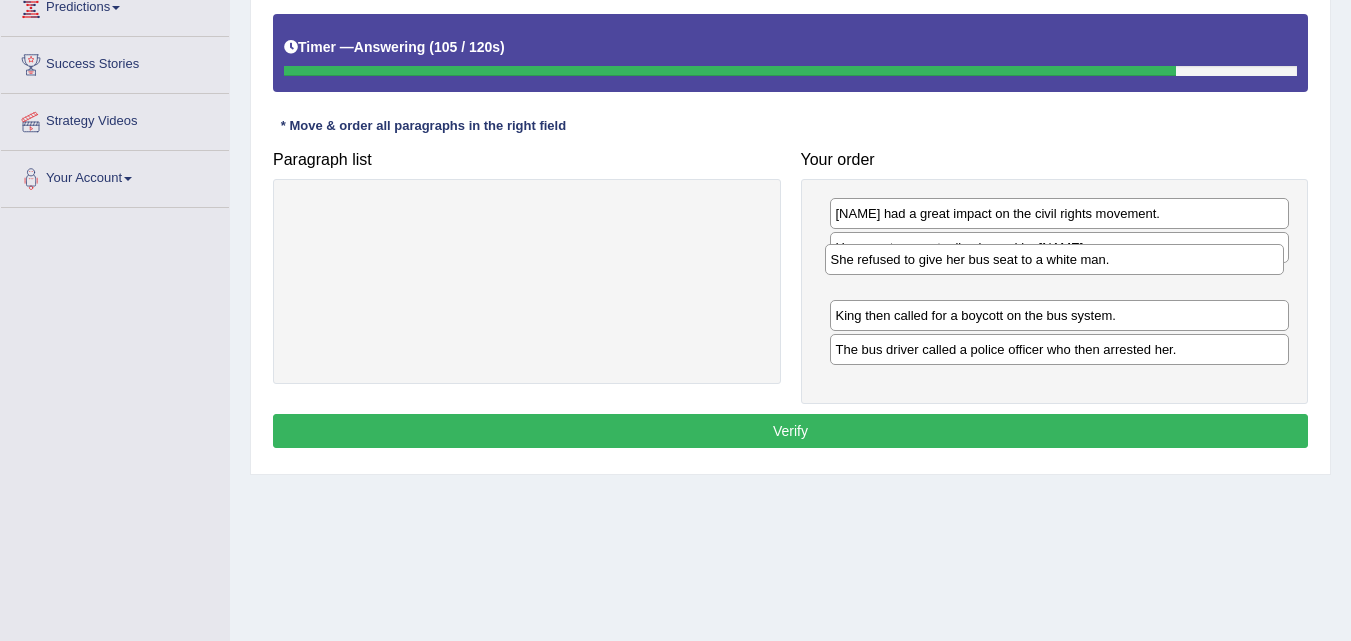 drag, startPoint x: 885, startPoint y: 324, endPoint x: 871, endPoint y: 274, distance: 51.92302 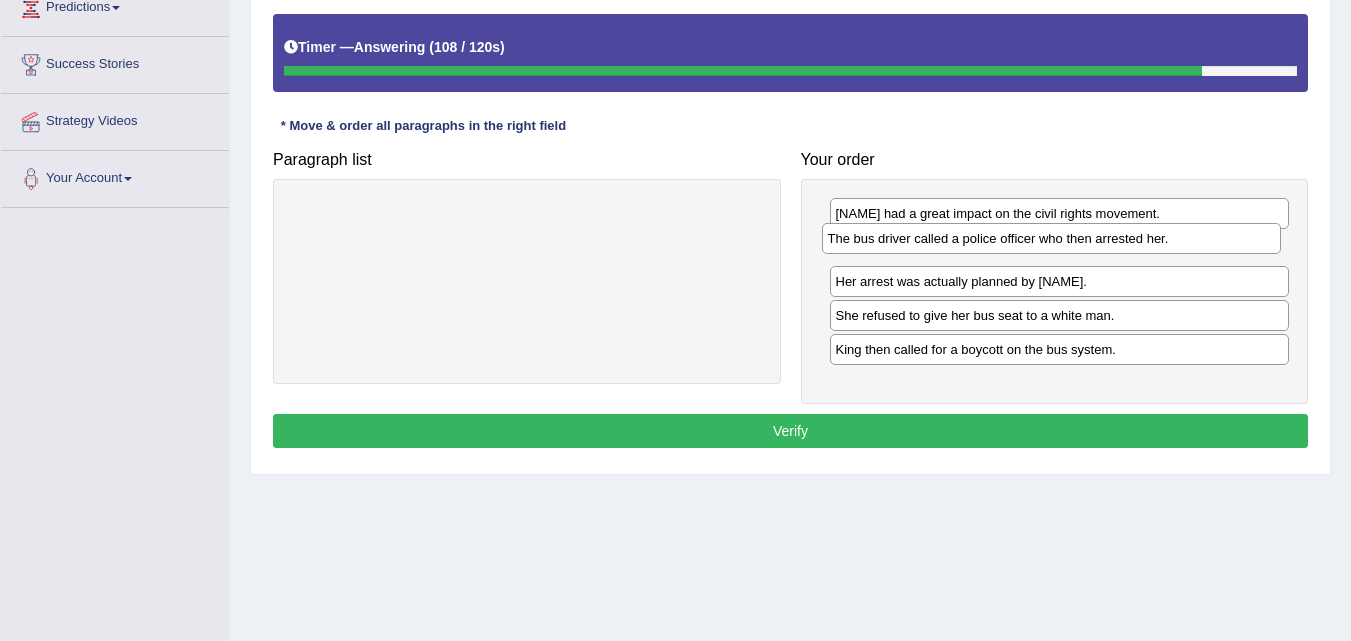 drag, startPoint x: 906, startPoint y: 355, endPoint x: 898, endPoint y: 244, distance: 111.28792 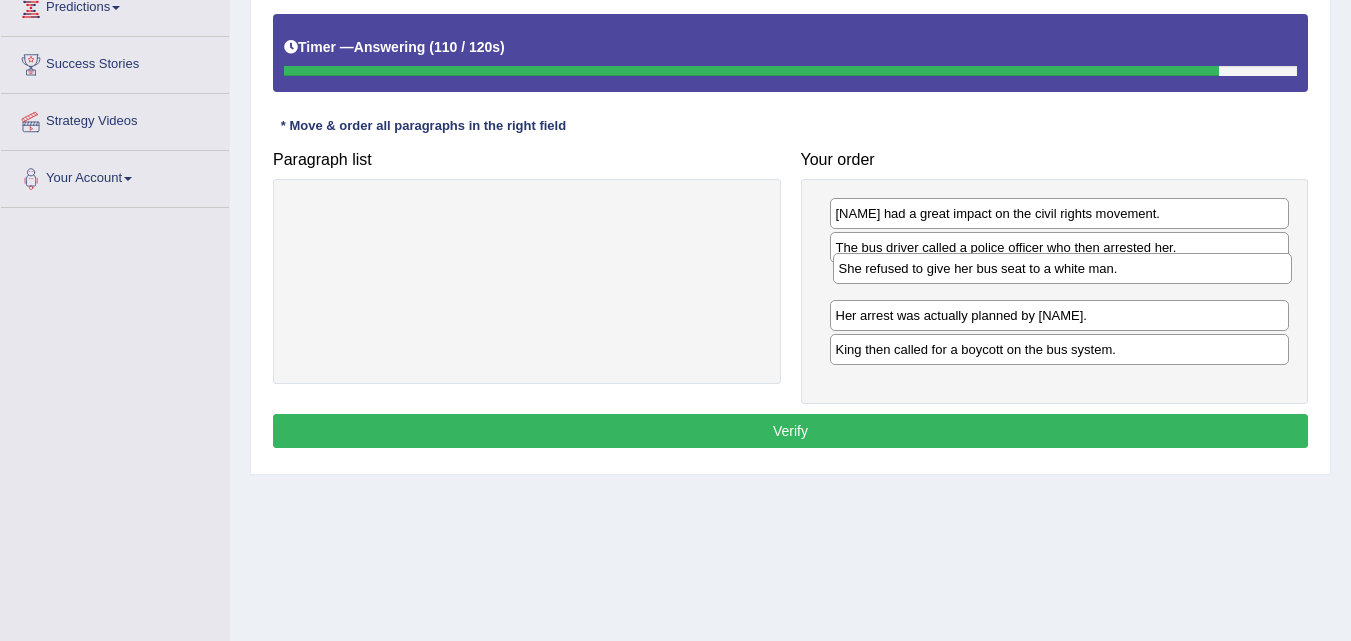 drag, startPoint x: 885, startPoint y: 318, endPoint x: 888, endPoint y: 271, distance: 47.095646 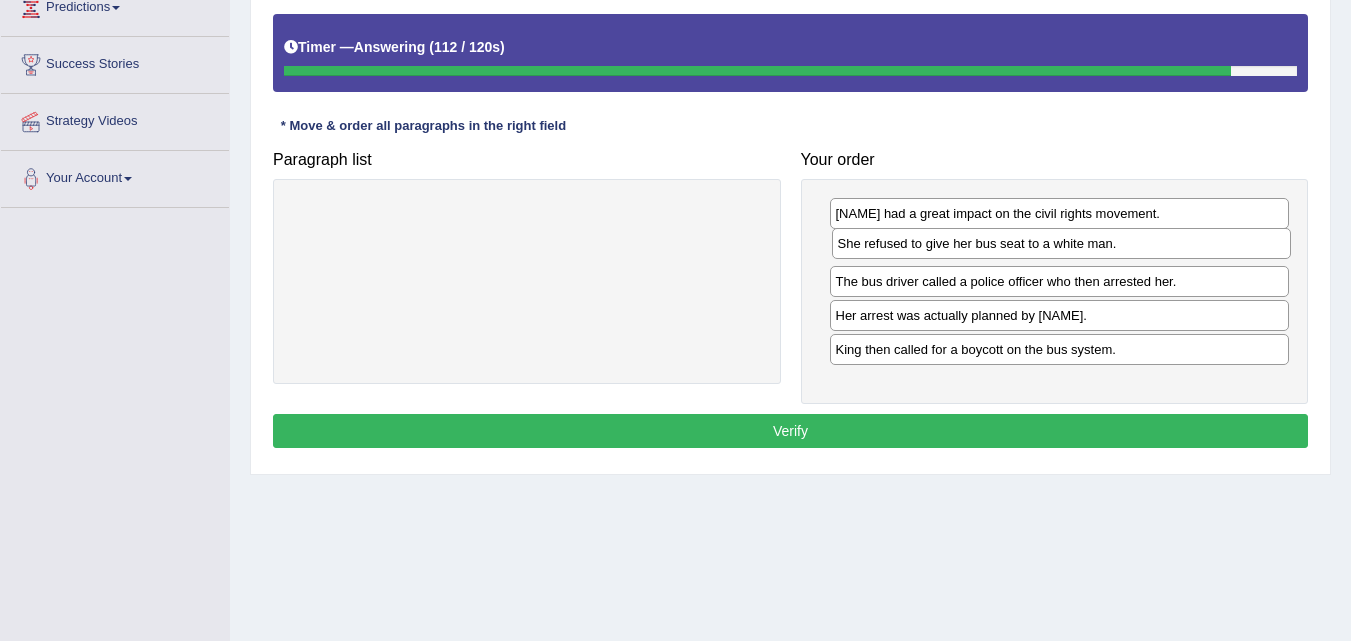 drag, startPoint x: 888, startPoint y: 271, endPoint x: 890, endPoint y: 233, distance: 38.052597 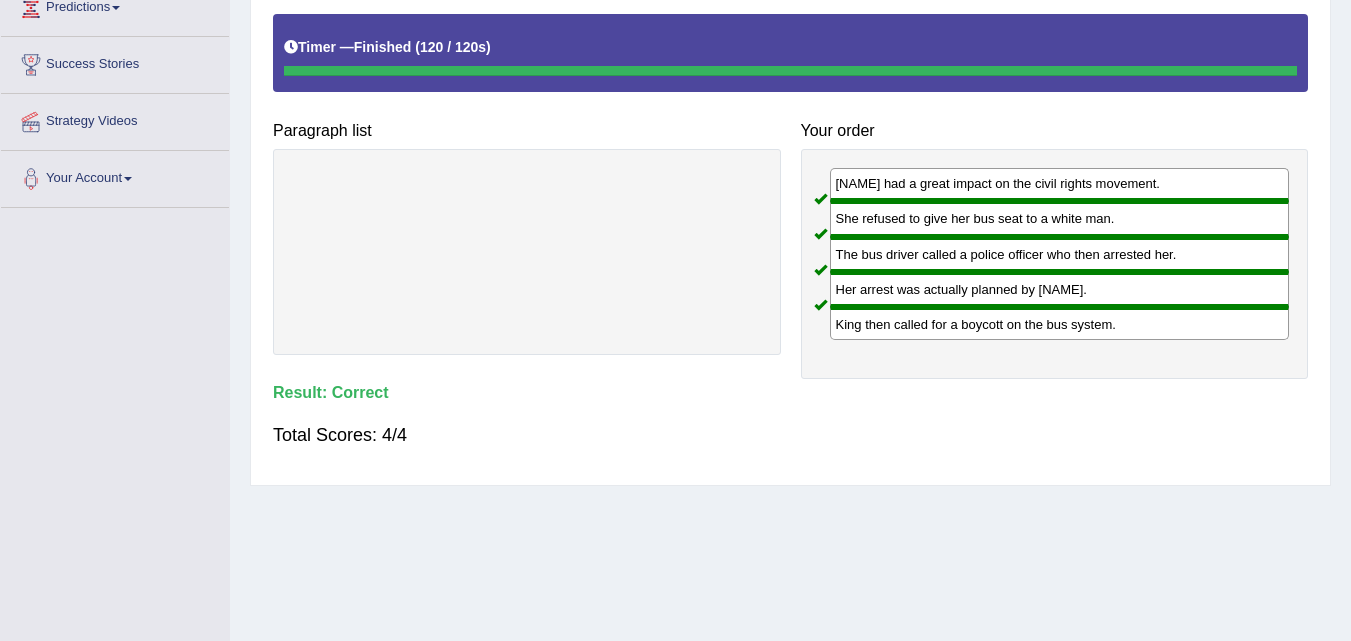 scroll, scrollTop: 0, scrollLeft: 0, axis: both 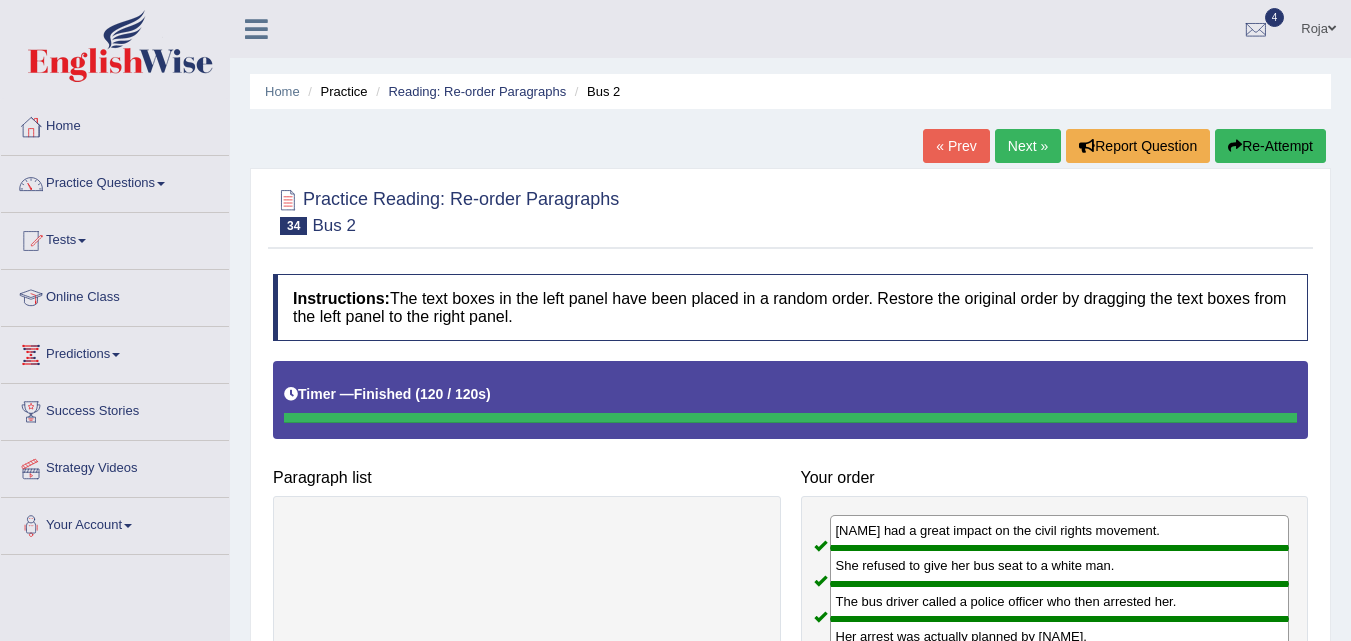 click on "Next »" at bounding box center [1028, 146] 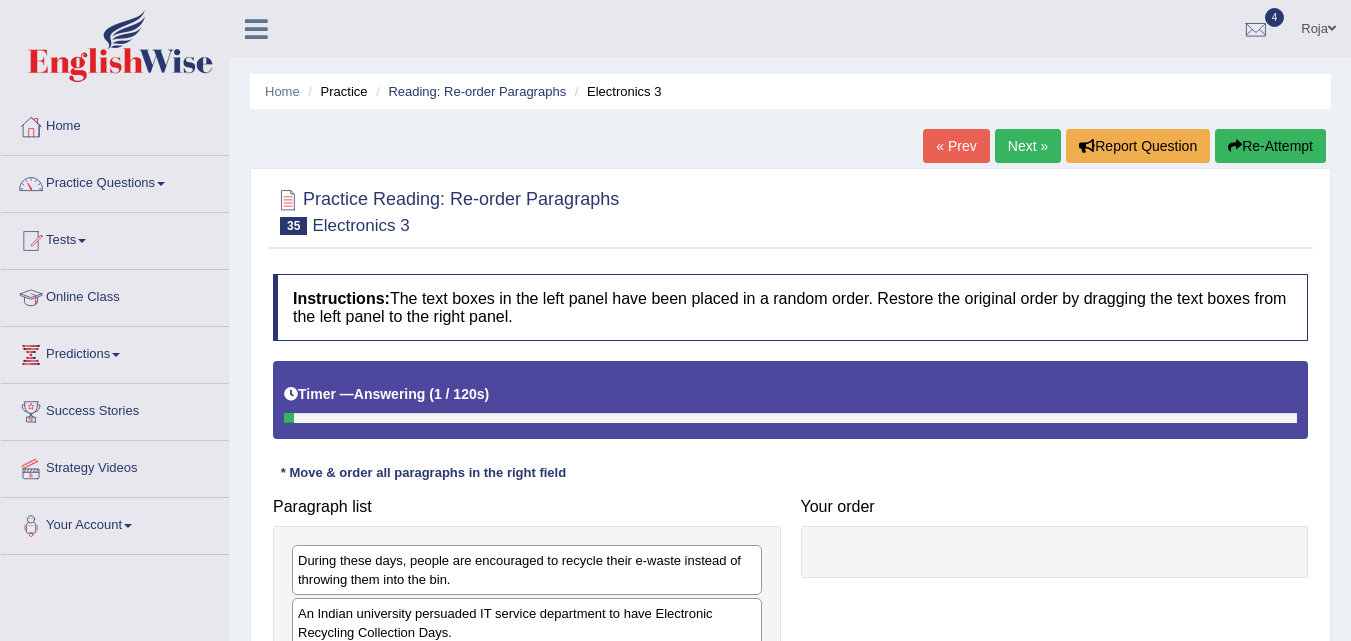 scroll, scrollTop: 409, scrollLeft: 0, axis: vertical 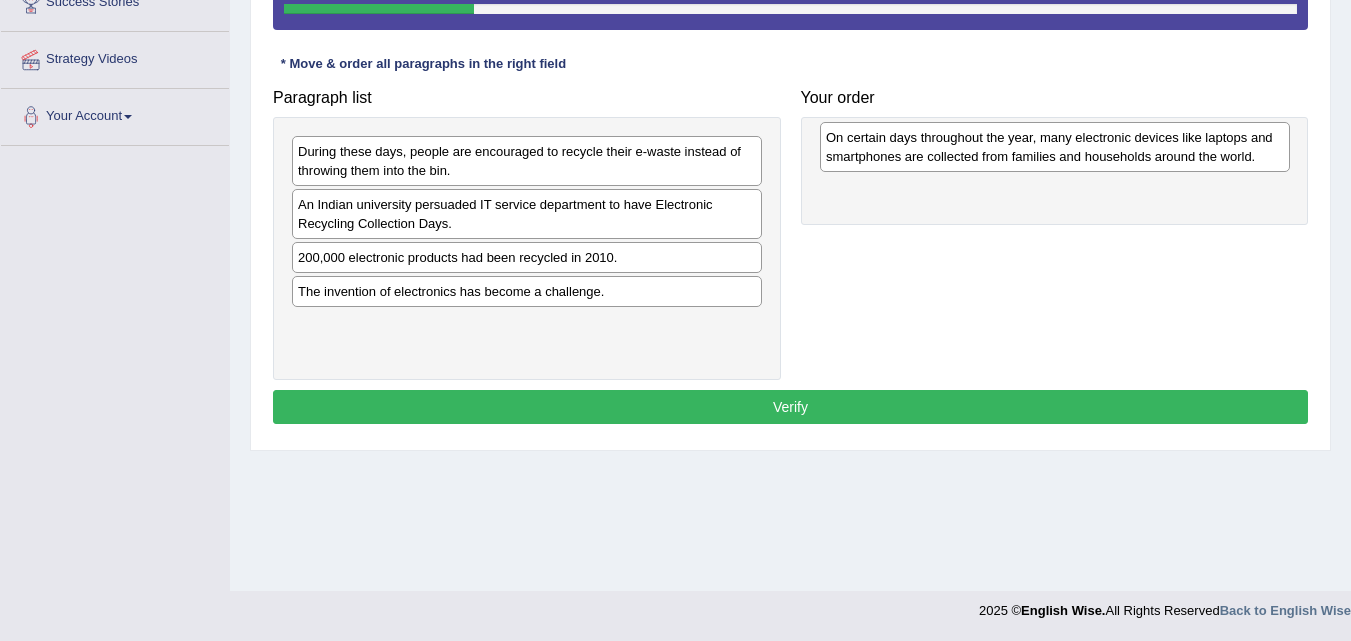 drag, startPoint x: 581, startPoint y: 281, endPoint x: 1105, endPoint y: 161, distance: 537.5649 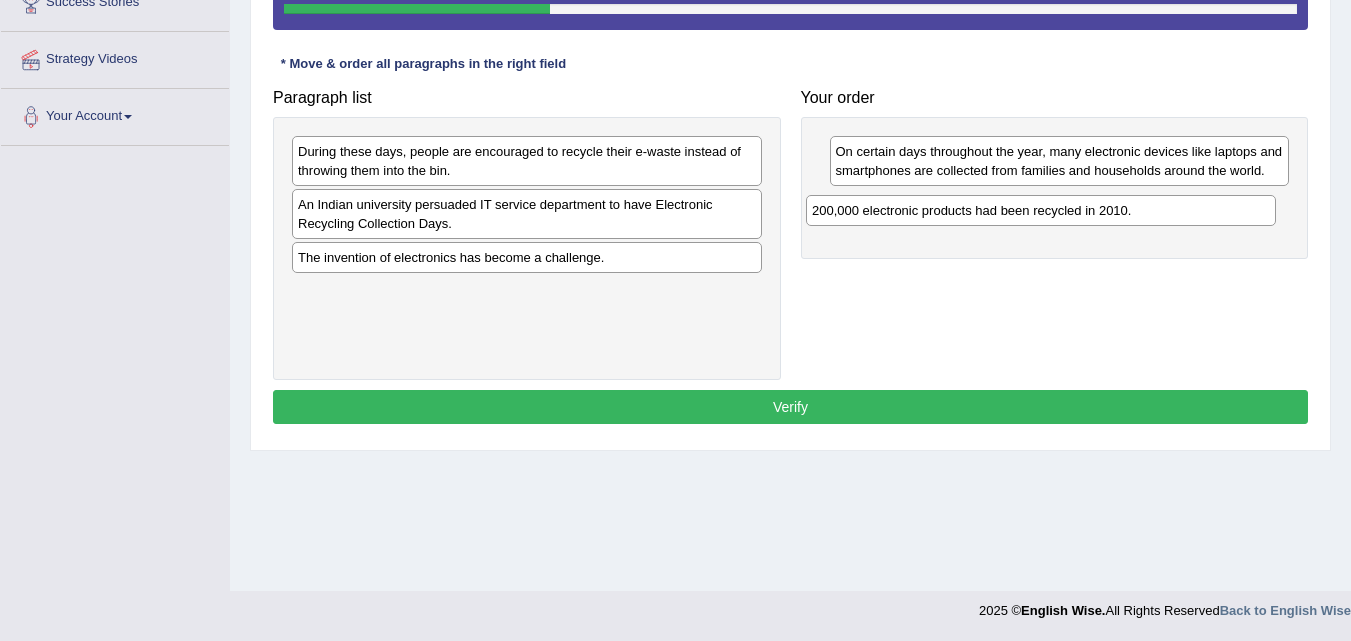 drag, startPoint x: 561, startPoint y: 267, endPoint x: 1076, endPoint y: 217, distance: 517.4215 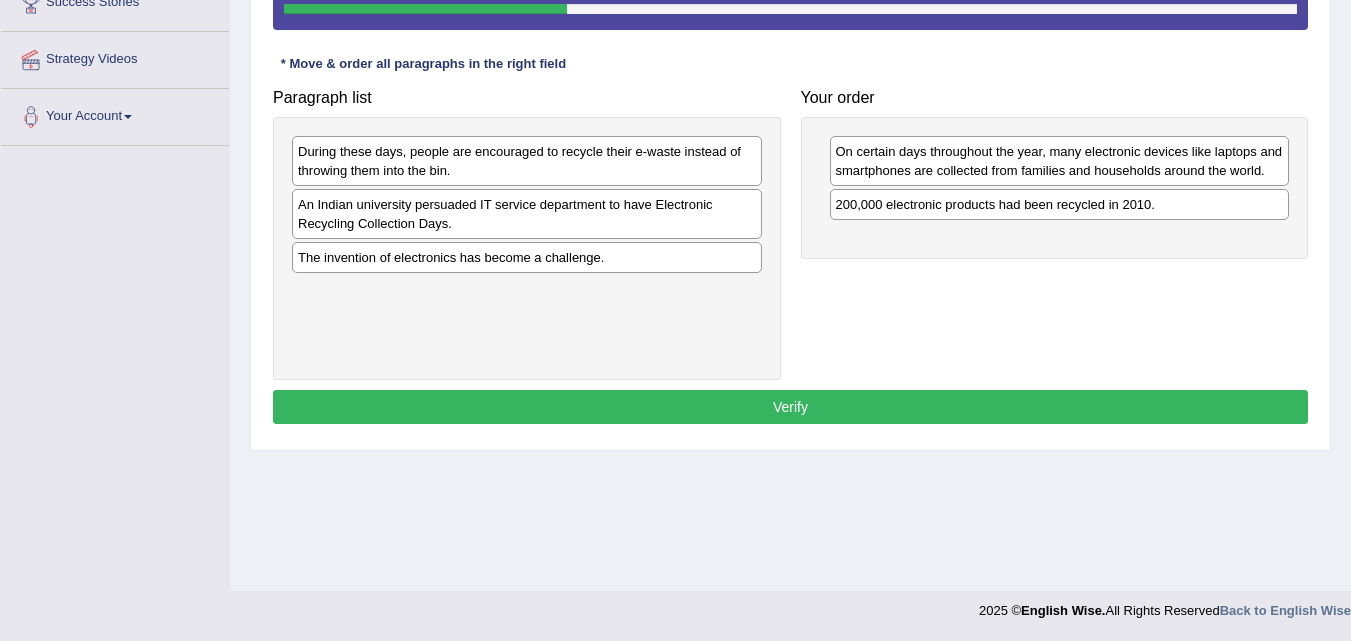 click on "The invention of electronics has become a challenge." at bounding box center [527, 257] 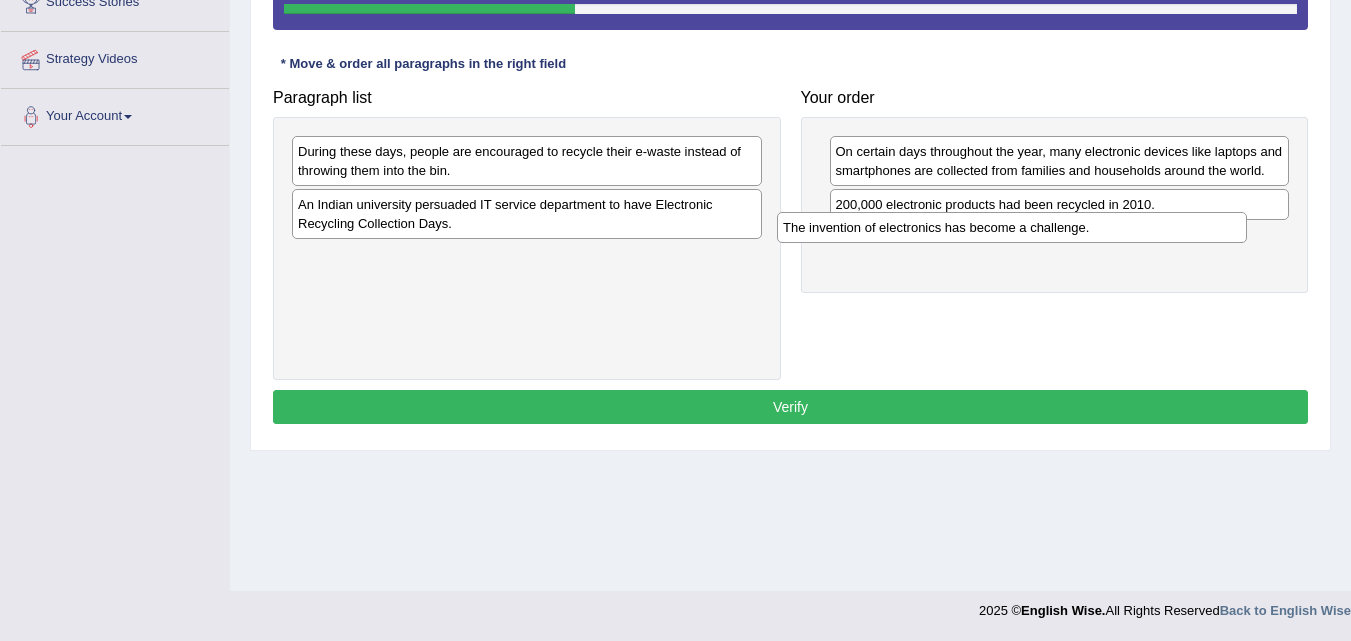 drag, startPoint x: 602, startPoint y: 267, endPoint x: 1091, endPoint y: 248, distance: 489.369 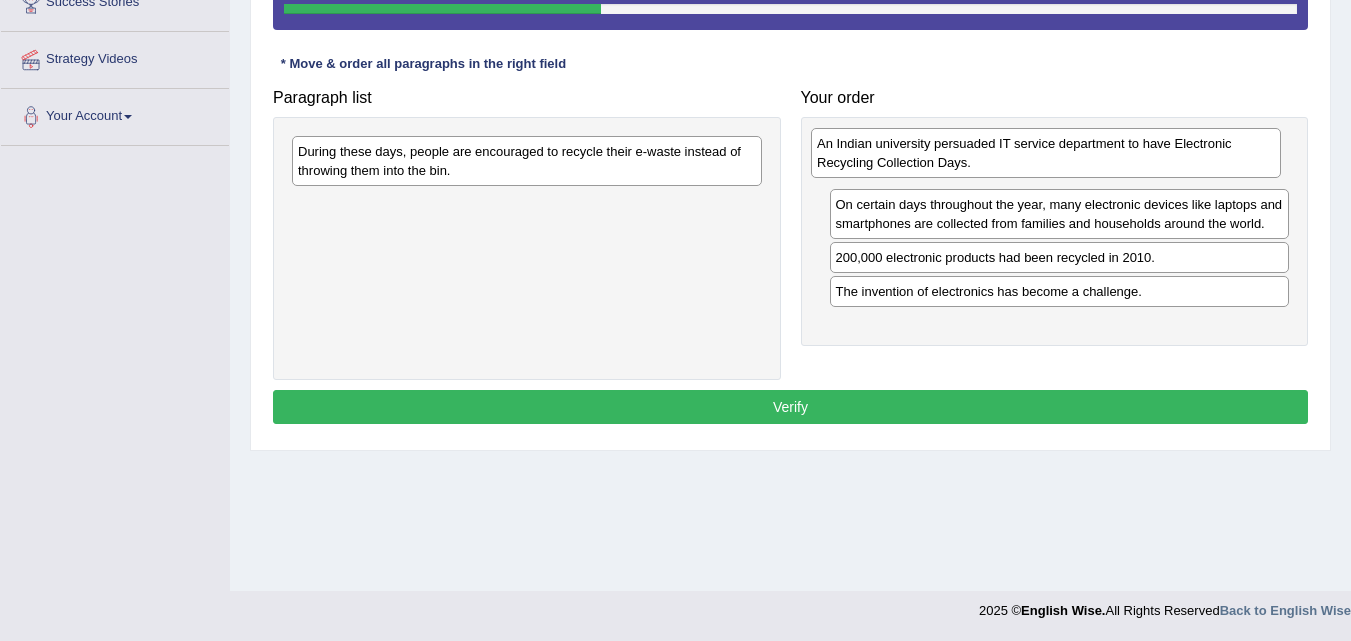 drag, startPoint x: 656, startPoint y: 220, endPoint x: 1175, endPoint y: 159, distance: 522.5725 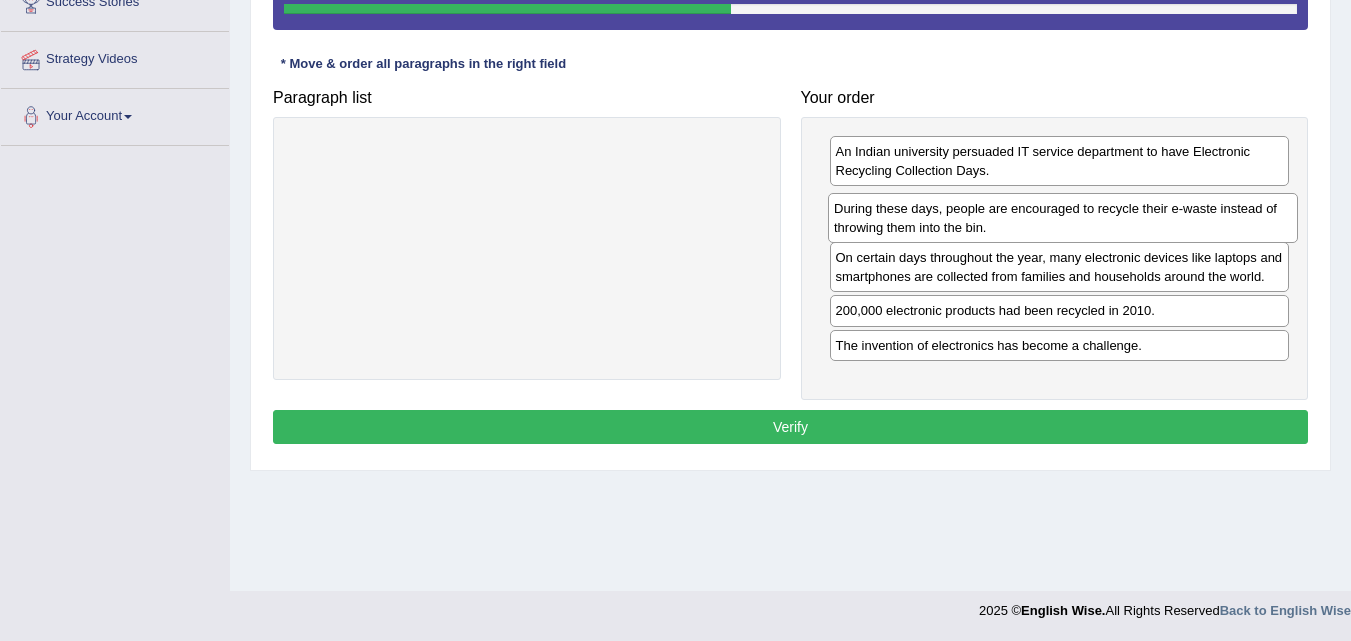 drag, startPoint x: 688, startPoint y: 163, endPoint x: 1225, endPoint y: 220, distance: 540.01666 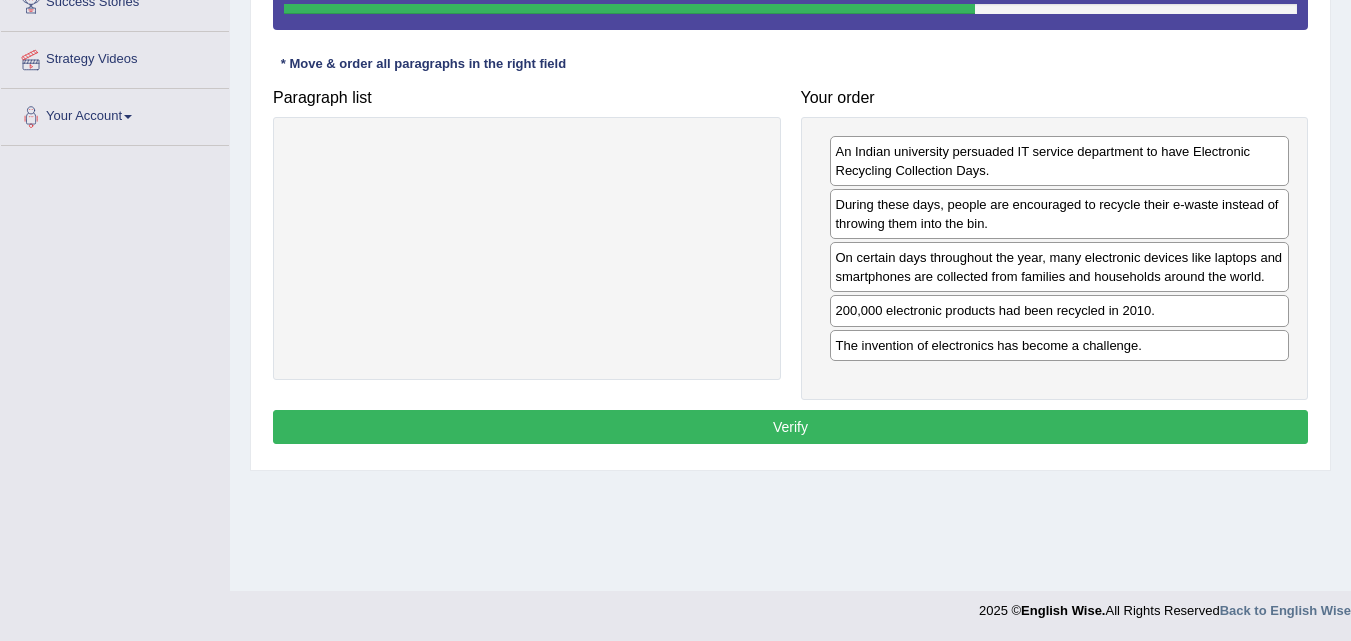 click on "The invention of electronics has become a challenge." at bounding box center [1060, 345] 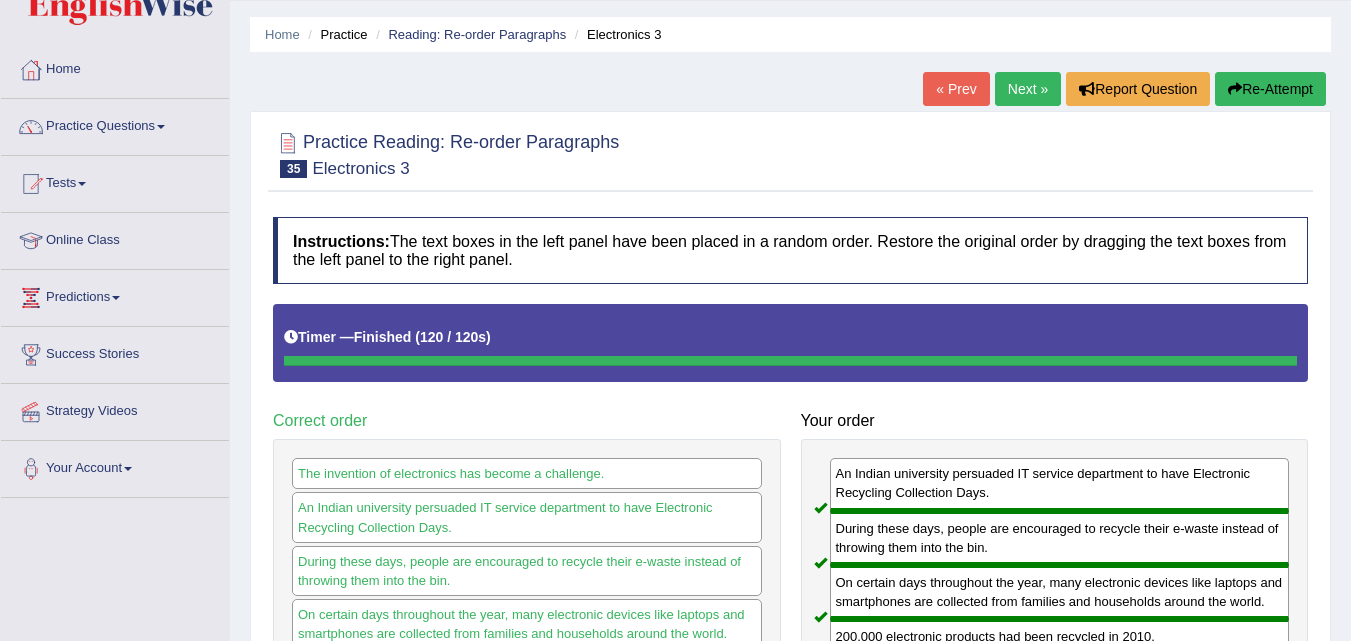 scroll, scrollTop: 54, scrollLeft: 0, axis: vertical 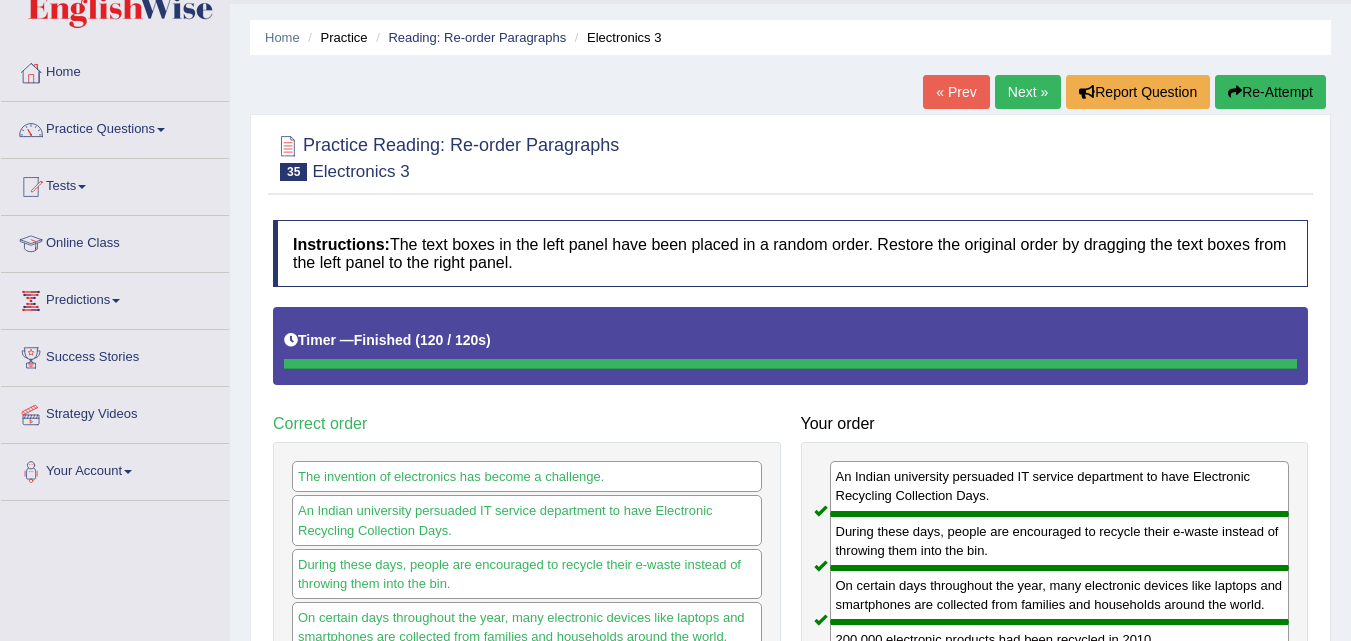 click on "Next »" at bounding box center (1028, 92) 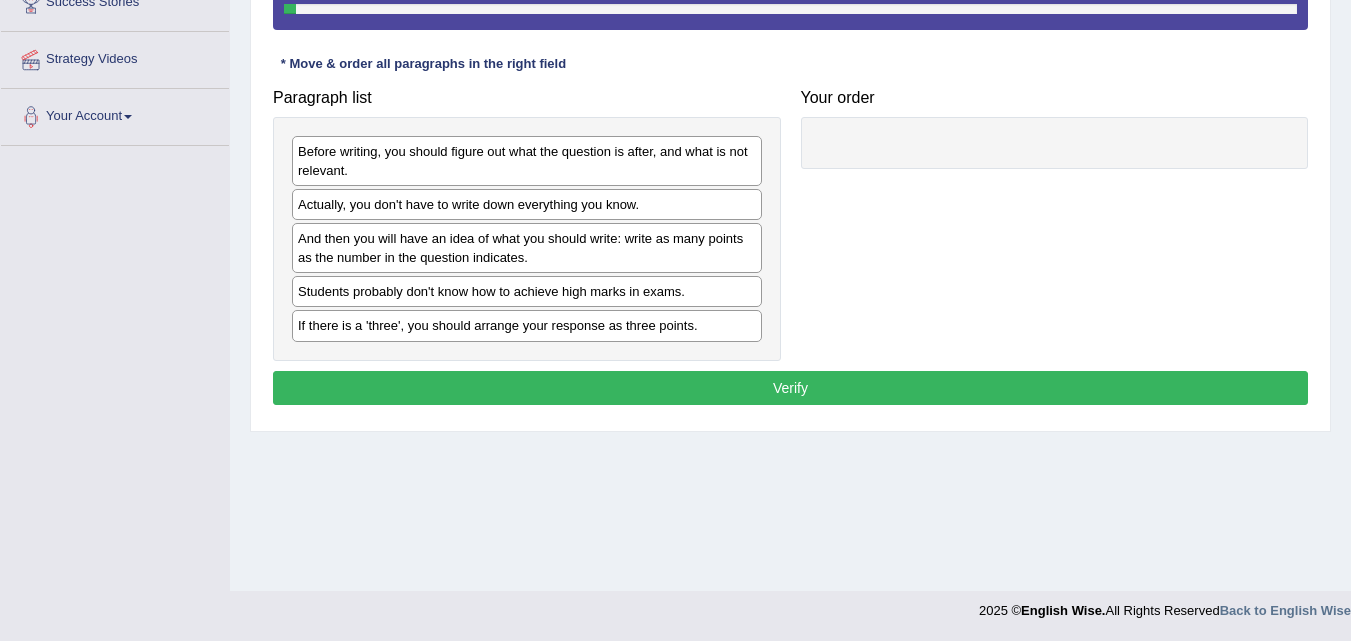 scroll, scrollTop: 409, scrollLeft: 0, axis: vertical 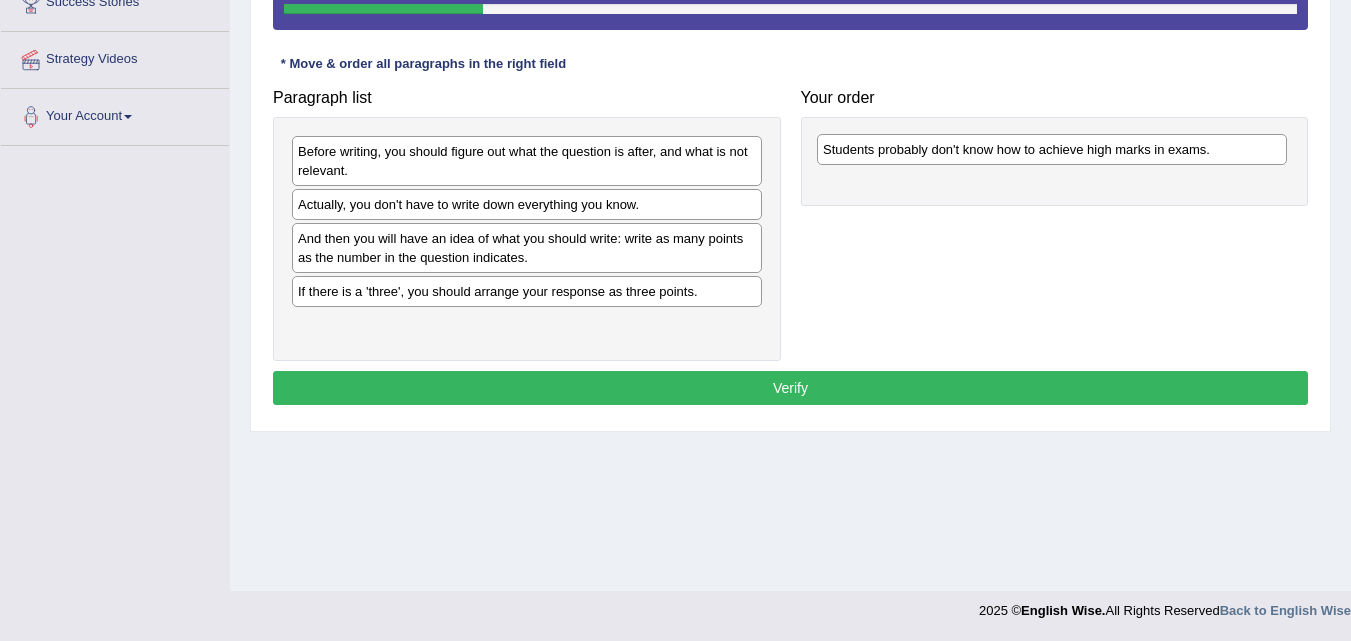 drag, startPoint x: 405, startPoint y: 296, endPoint x: 928, endPoint y: 154, distance: 541.9345 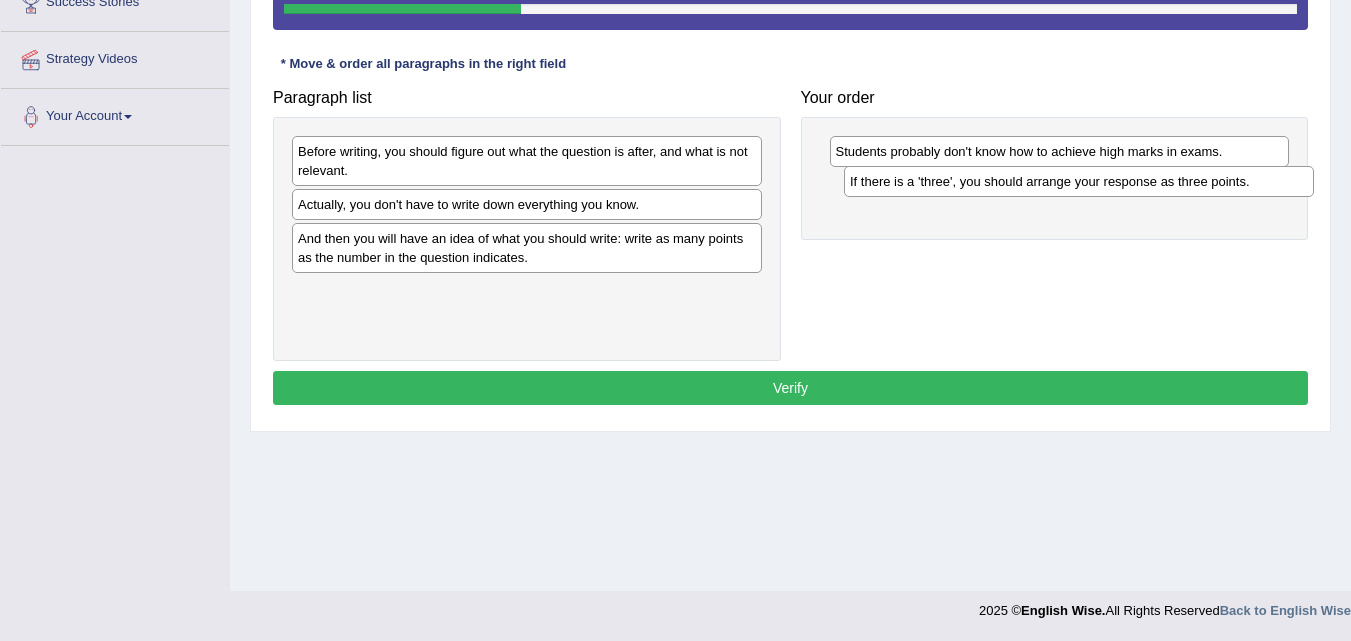 drag, startPoint x: 527, startPoint y: 296, endPoint x: 1074, endPoint y: 186, distance: 557.95074 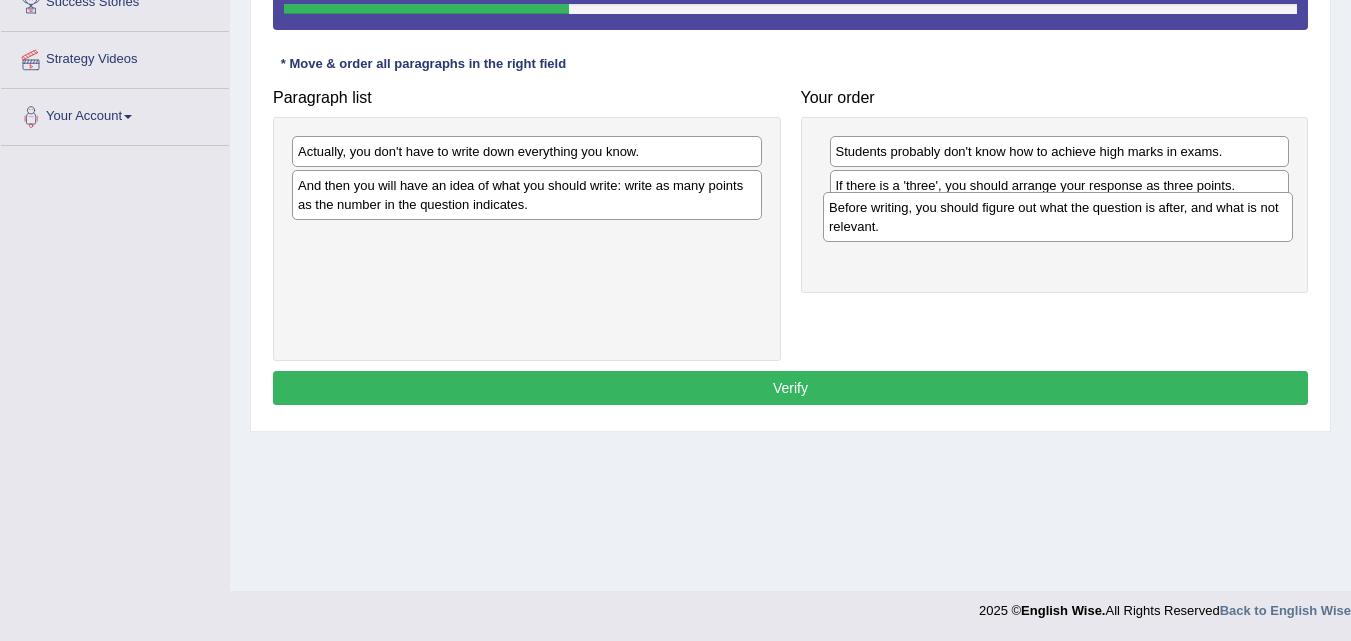drag, startPoint x: 588, startPoint y: 170, endPoint x: 1118, endPoint y: 226, distance: 532.95026 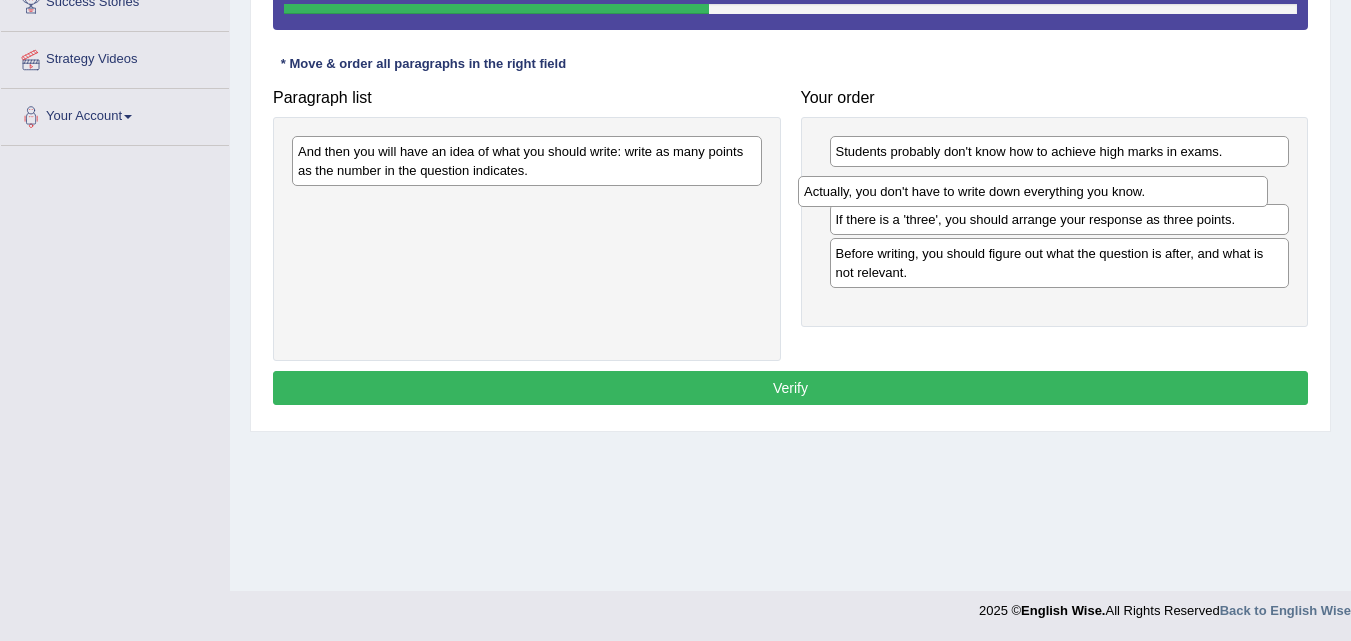 drag, startPoint x: 670, startPoint y: 154, endPoint x: 1184, endPoint y: 197, distance: 515.79553 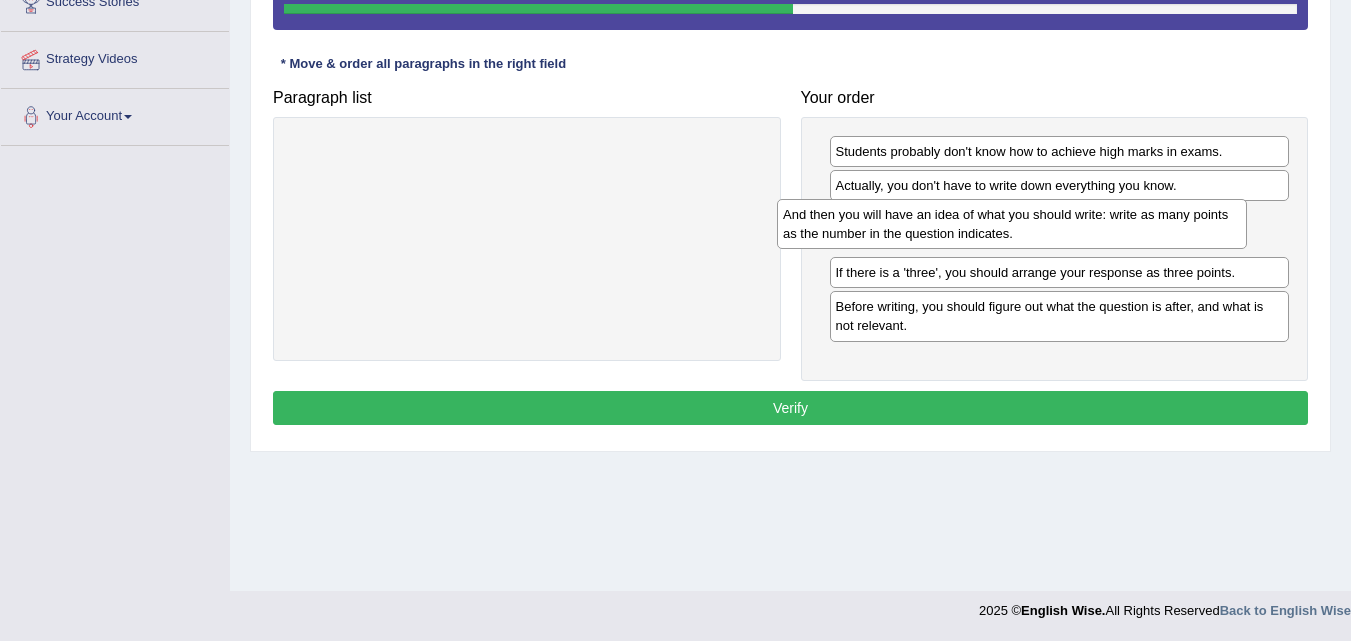 drag, startPoint x: 621, startPoint y: 167, endPoint x: 1106, endPoint y: 230, distance: 489.07465 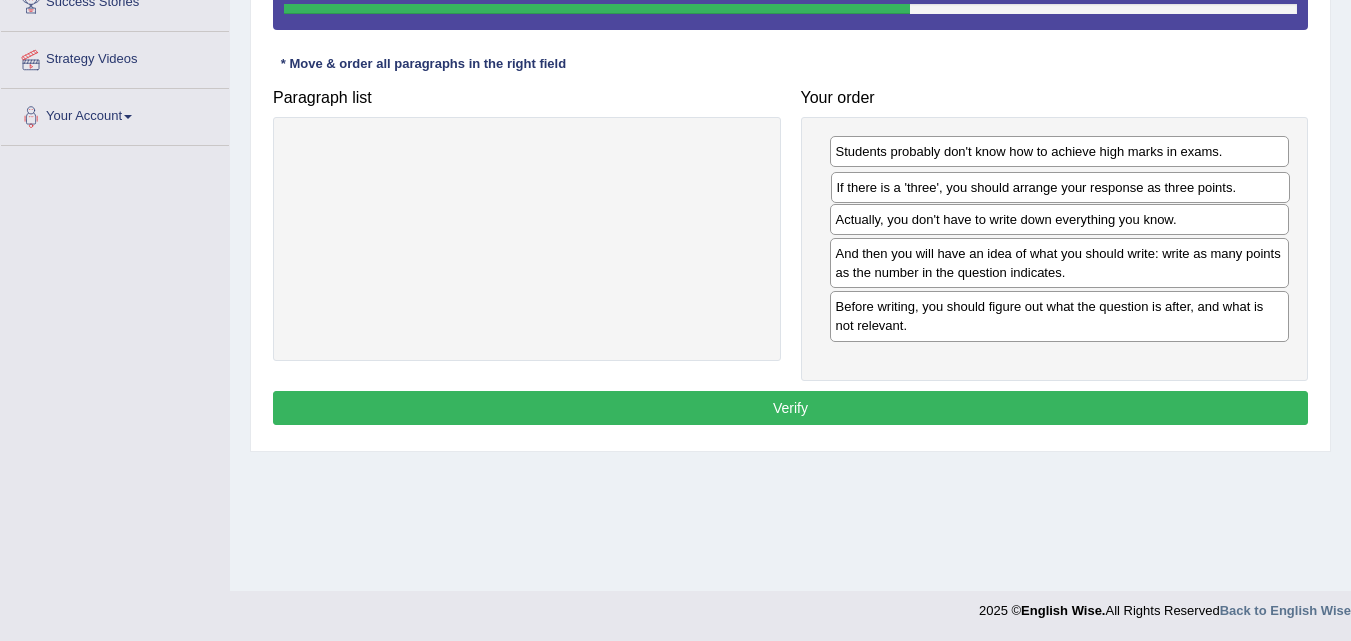 drag, startPoint x: 979, startPoint y: 280, endPoint x: 980, endPoint y: 194, distance: 86.00581 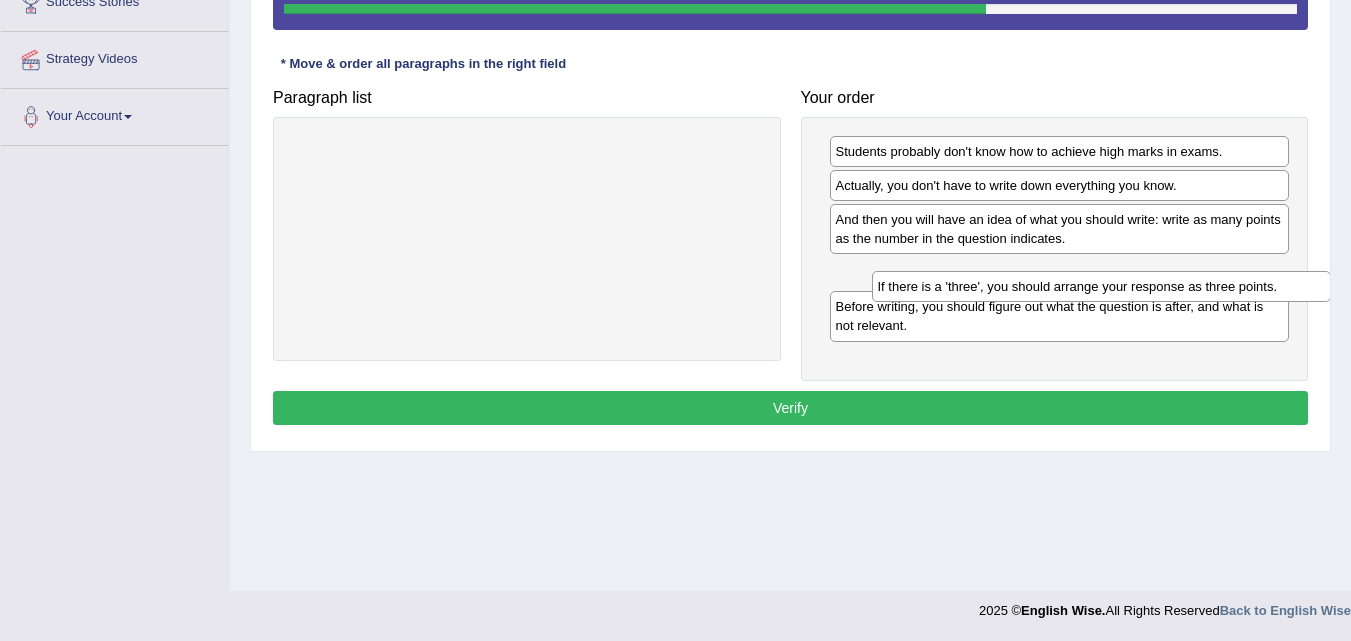 drag, startPoint x: 928, startPoint y: 192, endPoint x: 963, endPoint y: 289, distance: 103.121284 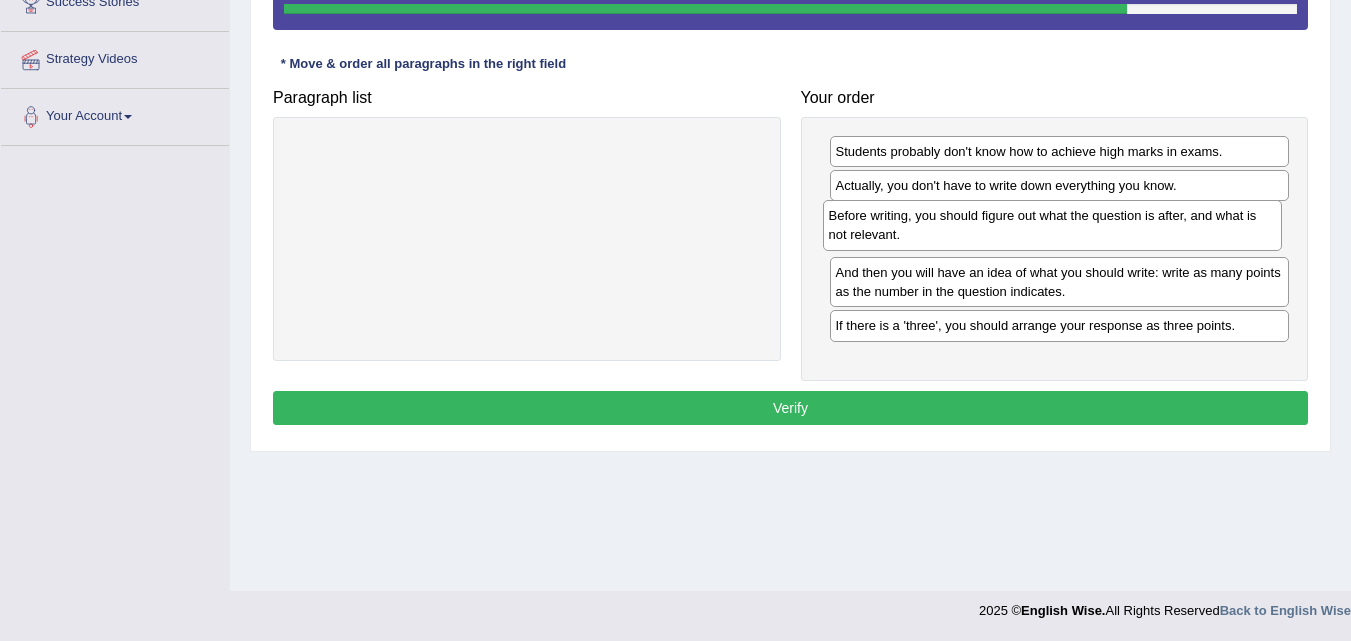 drag, startPoint x: 995, startPoint y: 336, endPoint x: 988, endPoint y: 245, distance: 91.26884 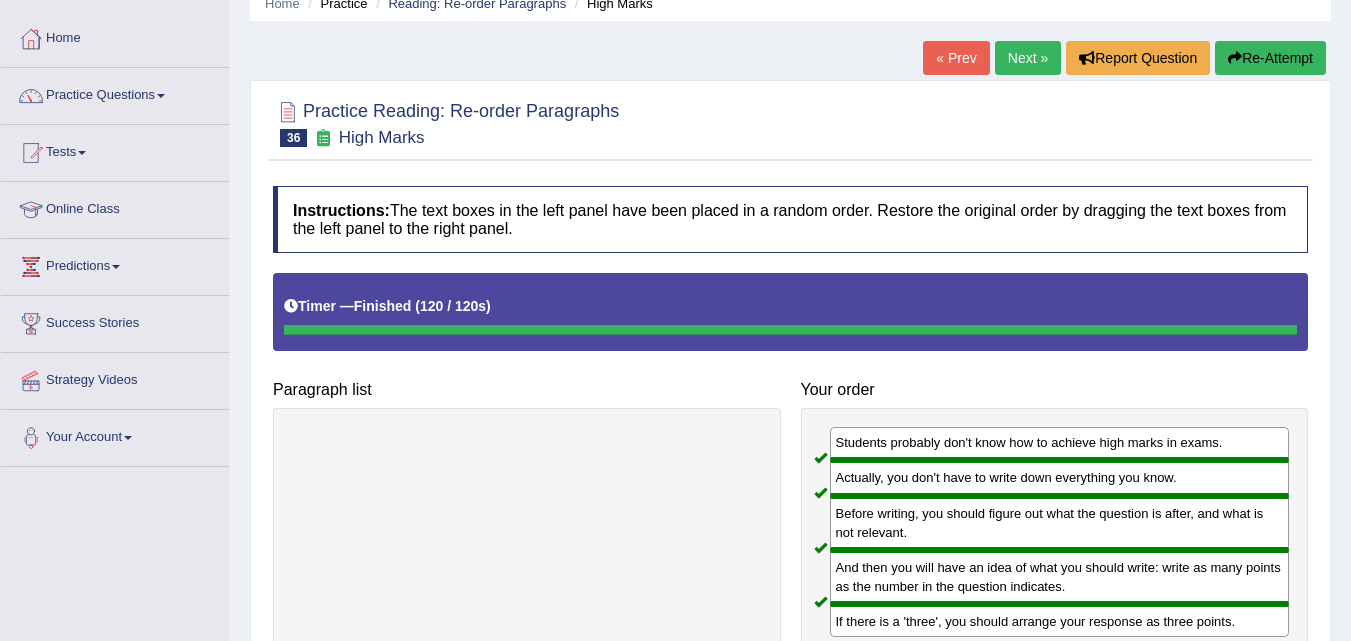 scroll, scrollTop: 0, scrollLeft: 0, axis: both 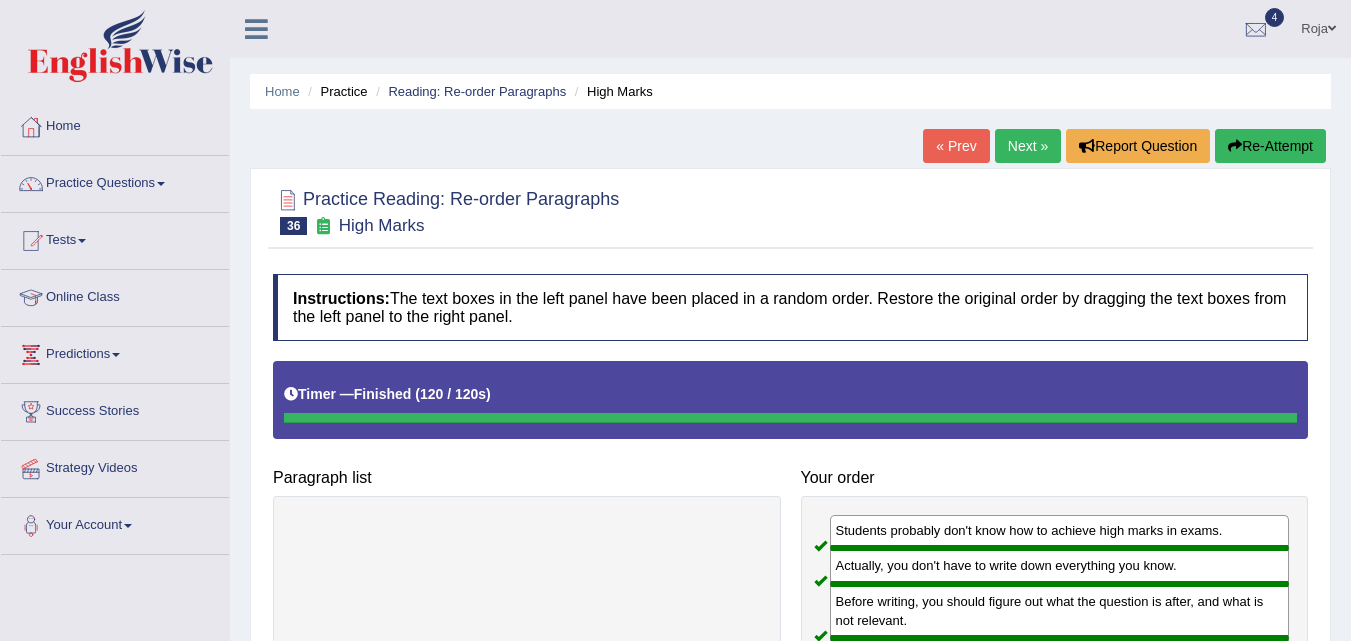 click on "Next »" at bounding box center (1028, 146) 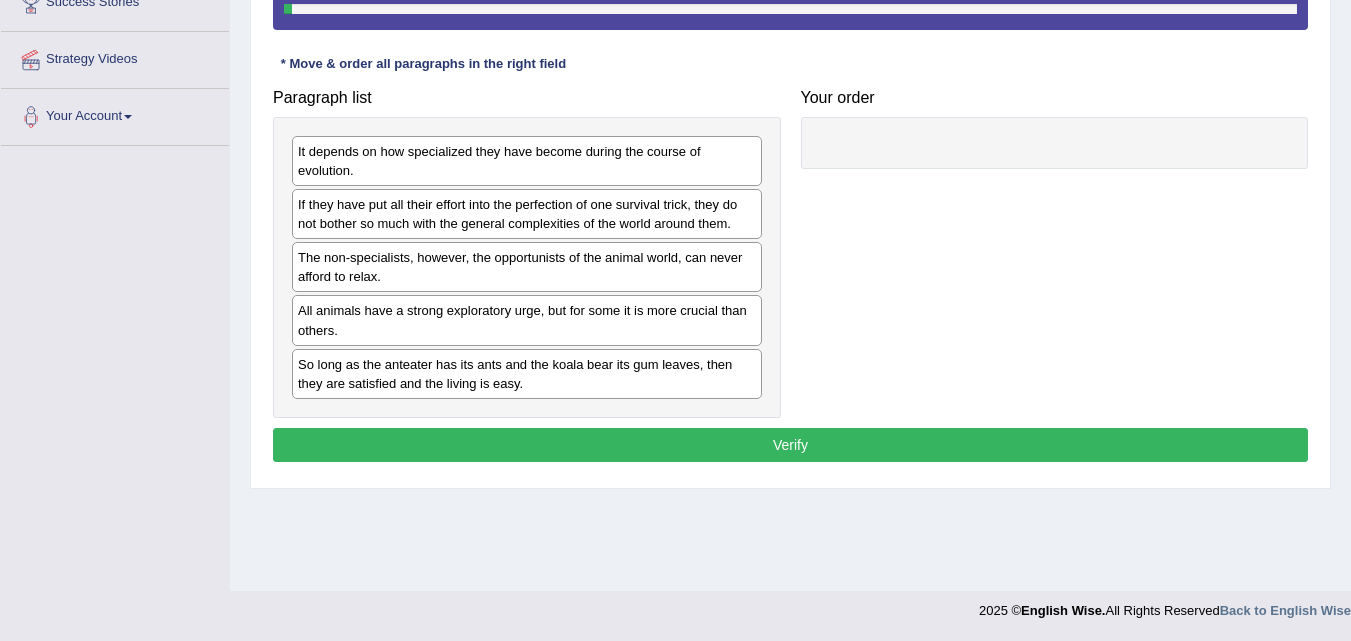 scroll, scrollTop: 0, scrollLeft: 0, axis: both 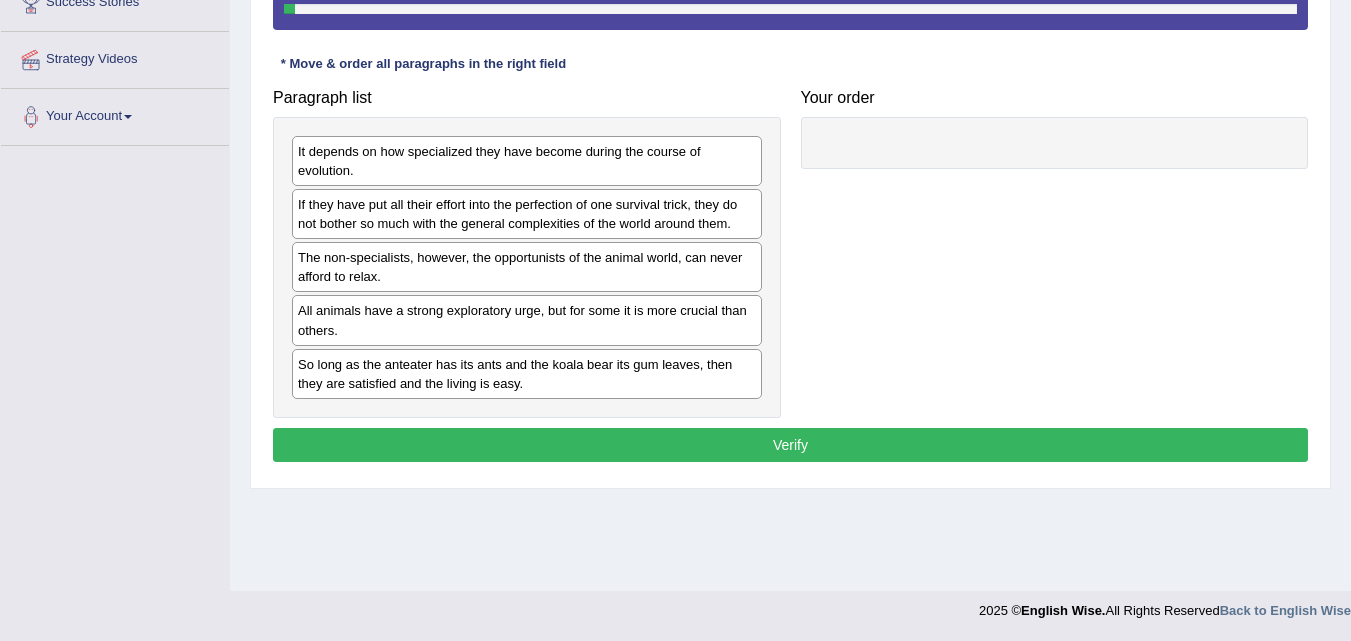 click on "Toggle navigation
Home
Practice Questions   Speaking Practice Read Aloud
Repeat Sentence
Describe Image
Re-tell Lecture
Answer Short Question
Summarize Group Discussion
Respond To A Situation
Writing Practice  Summarize Written Text
Write Essay
Reading Practice  Reading & Writing: Fill In The Blanks
Choose Multiple Answers
Re-order Paragraphs
Fill In The Blanks
Choose Single Answer
Listening Practice  Summarize Spoken Text
Highlight Incorrect Words
Highlight Correct Summary
Select Missing Word
Choose Single Answer
Choose Multiple Answers
Fill In The Blanks
Write From Dictation
Pronunciation
Tests
Take Mock Test" at bounding box center (675, -89) 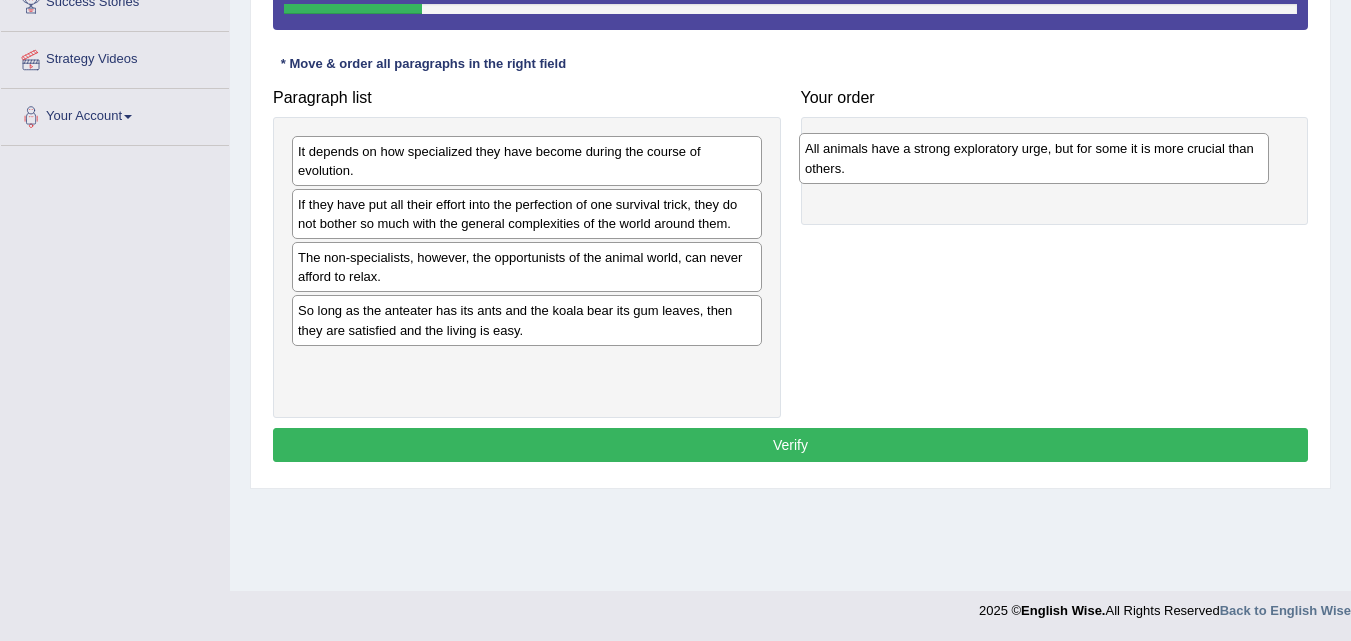 drag, startPoint x: 632, startPoint y: 336, endPoint x: 1122, endPoint y: 167, distance: 518.3252 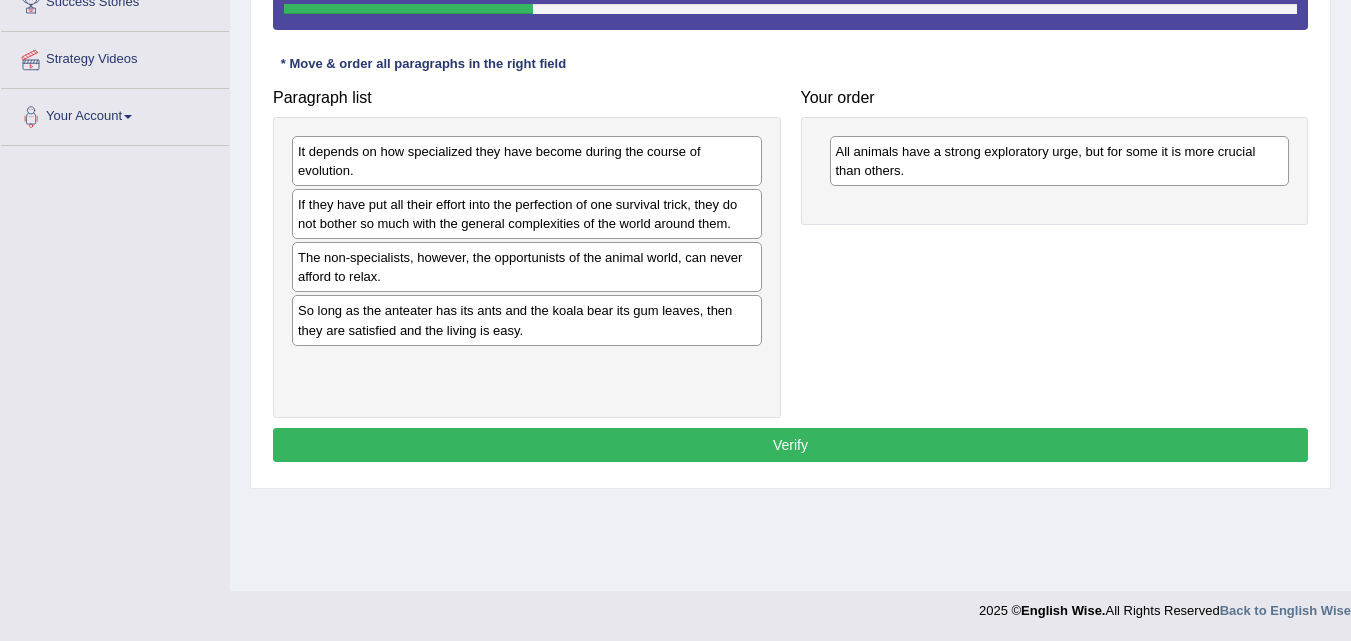 click on "So long as the anteater has its ants and the koala bear its gum leaves, then they are satisfied and the living is easy." at bounding box center (527, 320) 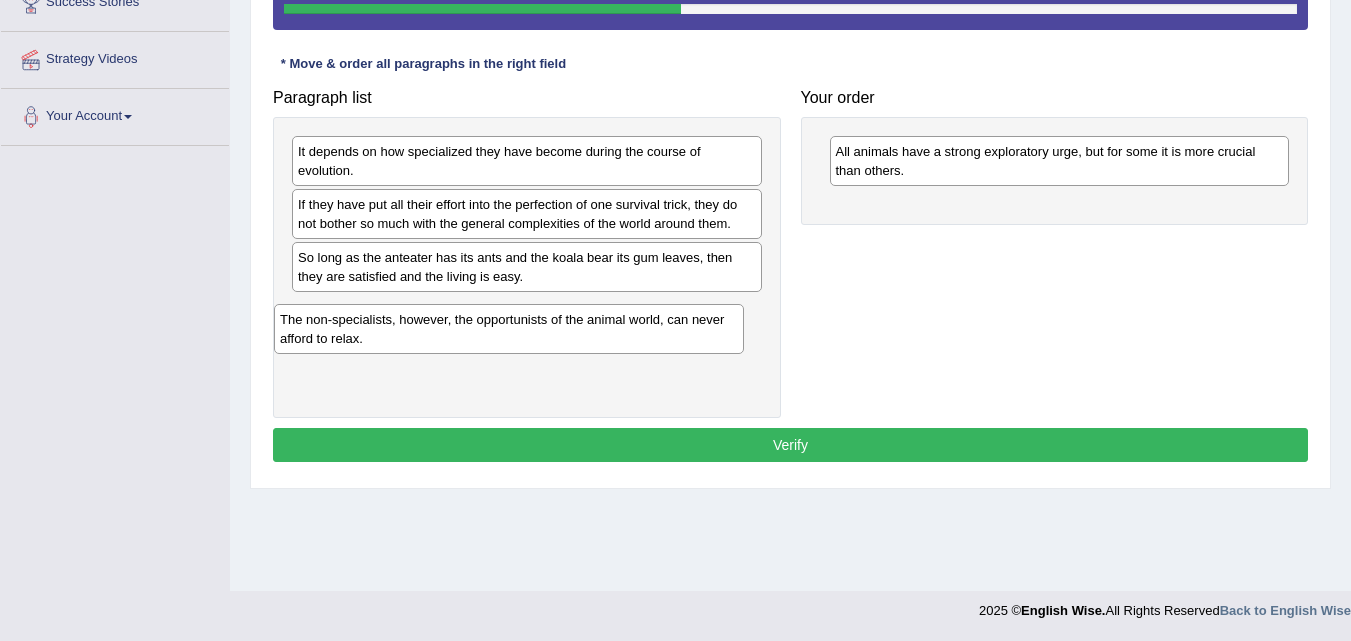 drag, startPoint x: 454, startPoint y: 292, endPoint x: 438, endPoint y: 354, distance: 64.03124 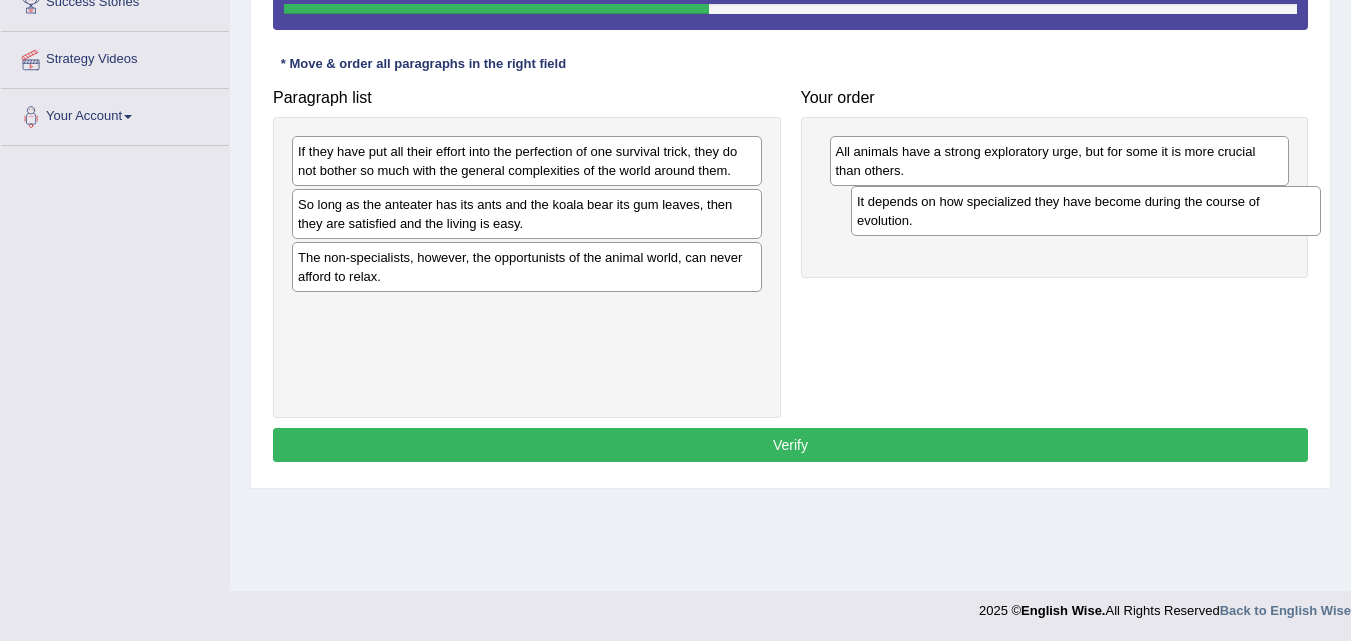 drag, startPoint x: 411, startPoint y: 143, endPoint x: 969, endPoint y: 193, distance: 560.23566 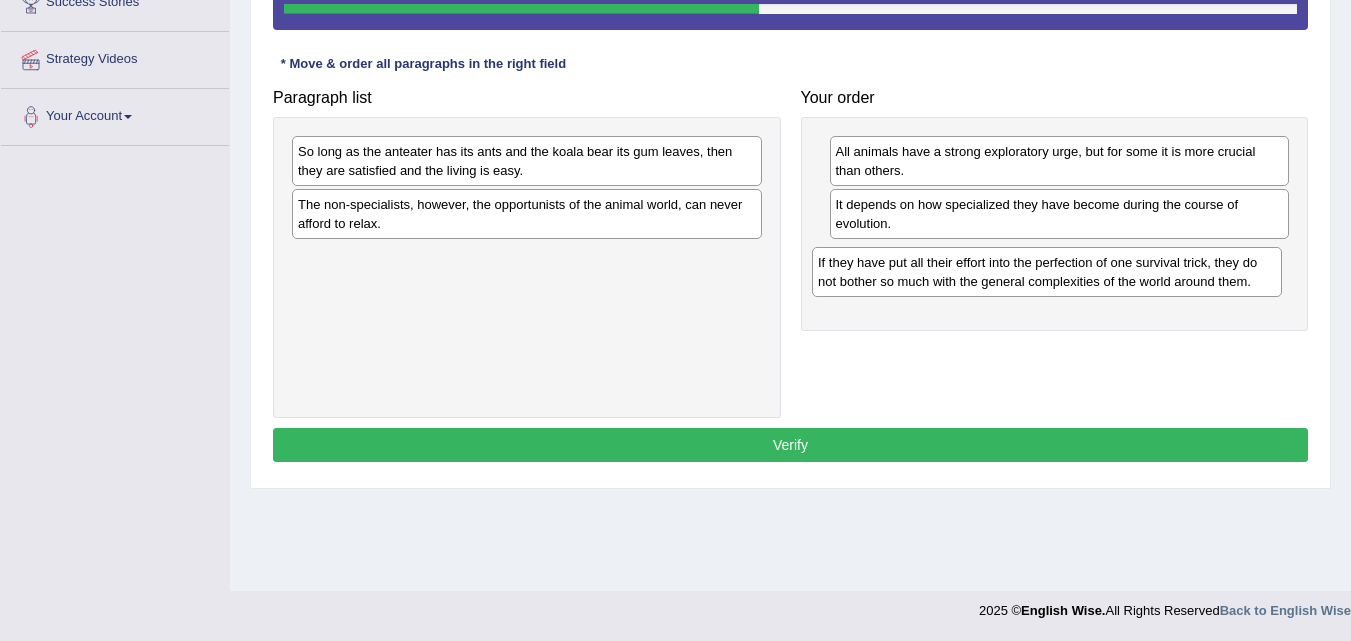 drag, startPoint x: 608, startPoint y: 181, endPoint x: 1135, endPoint y: 282, distance: 536.59106 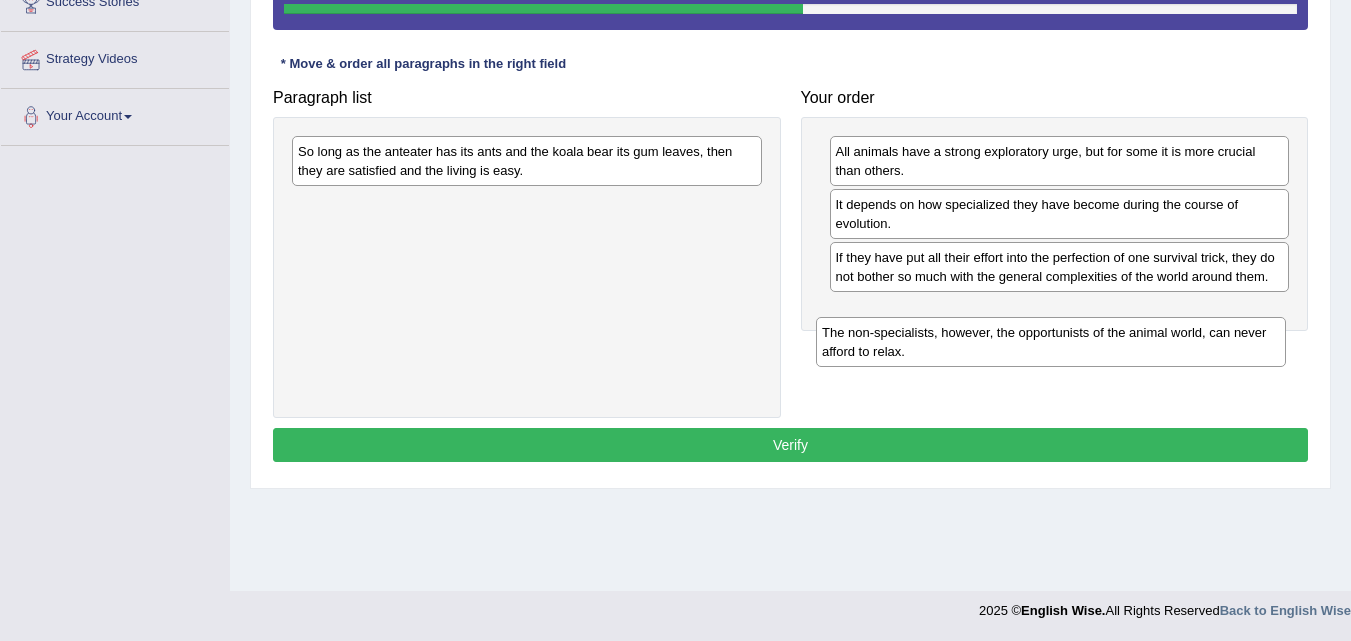 drag, startPoint x: 642, startPoint y: 219, endPoint x: 1170, endPoint y: 338, distance: 541.24396 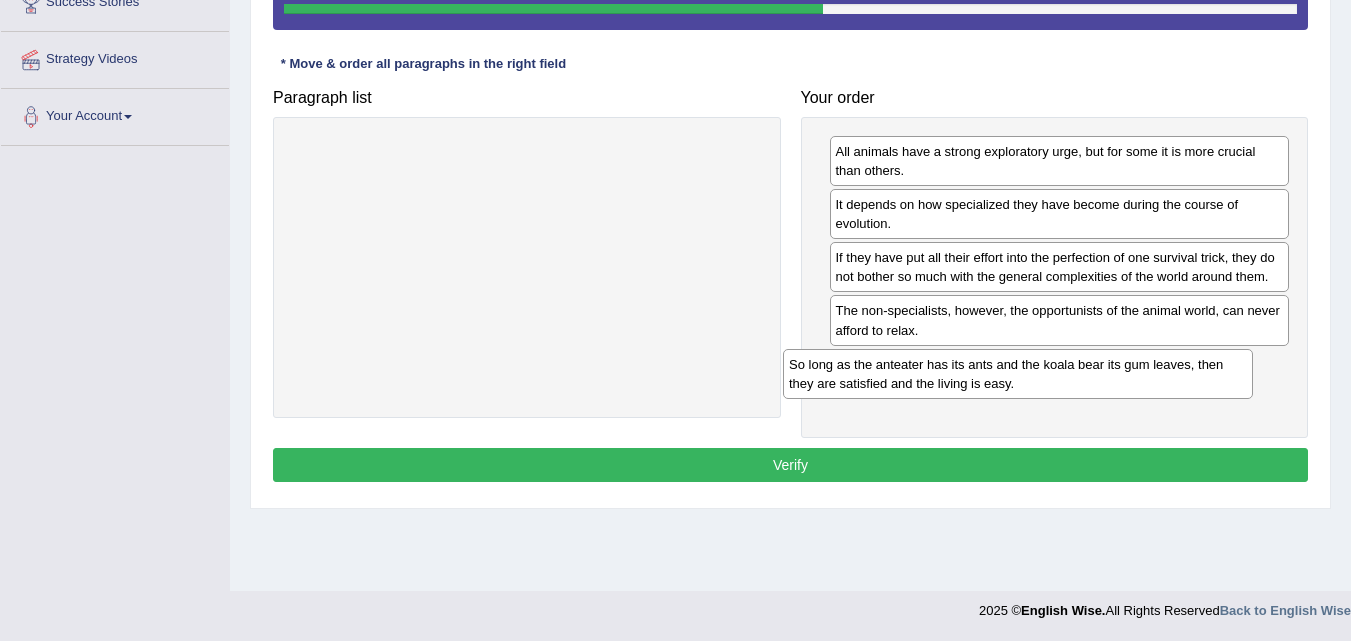 drag, startPoint x: 659, startPoint y: 158, endPoint x: 1153, endPoint y: 371, distance: 537.96375 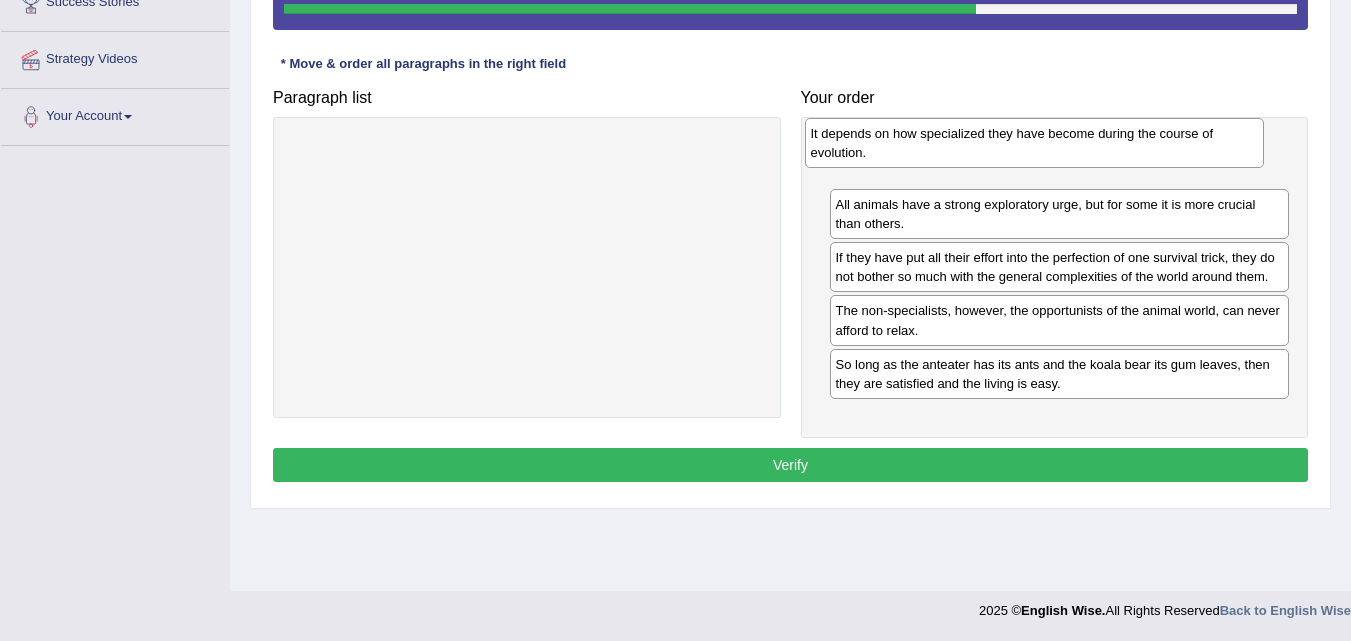 drag, startPoint x: 994, startPoint y: 225, endPoint x: 970, endPoint y: 148, distance: 80.65358 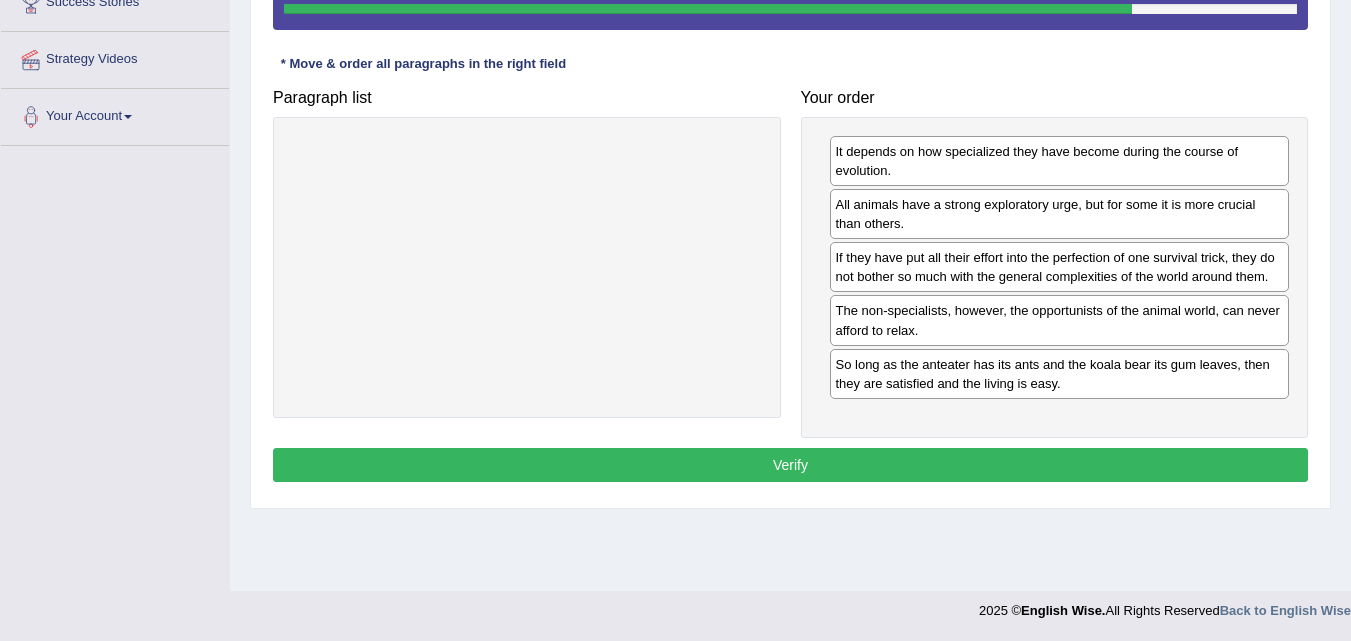 click on "The non-specialists, however, the opportunists of the animal world, can never afford to relax." at bounding box center [1060, 320] 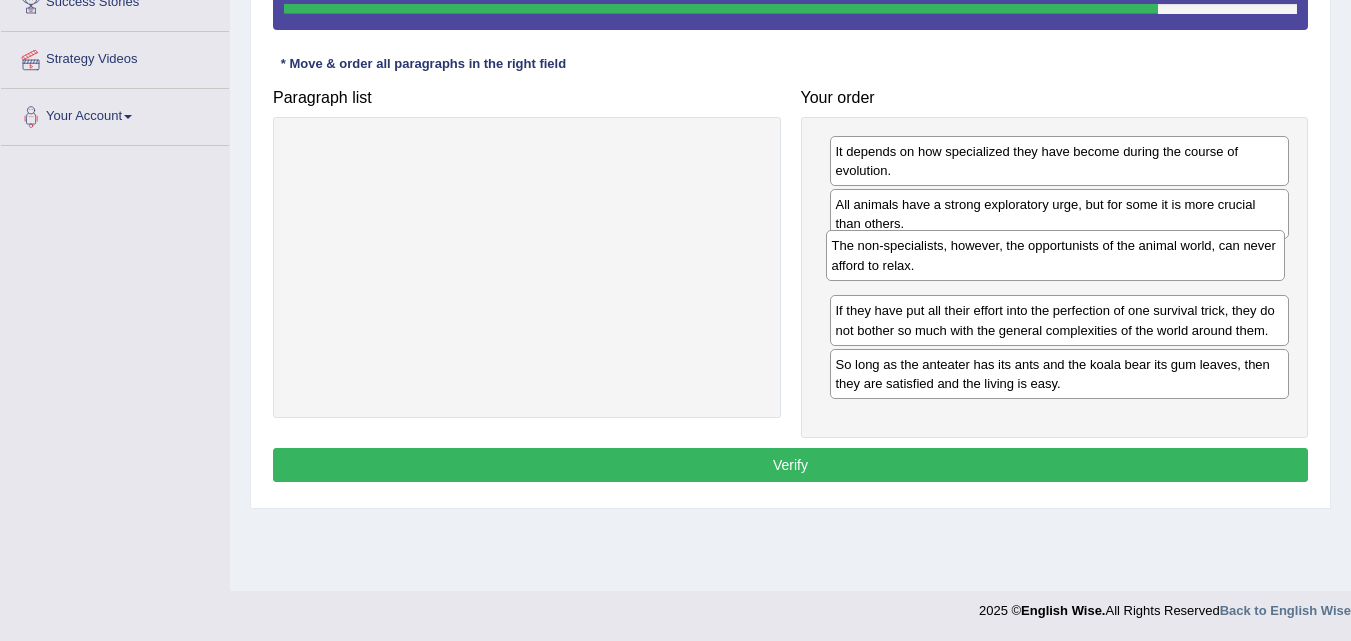 drag, startPoint x: 913, startPoint y: 319, endPoint x: 909, endPoint y: 255, distance: 64.12488 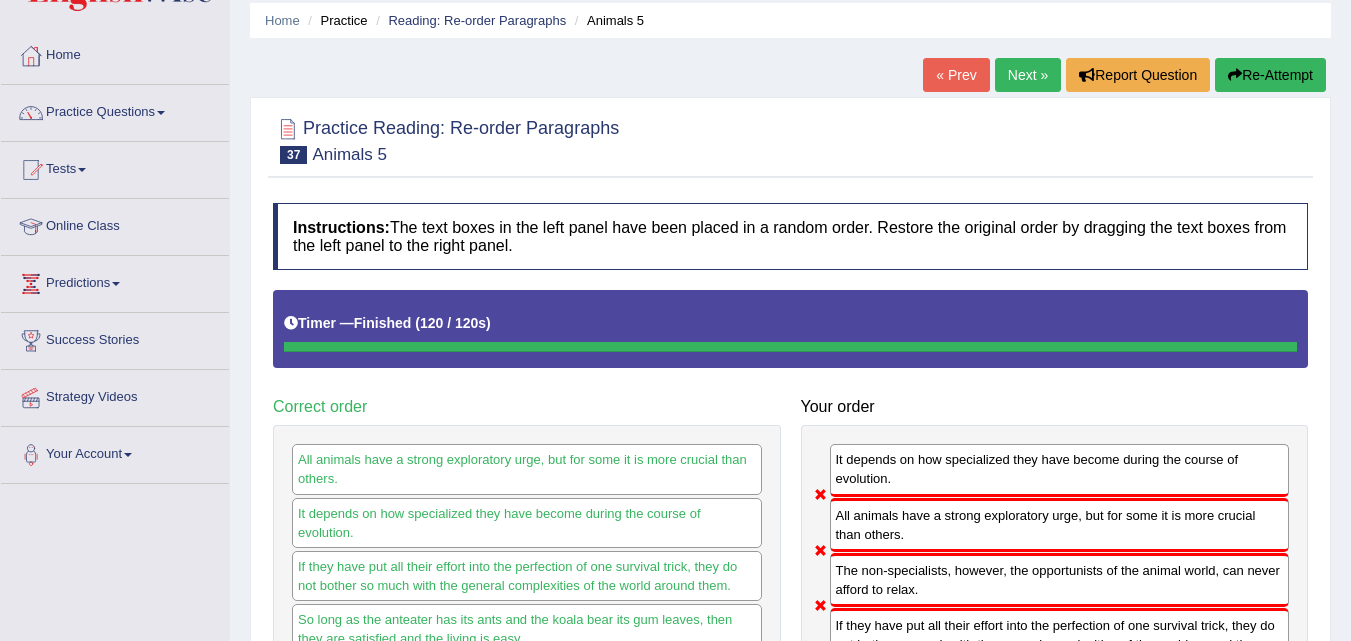 scroll, scrollTop: 35, scrollLeft: 0, axis: vertical 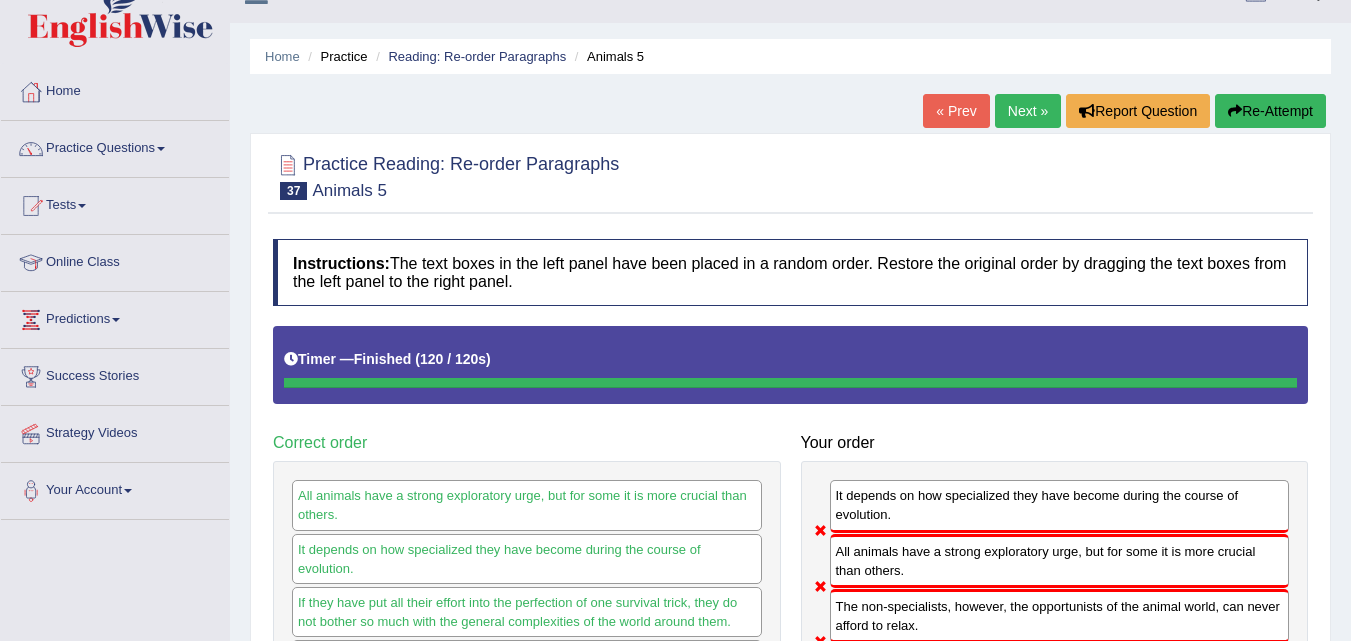 click on "Next »" at bounding box center (1028, 111) 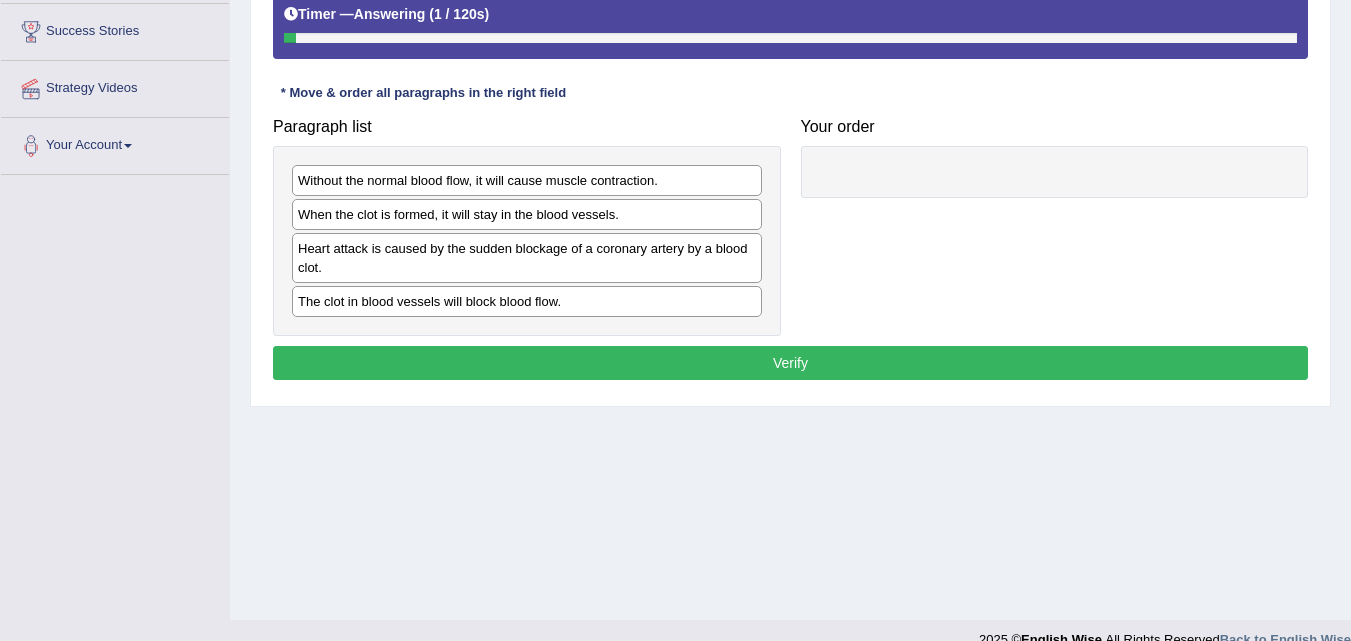 scroll, scrollTop: 380, scrollLeft: 0, axis: vertical 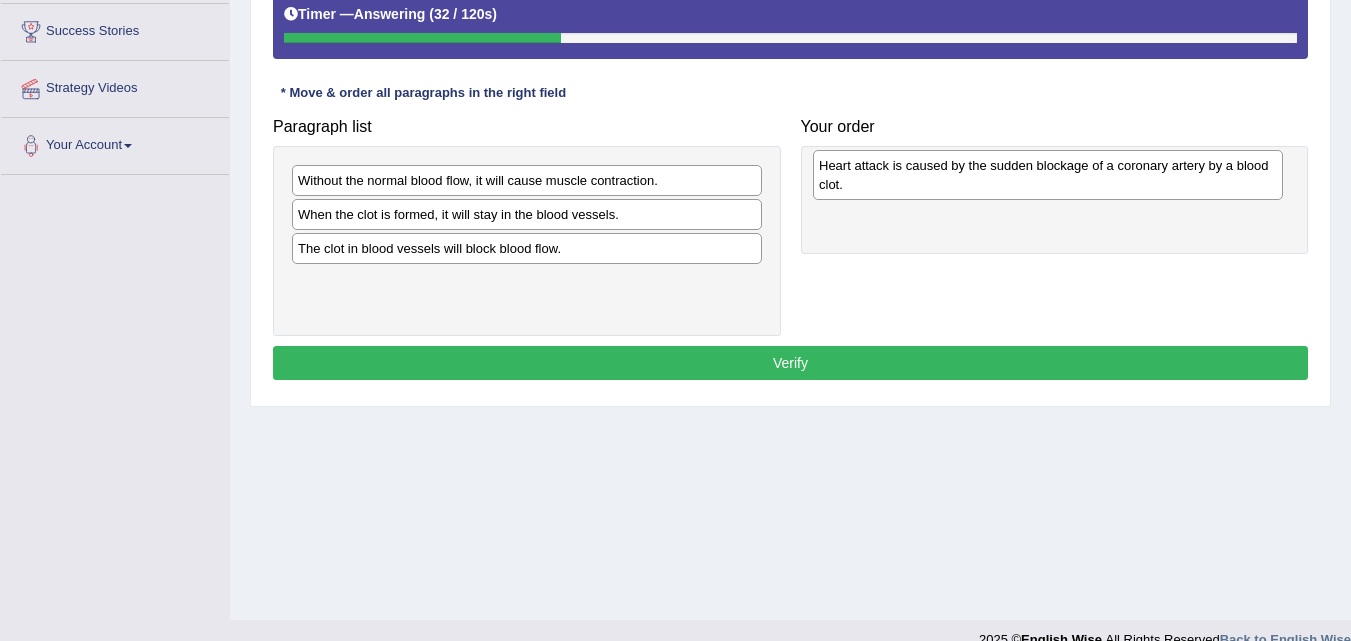 drag, startPoint x: 478, startPoint y: 275, endPoint x: 994, endPoint y: 194, distance: 522.31885 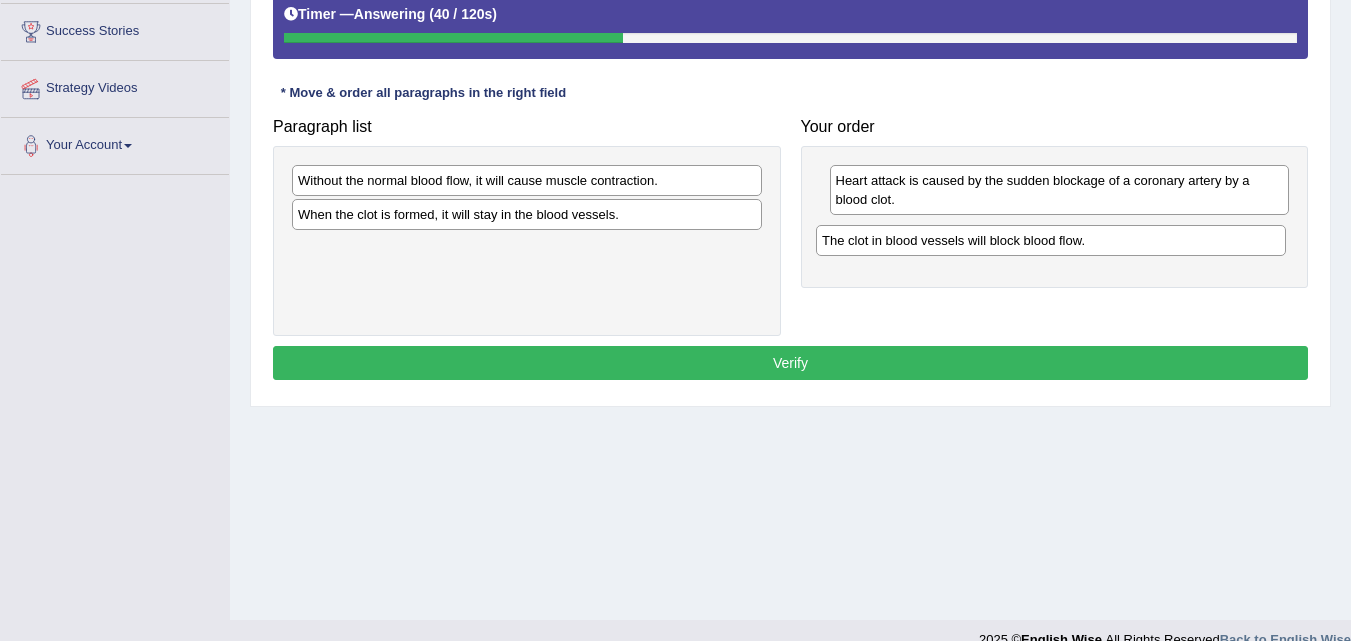 drag, startPoint x: 600, startPoint y: 247, endPoint x: 1124, endPoint y: 239, distance: 524.06104 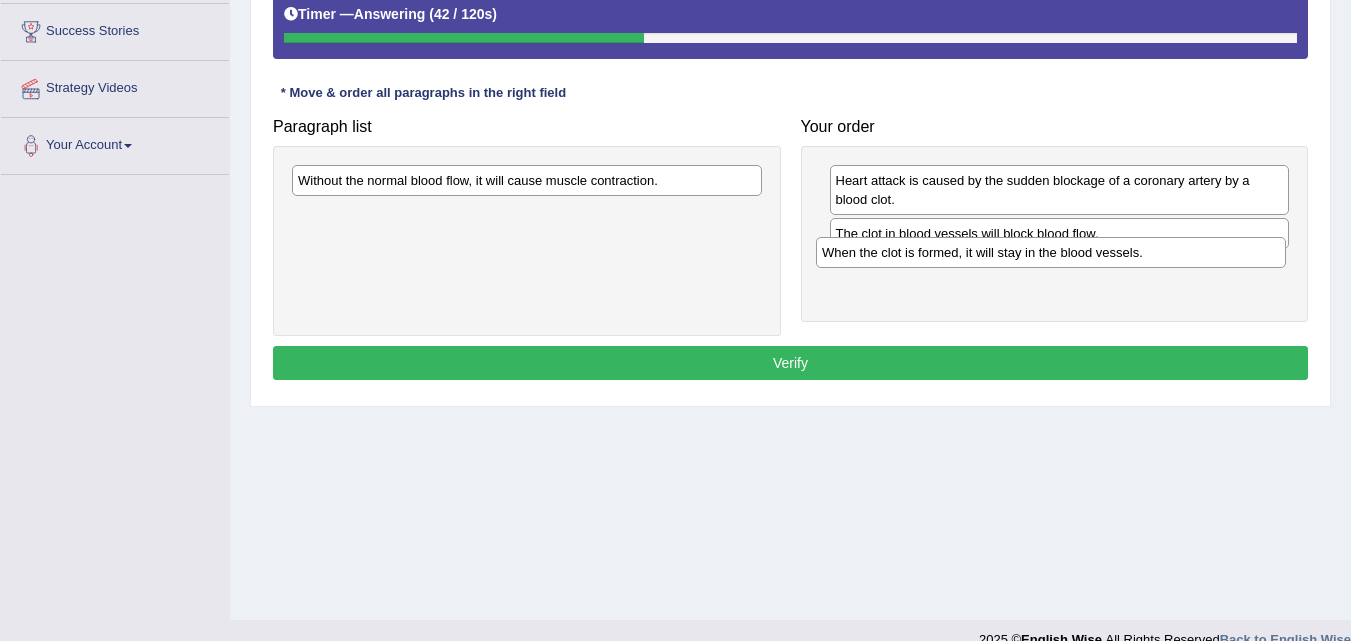 drag, startPoint x: 687, startPoint y: 219, endPoint x: 1209, endPoint y: 257, distance: 523.3813 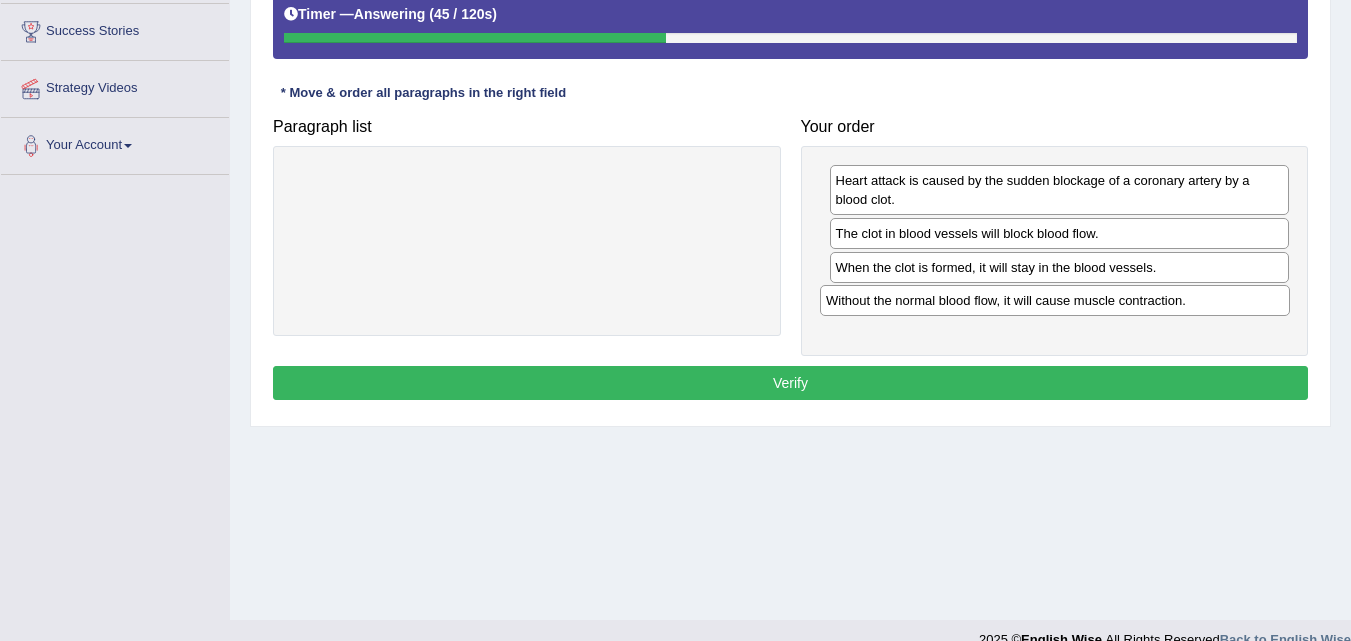 drag, startPoint x: 693, startPoint y: 186, endPoint x: 1221, endPoint y: 306, distance: 541.46466 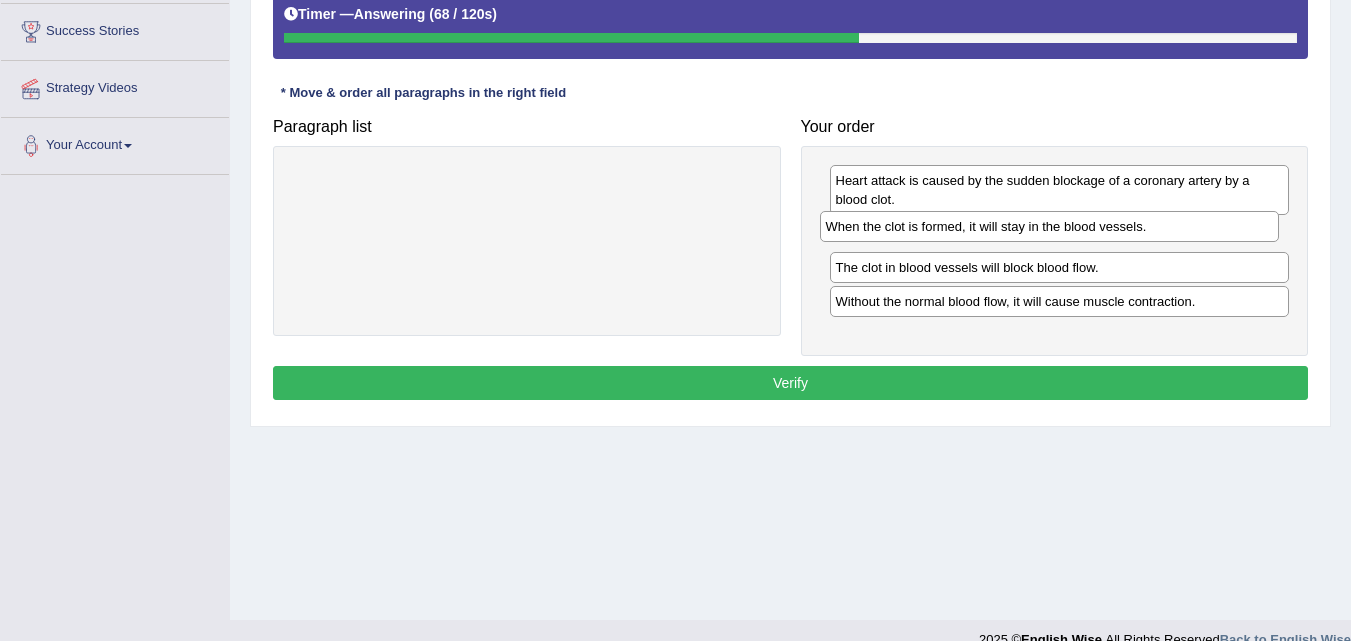 drag, startPoint x: 948, startPoint y: 270, endPoint x: 938, endPoint y: 229, distance: 42.201897 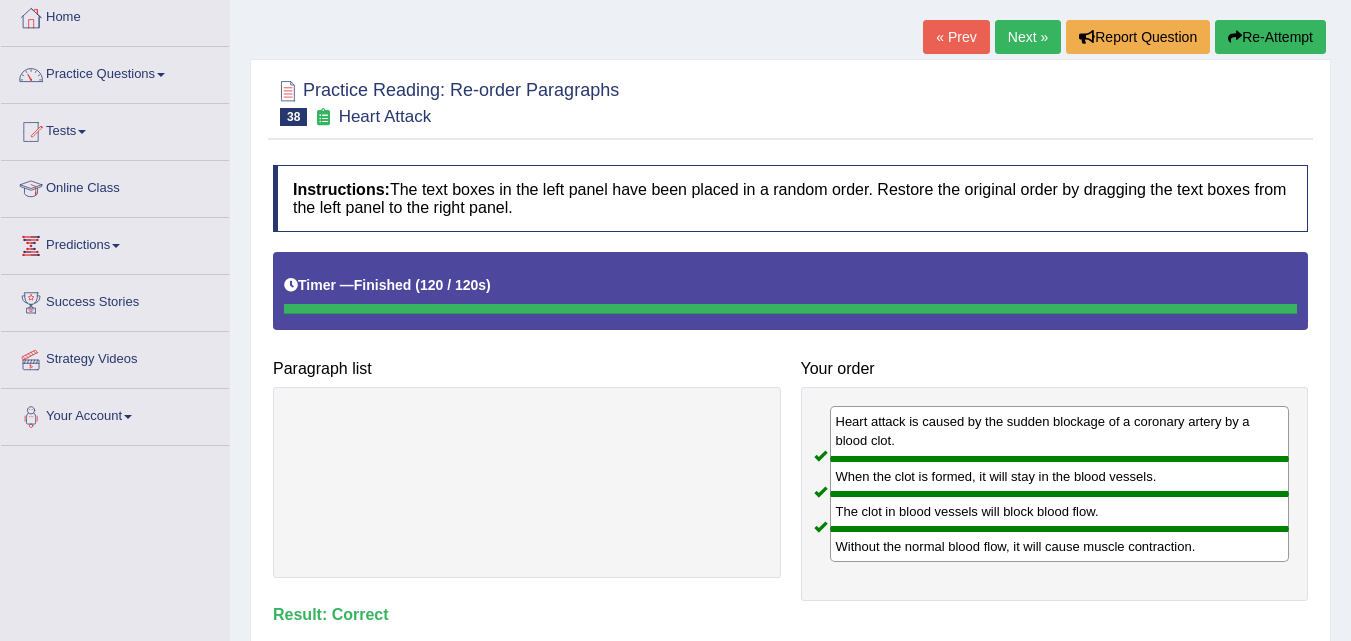 scroll, scrollTop: 107, scrollLeft: 0, axis: vertical 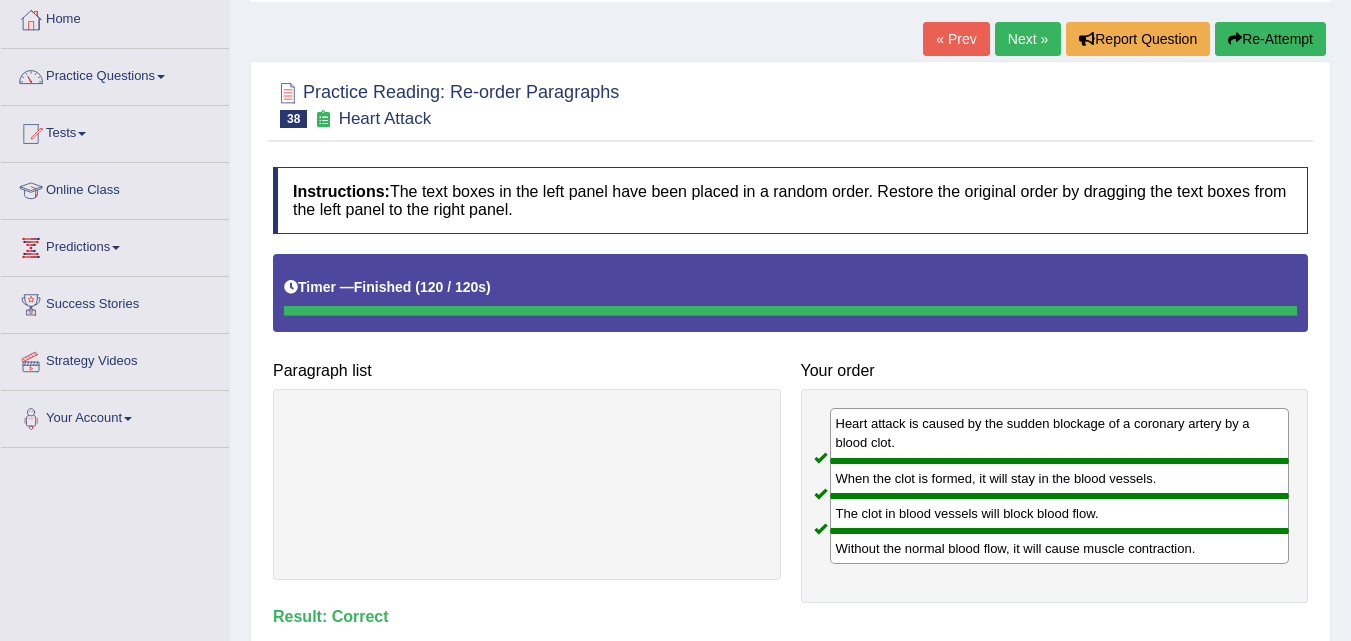 click on "Next »" at bounding box center [1028, 39] 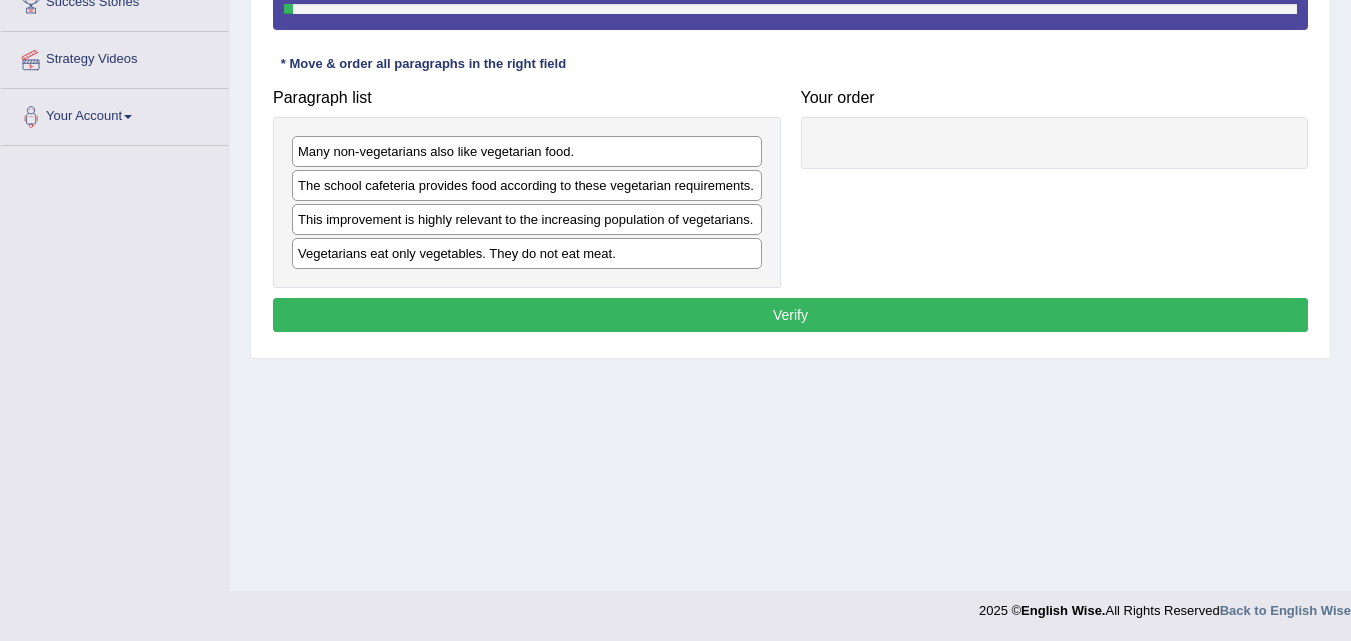 scroll, scrollTop: 409, scrollLeft: 0, axis: vertical 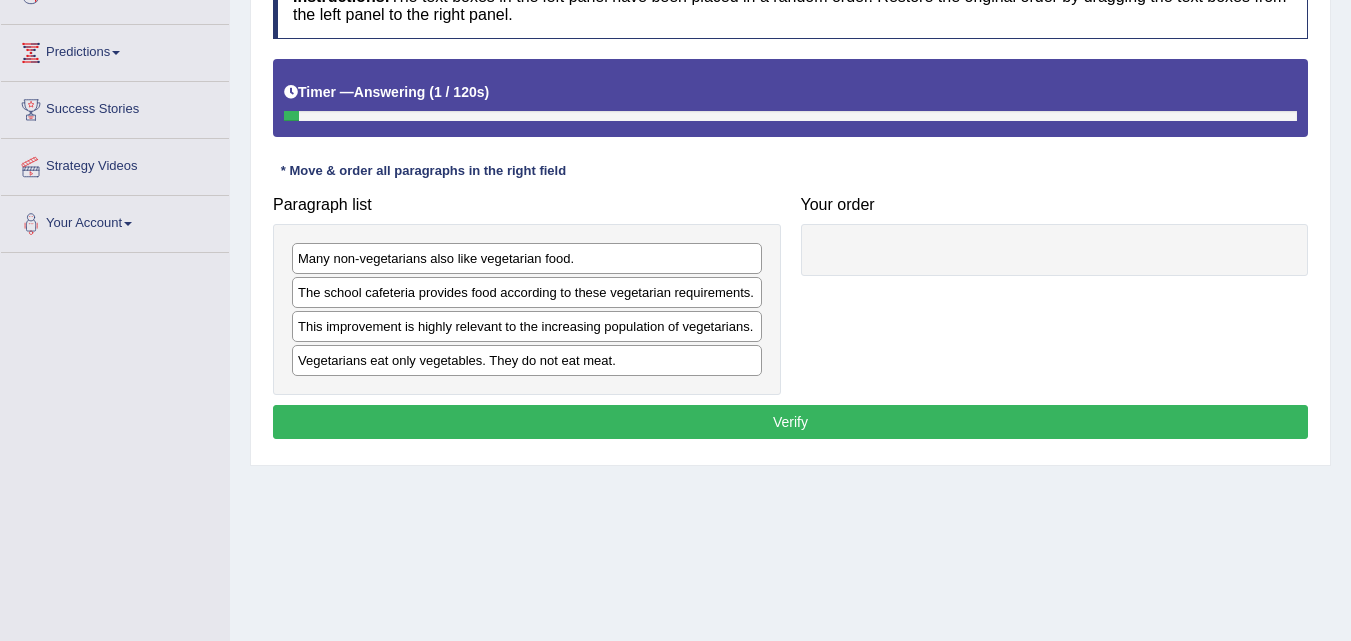 click on "Toggle navigation
Home
Practice Questions   Speaking Practice Read Aloud
Repeat Sentence
Describe Image
Re-tell Lecture
Answer Short Question
Summarize Group Discussion
Respond To A Situation
Writing Practice  Summarize Written Text
Write Essay
Reading Practice  Reading & Writing: Fill In The Blanks
Choose Multiple Answers
Re-order Paragraphs
Fill In The Blanks
Choose Single Answer
Listening Practice  Summarize Spoken Text
Highlight Incorrect Words
Highlight Correct Summary
Select Missing Word
Choose Single Answer
Choose Multiple Answers
Fill In The Blanks
Write From Dictation
Pronunciation
Tests
Take Mock Test" at bounding box center [675, 18] 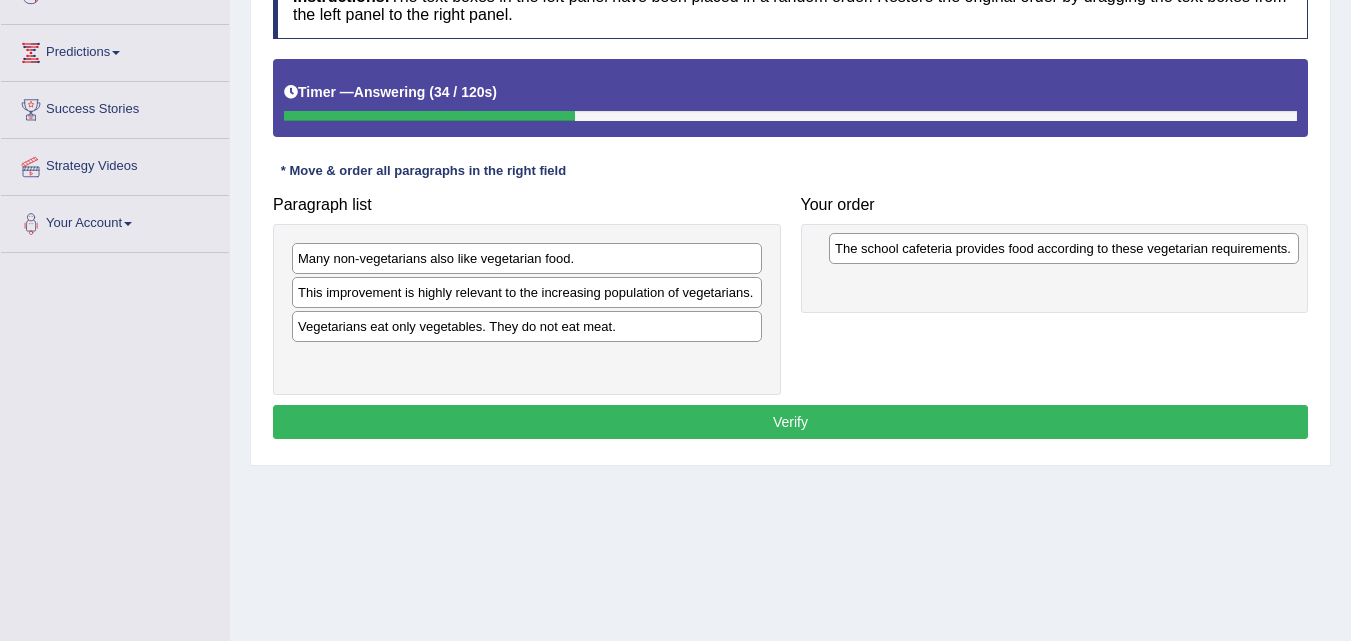 drag, startPoint x: 524, startPoint y: 300, endPoint x: 1061, endPoint y: 256, distance: 538.7996 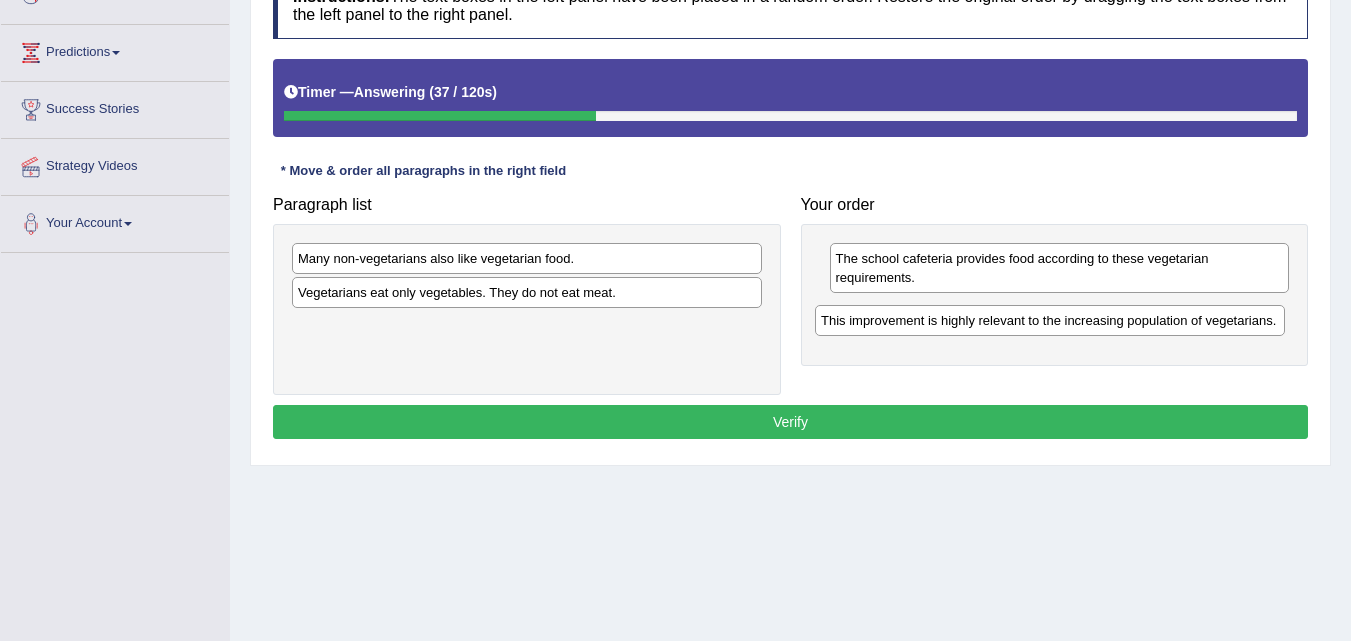 drag, startPoint x: 668, startPoint y: 294, endPoint x: 1192, endPoint y: 321, distance: 524.6951 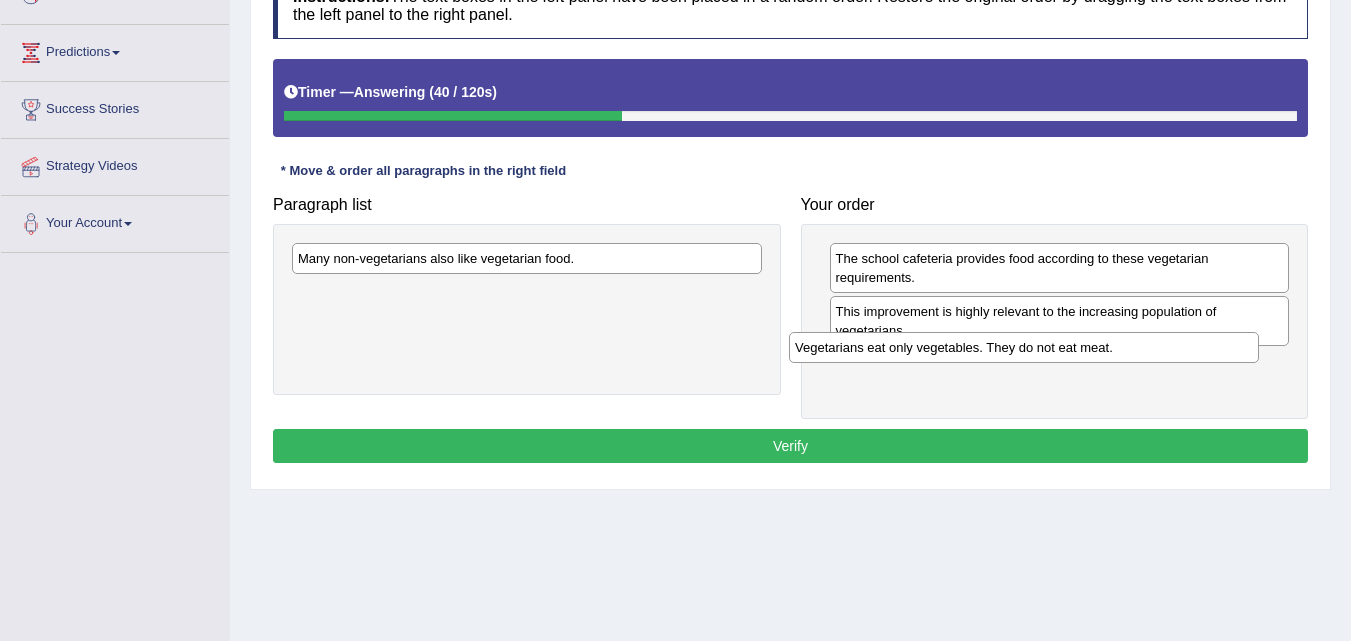 drag, startPoint x: 657, startPoint y: 299, endPoint x: 1154, endPoint y: 354, distance: 500.034 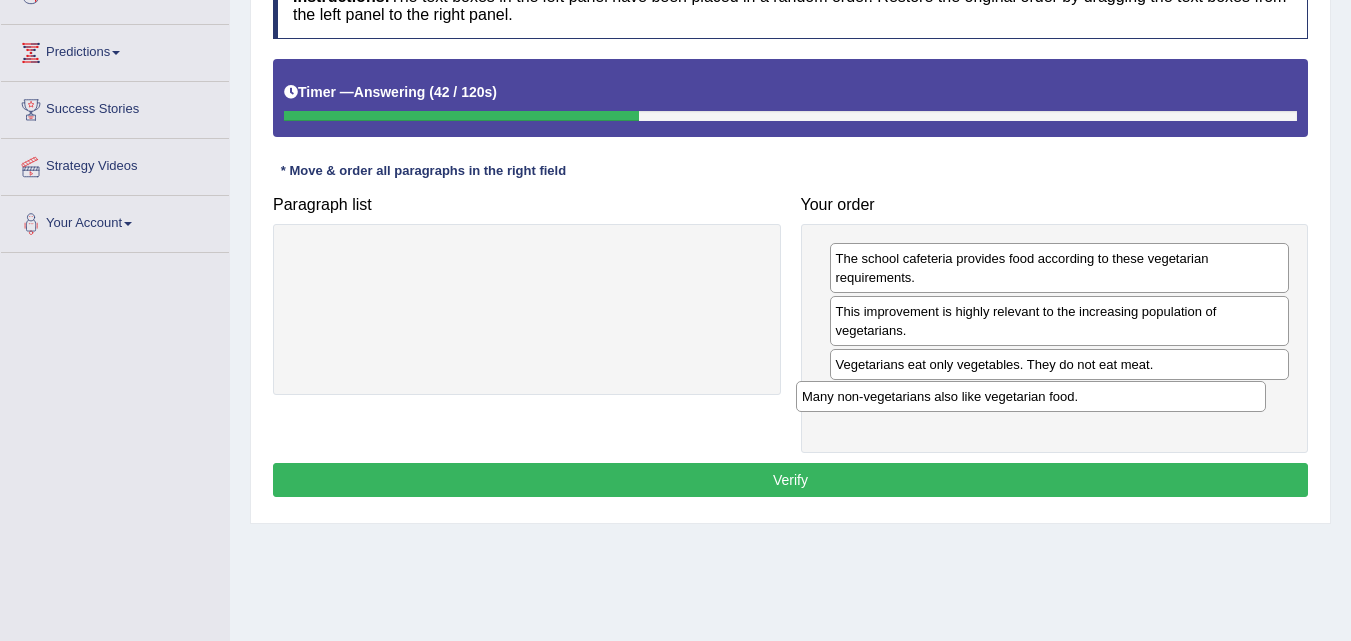 drag, startPoint x: 593, startPoint y: 253, endPoint x: 1097, endPoint y: 390, distance: 522.2882 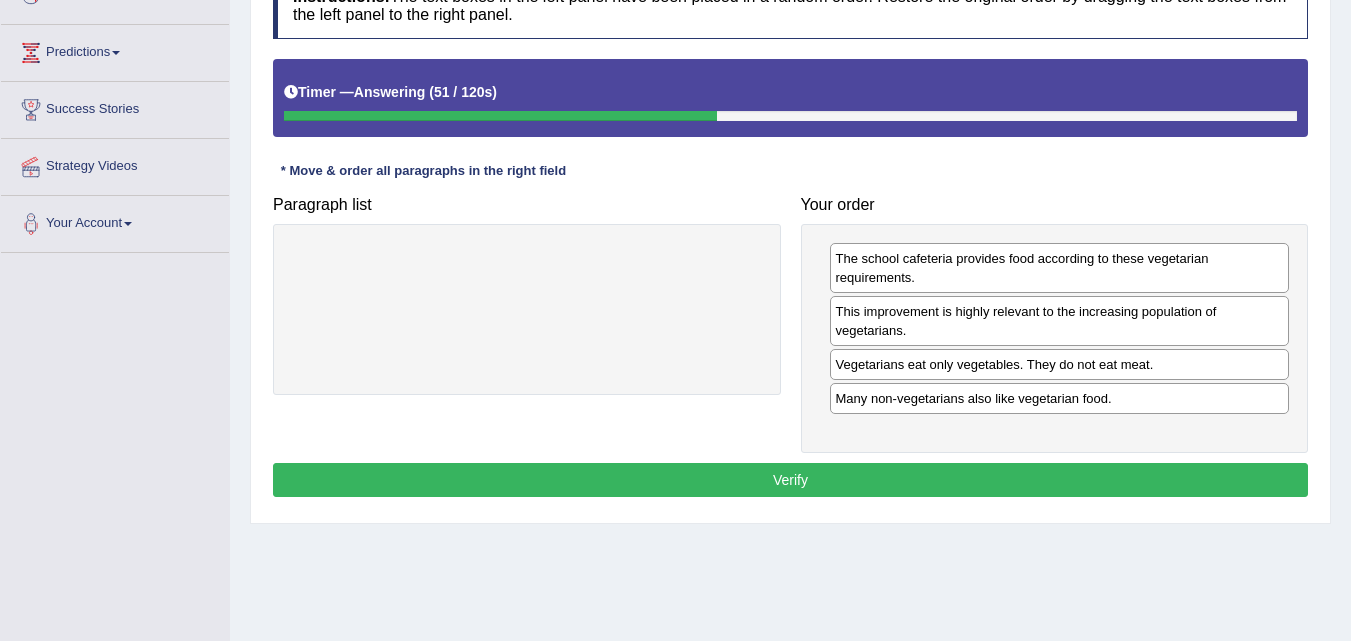 click on "Many non-vegetarians also like vegetarian food." at bounding box center (1060, 398) 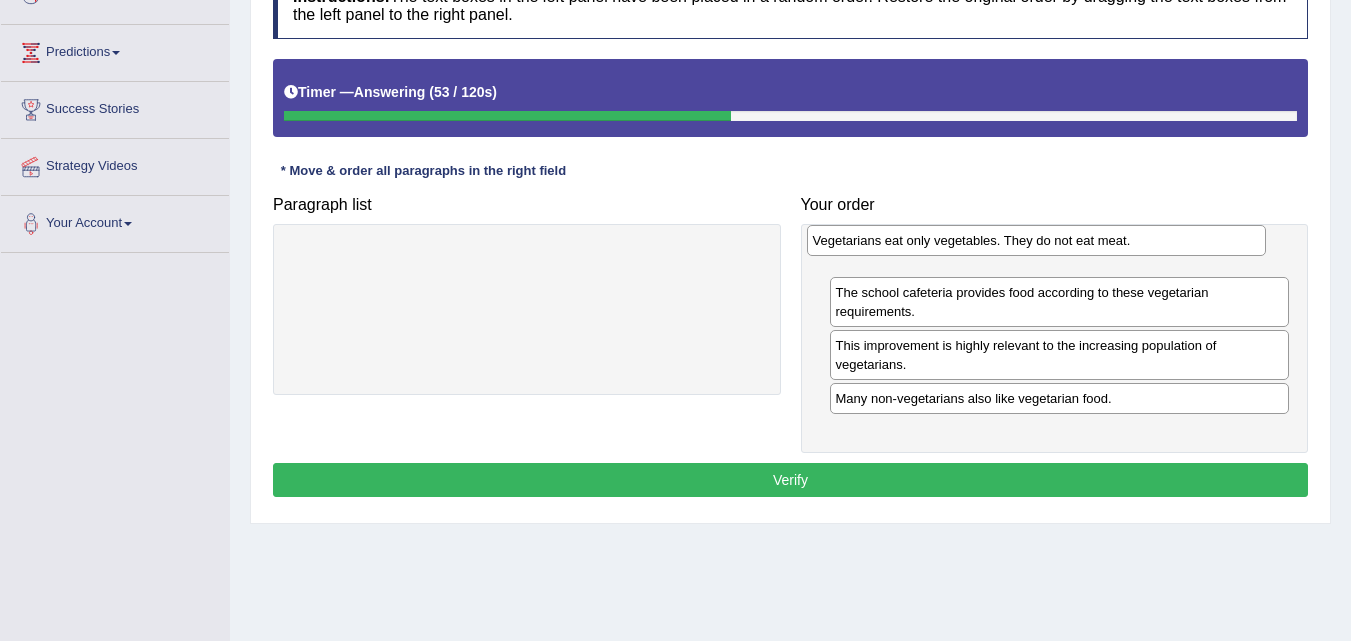 drag, startPoint x: 974, startPoint y: 363, endPoint x: 951, endPoint y: 239, distance: 126.11503 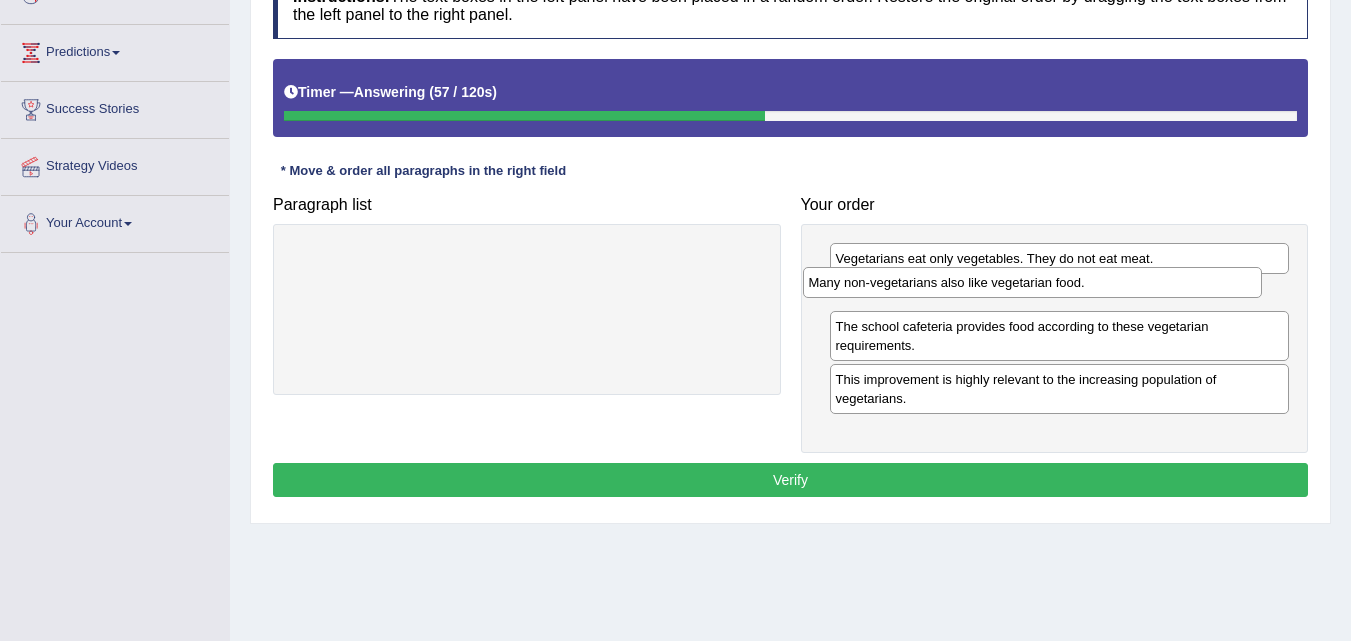 drag, startPoint x: 954, startPoint y: 403, endPoint x: 934, endPoint y: 297, distance: 107.87029 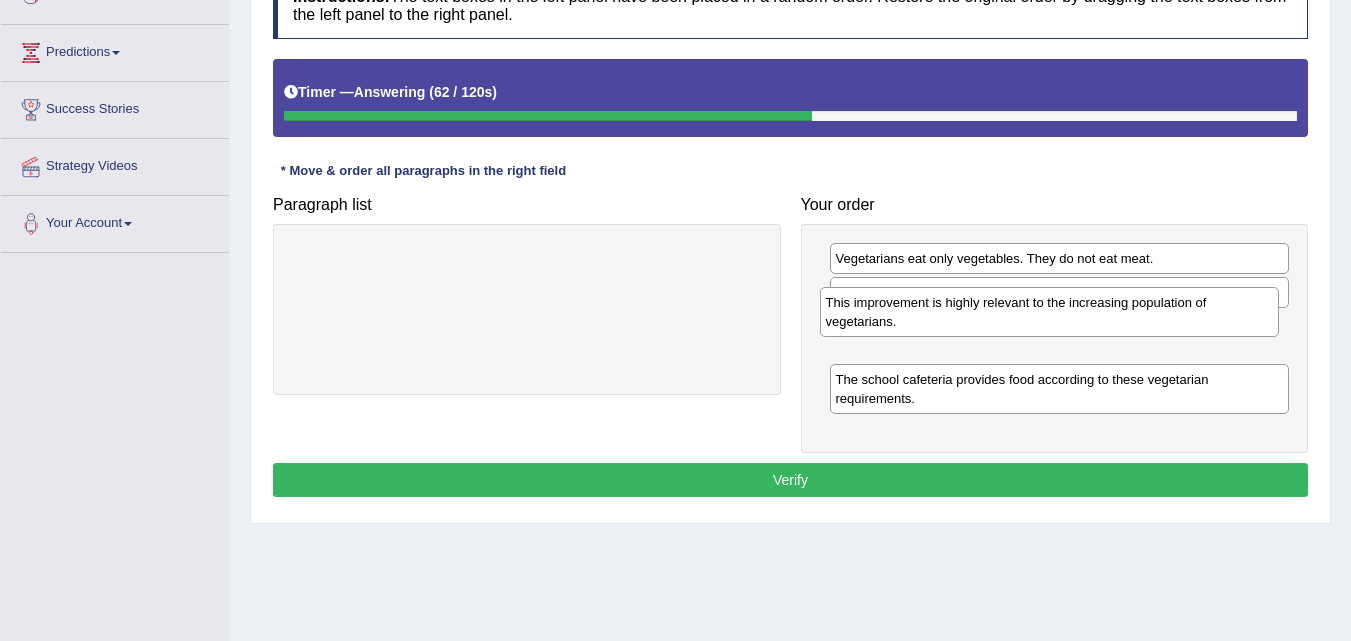 drag, startPoint x: 984, startPoint y: 400, endPoint x: 974, endPoint y: 347, distance: 53.935146 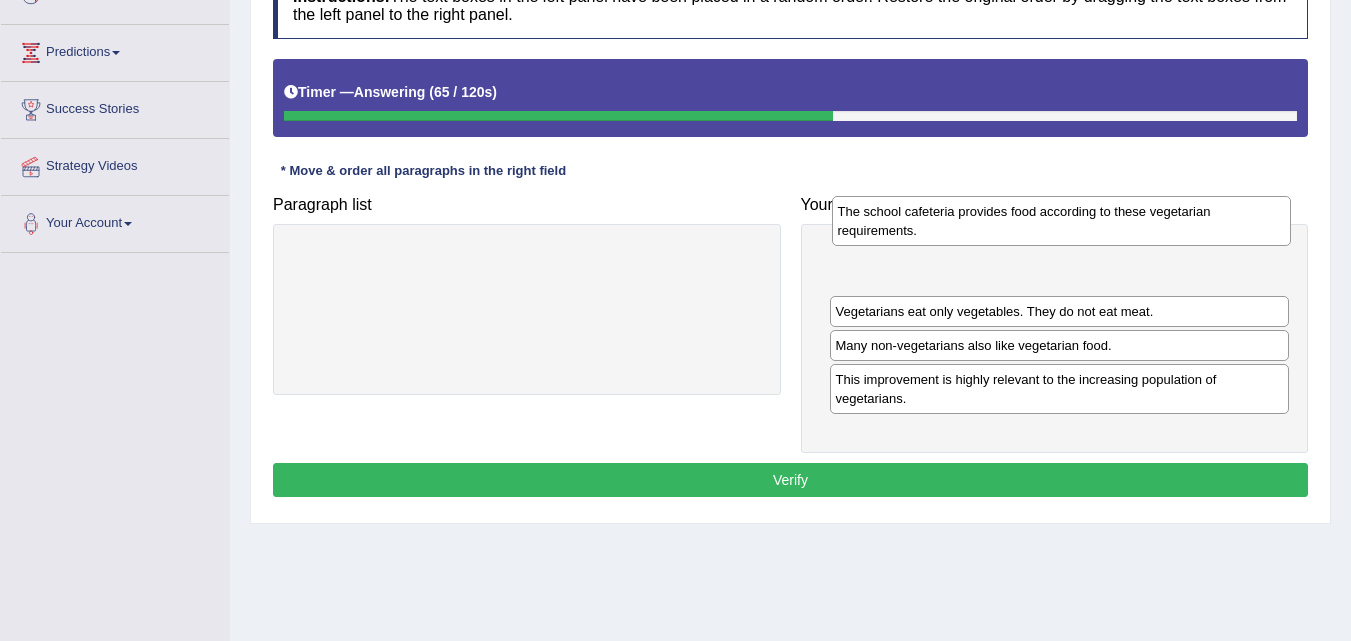 drag, startPoint x: 955, startPoint y: 407, endPoint x: 943, endPoint y: 268, distance: 139.51703 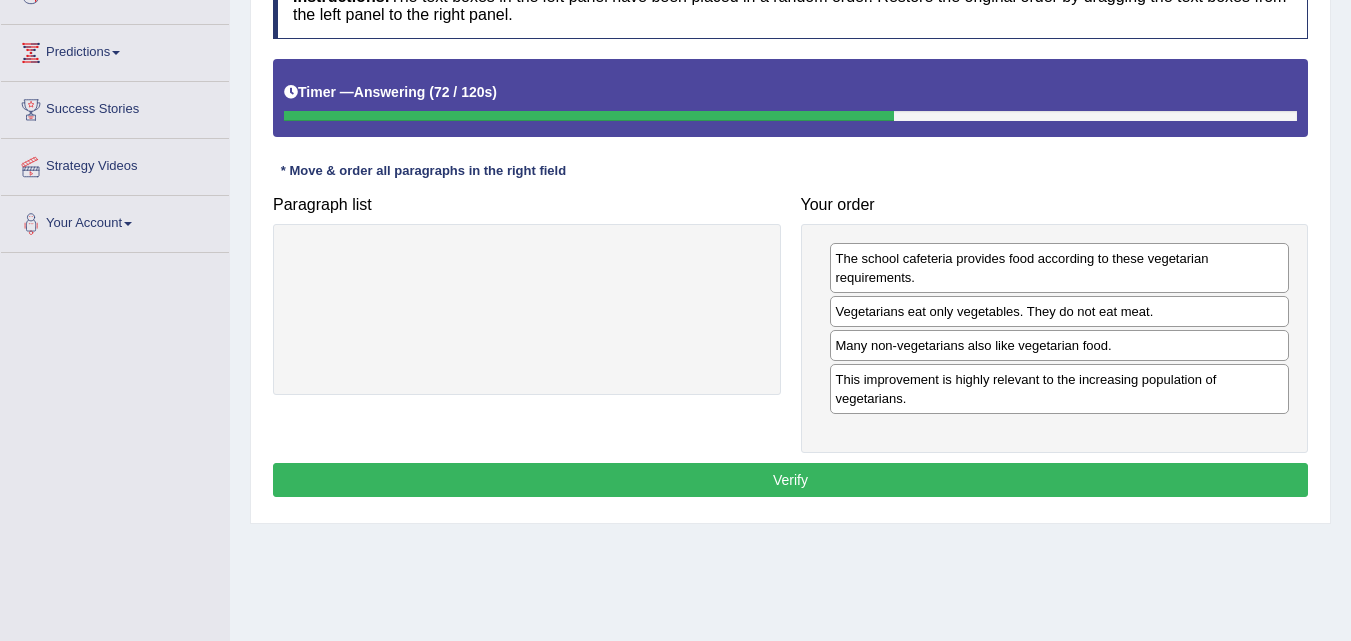 click on "The school cafeteria provides food according to these vegetarian requirements." at bounding box center [1060, 268] 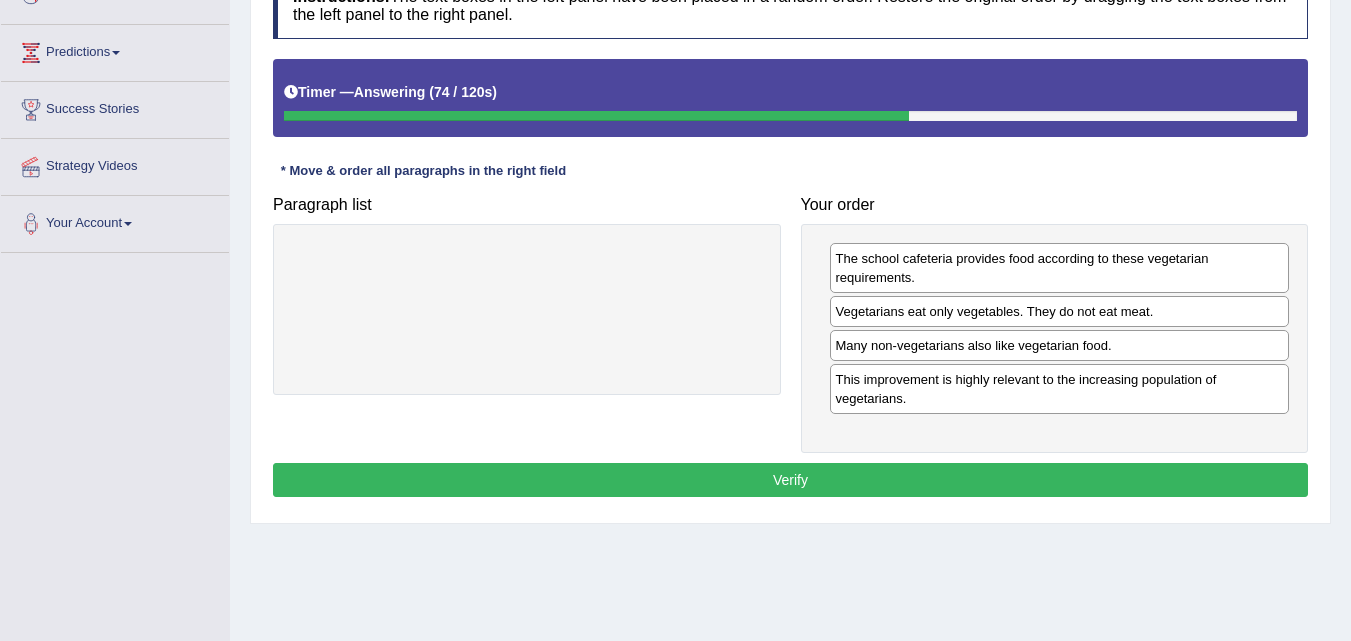 click on "The school cafeteria provides food according to these vegetarian requirements." at bounding box center (1060, 268) 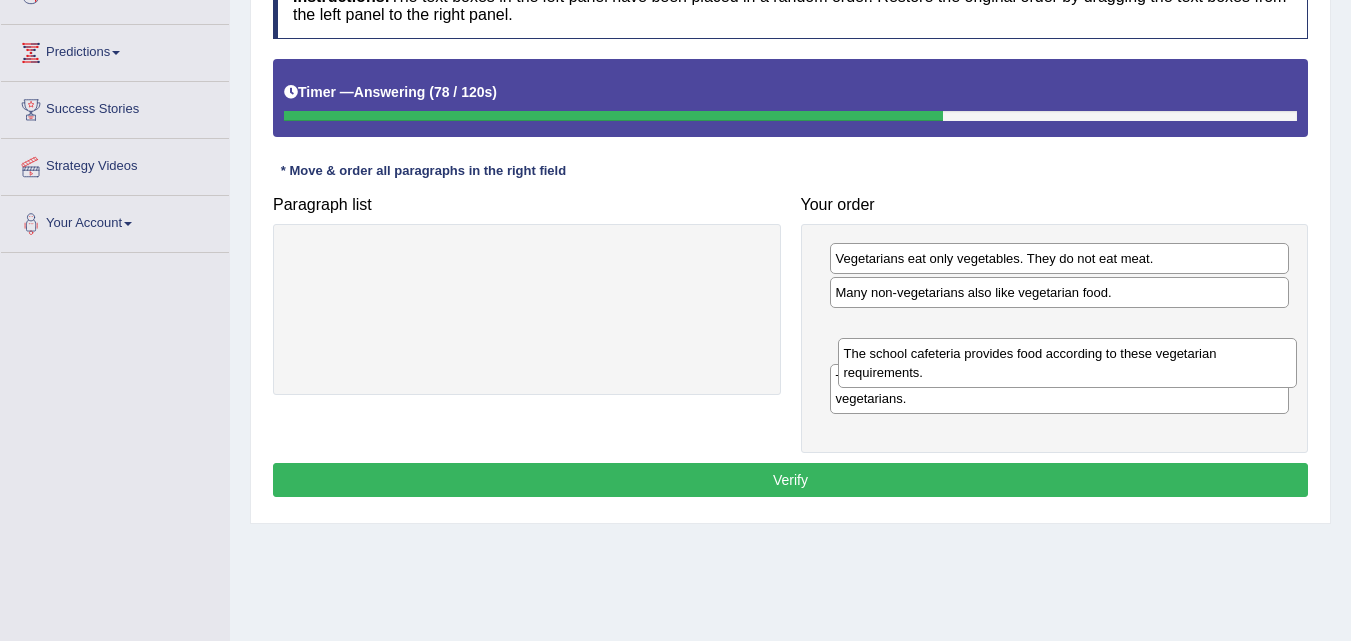 drag, startPoint x: 951, startPoint y: 270, endPoint x: 955, endPoint y: 345, distance: 75.10659 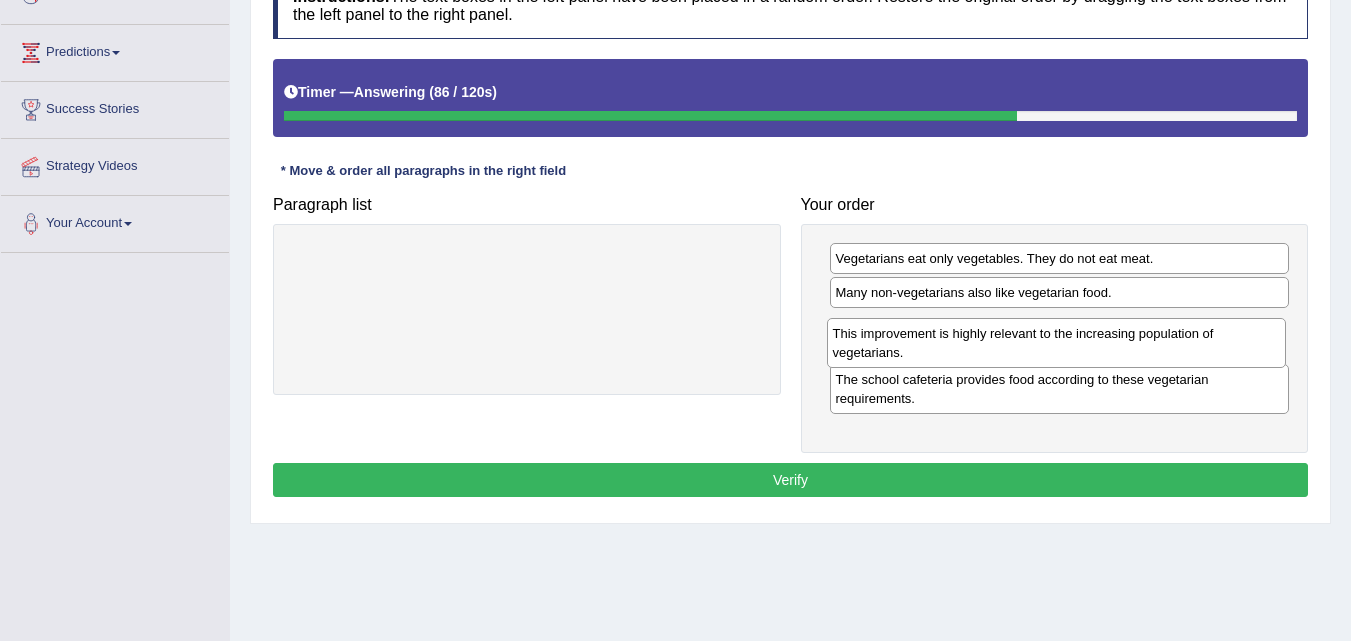 drag, startPoint x: 949, startPoint y: 404, endPoint x: 946, endPoint y: 353, distance: 51.088158 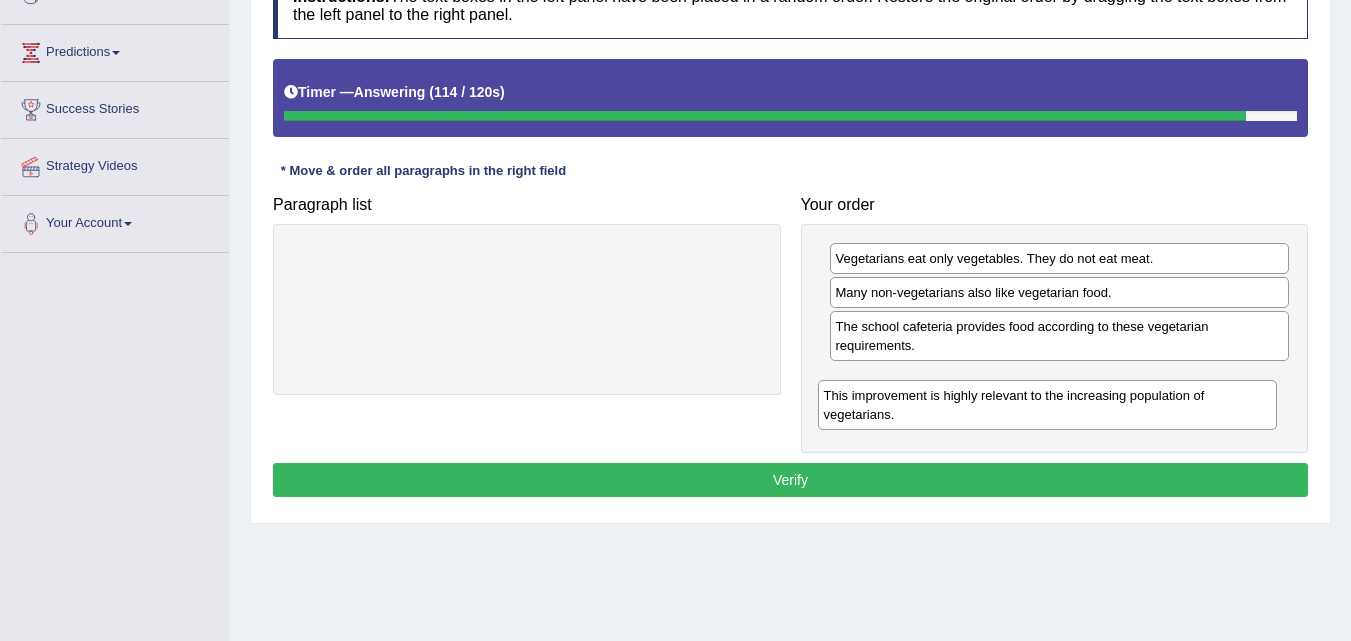 drag, startPoint x: 929, startPoint y: 336, endPoint x: 917, endPoint y: 405, distance: 70.035706 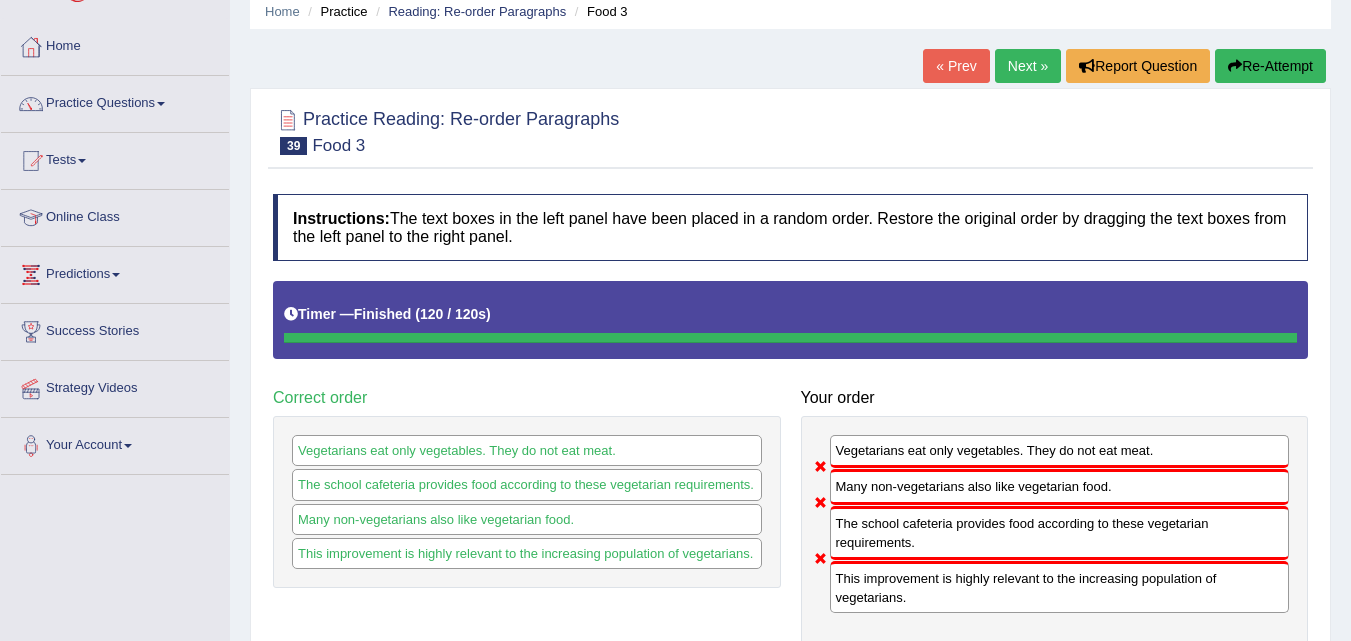 scroll, scrollTop: 73, scrollLeft: 0, axis: vertical 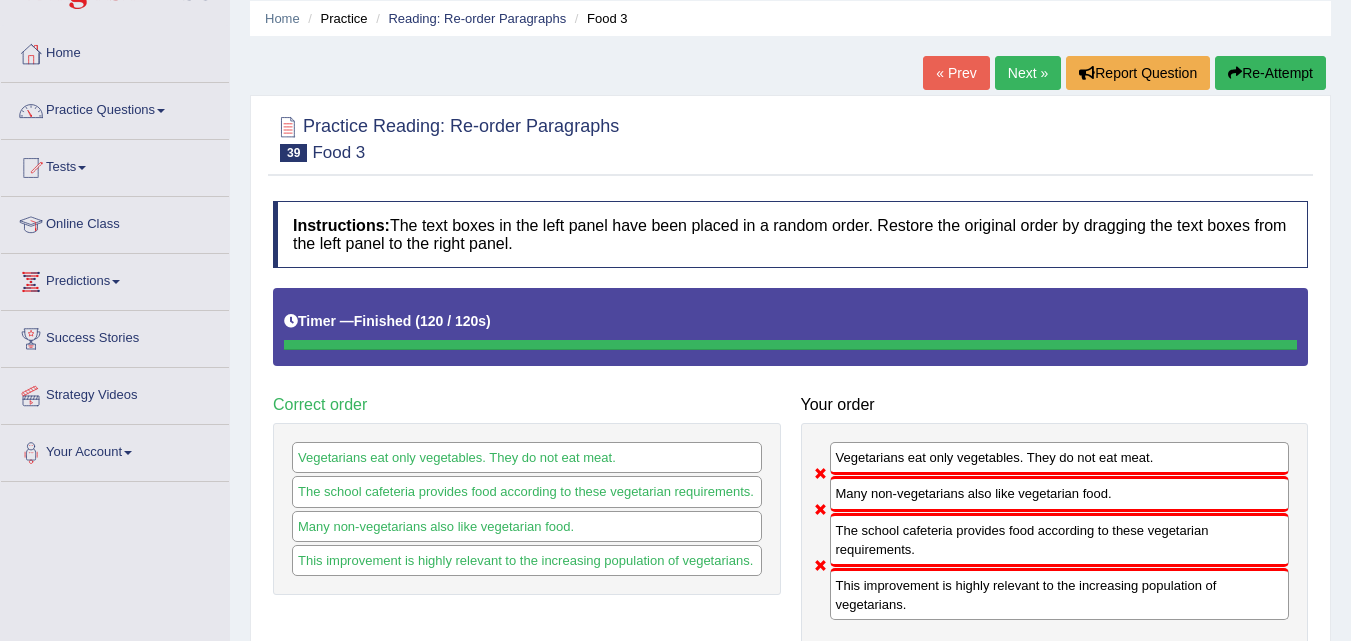 click on "Next »" at bounding box center [1028, 73] 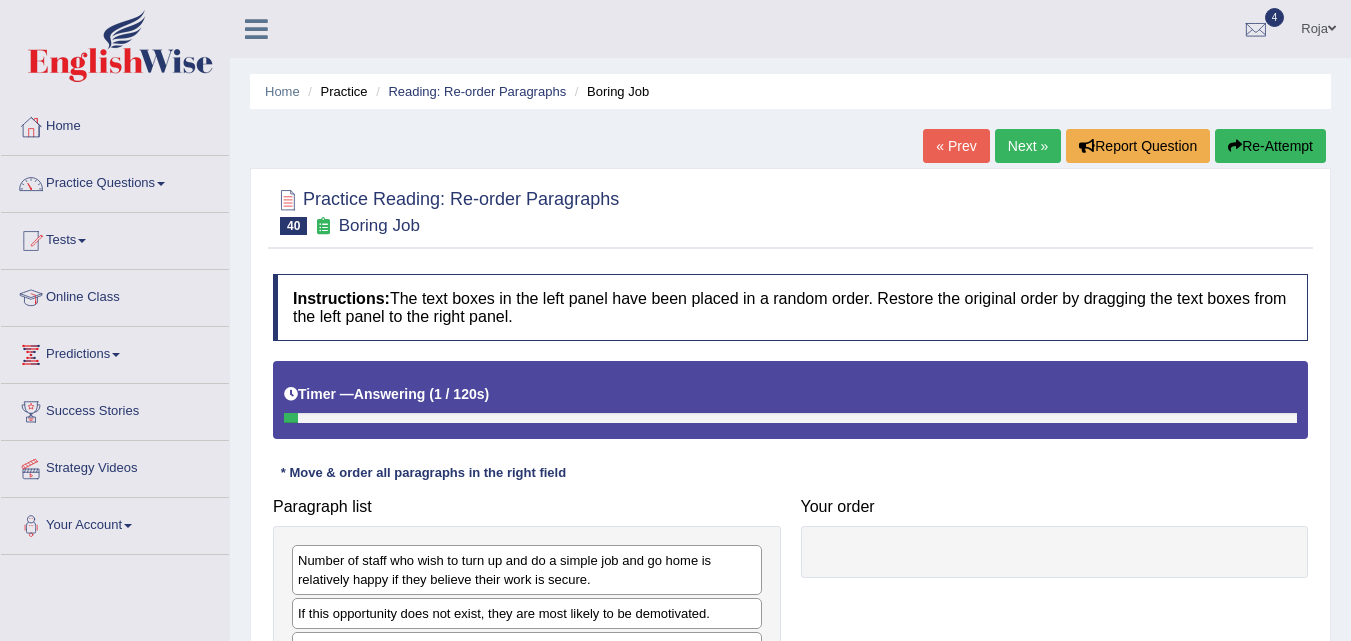 scroll, scrollTop: 338, scrollLeft: 0, axis: vertical 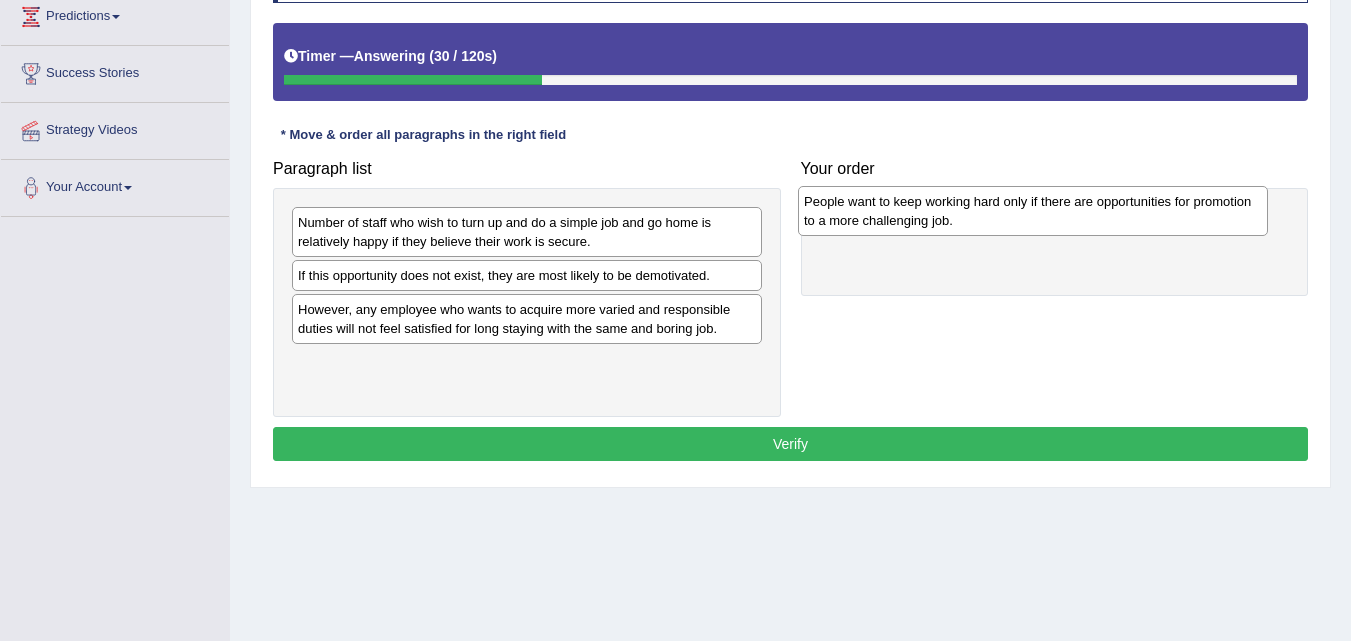 drag, startPoint x: 492, startPoint y: 317, endPoint x: 1000, endPoint y: 209, distance: 519.35345 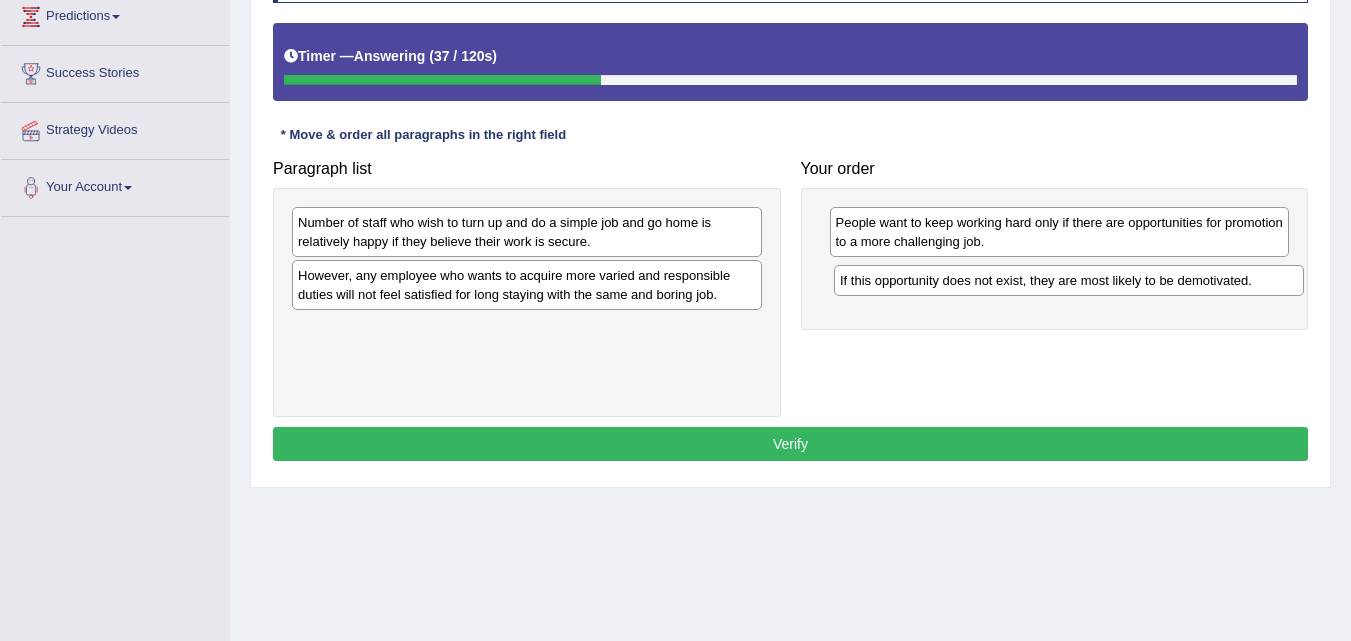 drag, startPoint x: 640, startPoint y: 275, endPoint x: 1183, endPoint y: 280, distance: 543.023 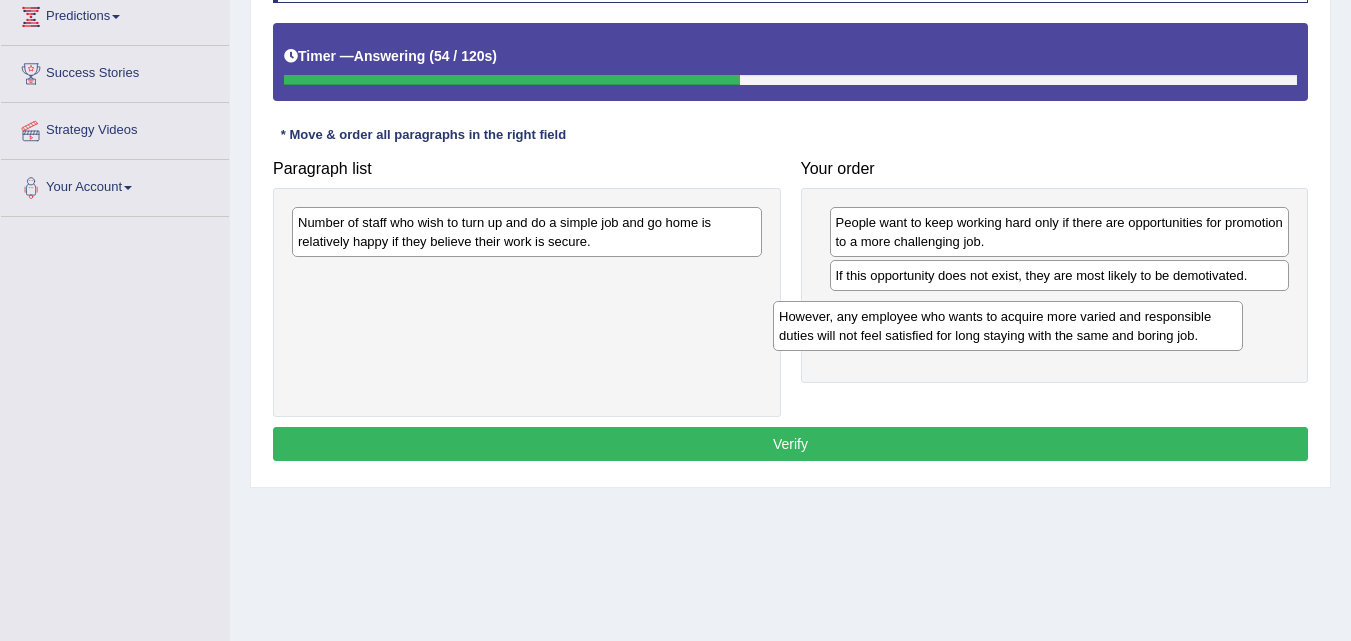 drag, startPoint x: 642, startPoint y: 296, endPoint x: 1142, endPoint y: 337, distance: 501.6782 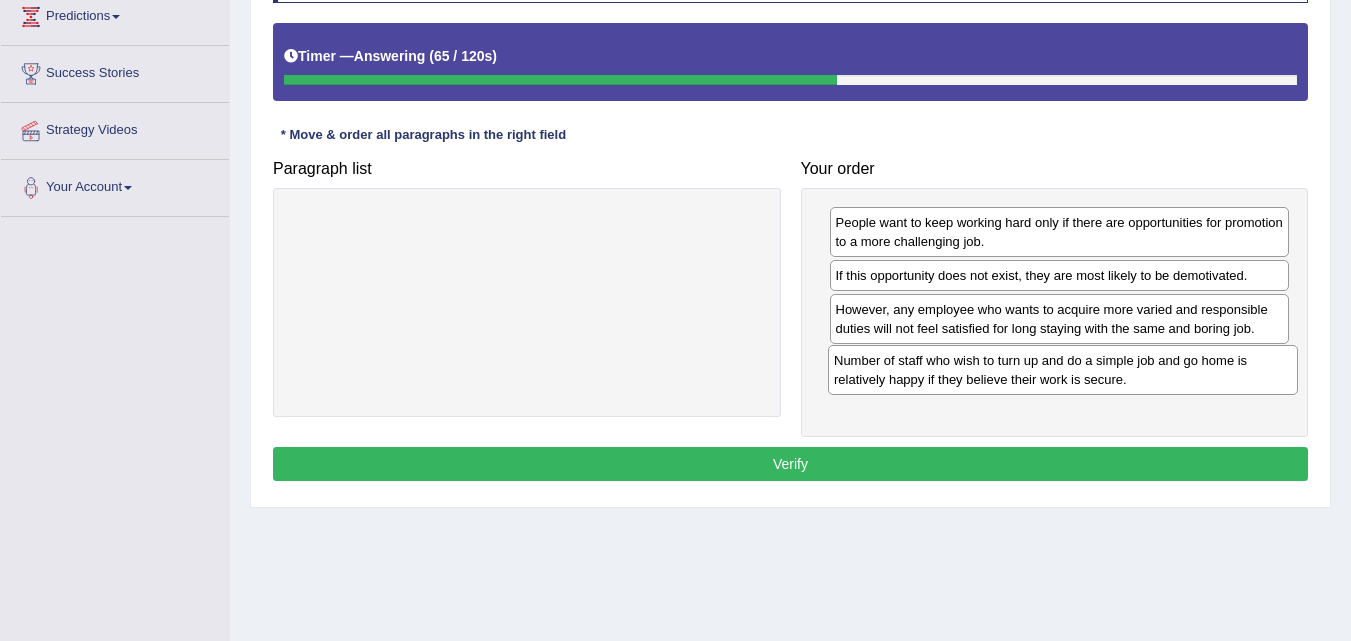 drag, startPoint x: 513, startPoint y: 233, endPoint x: 1049, endPoint y: 370, distance: 553.23145 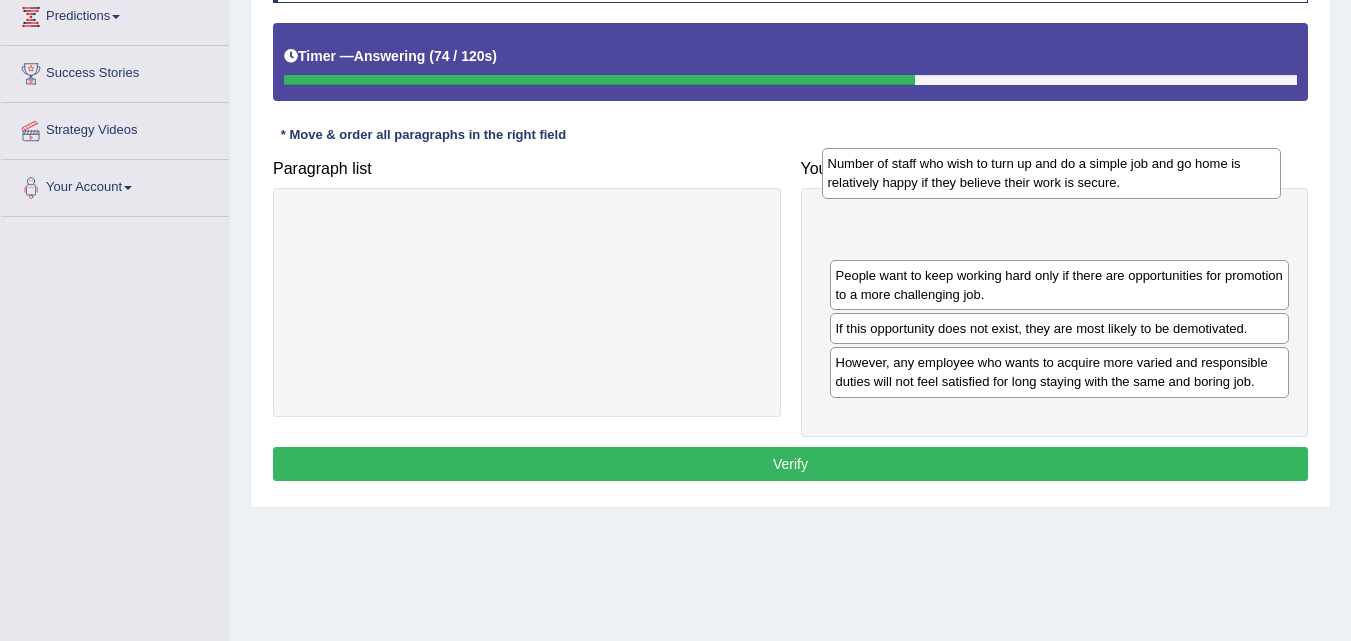 drag, startPoint x: 1037, startPoint y: 397, endPoint x: 1018, endPoint y: 234, distance: 164.10362 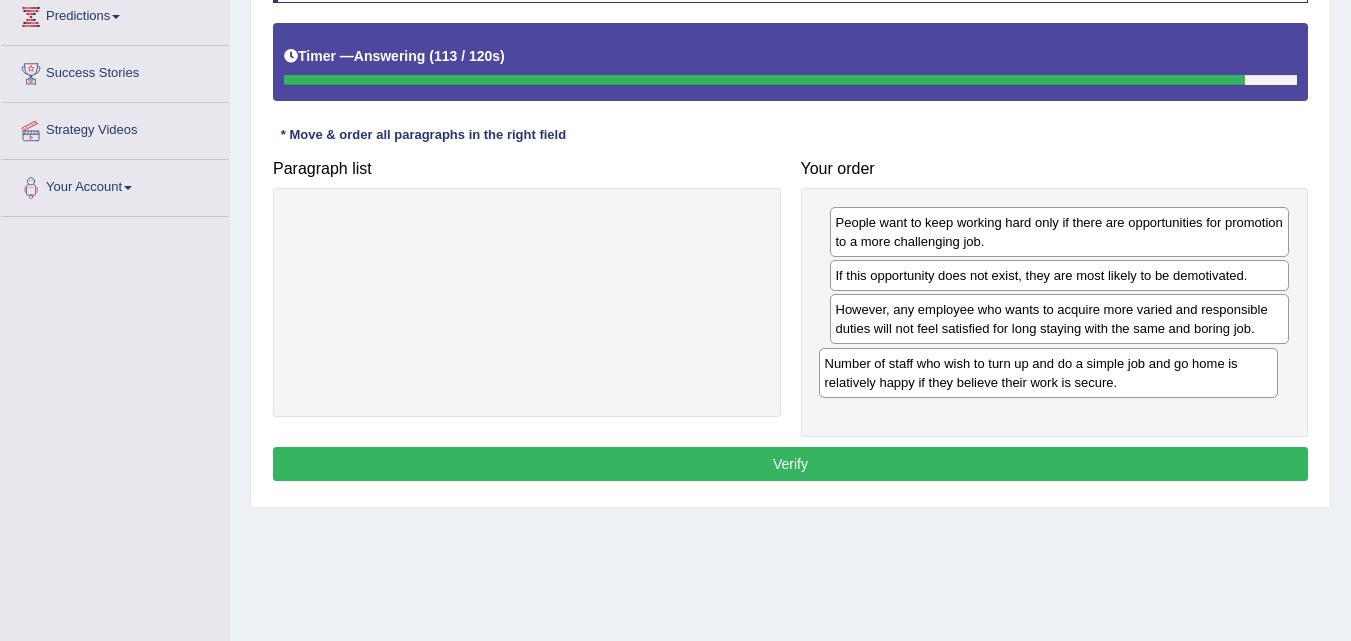 drag, startPoint x: 973, startPoint y: 246, endPoint x: 983, endPoint y: 375, distance: 129.38702 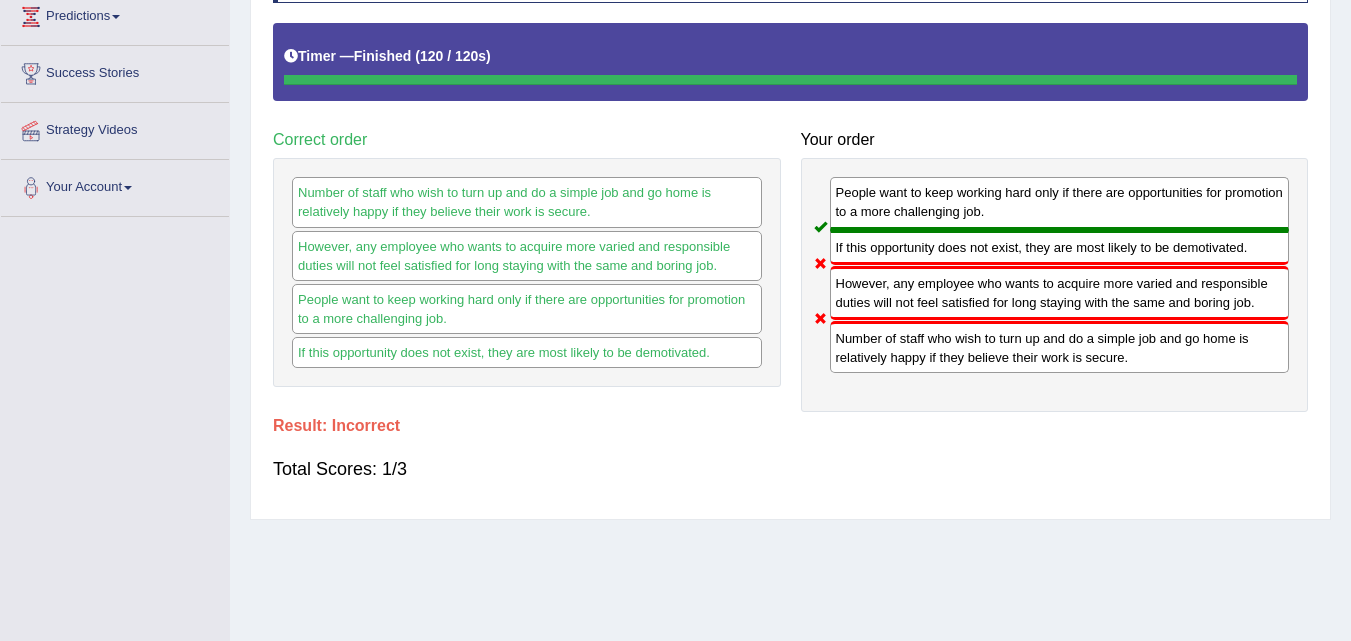 scroll, scrollTop: 0, scrollLeft: 0, axis: both 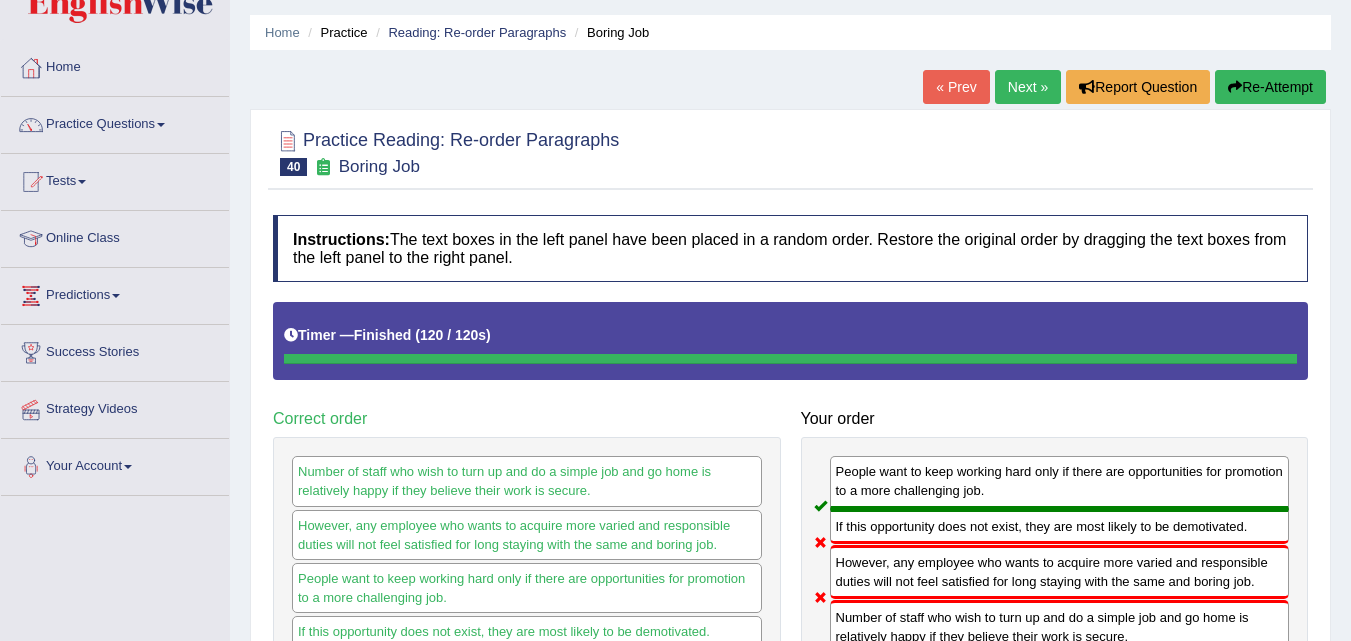 click on "Next »" at bounding box center [1028, 87] 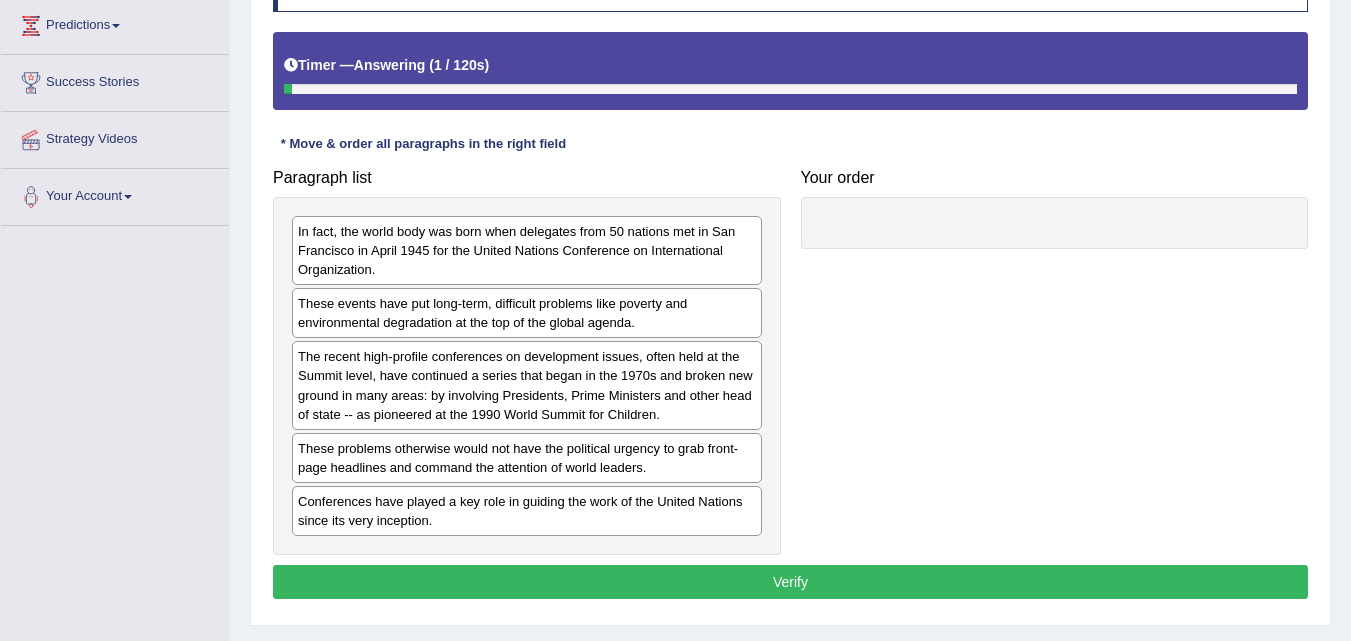 scroll, scrollTop: 0, scrollLeft: 0, axis: both 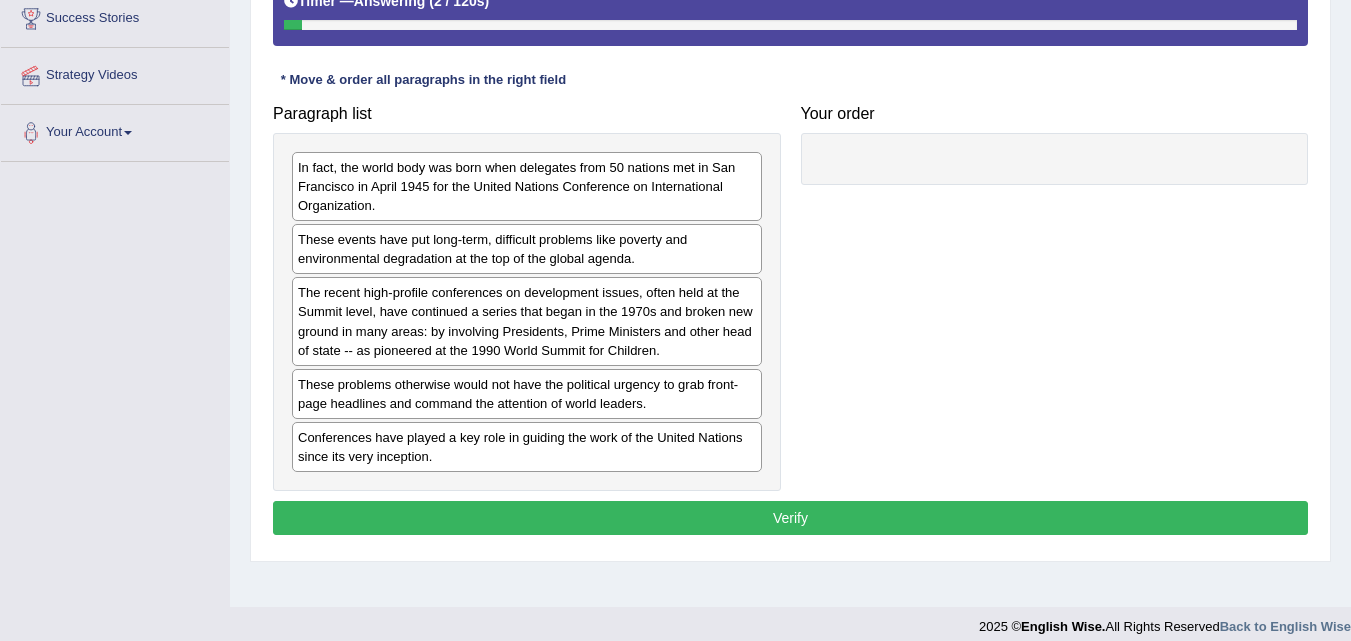 click on "Toggle navigation
Home
Practice Questions   Speaking Practice Read Aloud
Repeat Sentence
Describe Image
Re-tell Lecture
Answer Short Question
Summarize Group Discussion
Respond To A Situation
Writing Practice  Summarize Written Text
Write Essay
Reading Practice  Reading & Writing: Fill In The Blanks
Choose Multiple Answers
Re-order Paragraphs
Fill In The Blanks
Choose Single Answer
Listening Practice  Summarize Spoken Text
Highlight Incorrect Words
Highlight Correct Summary
Select Missing Word
Choose Single Answer
Choose Multiple Answers
Fill In The Blanks
Write From Dictation
Pronunciation
Tests
Take Mock Test" at bounding box center (675, -73) 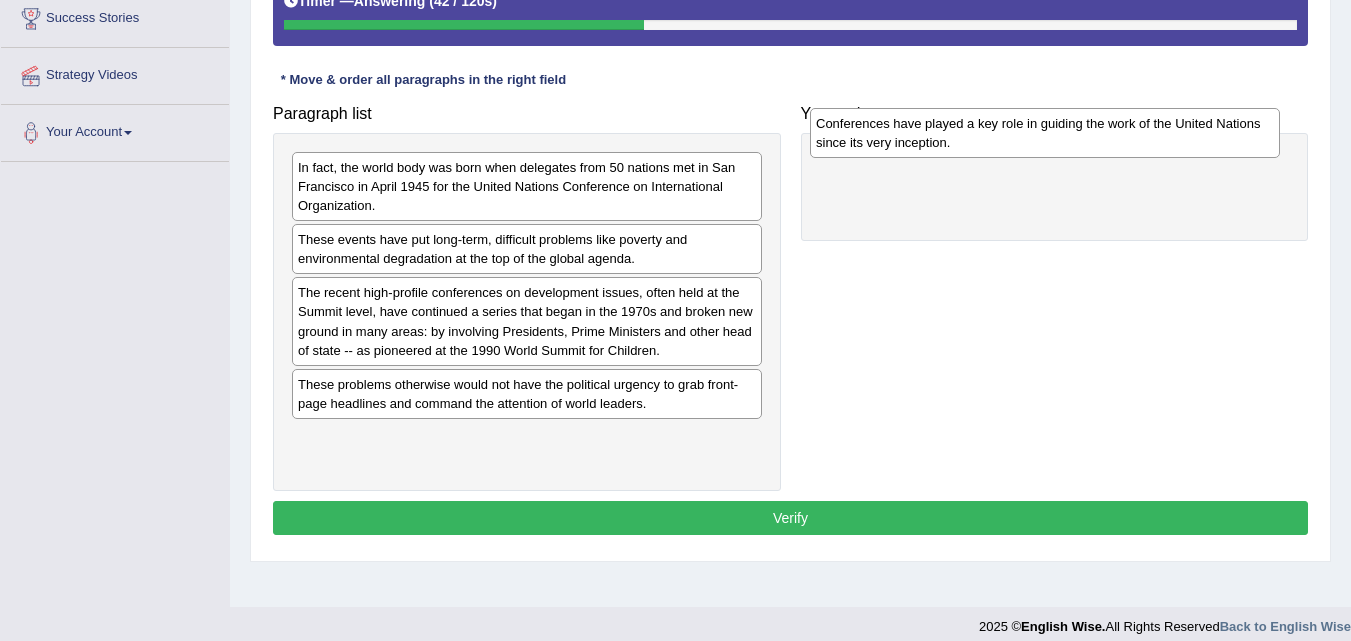 drag, startPoint x: 651, startPoint y: 453, endPoint x: 1169, endPoint y: 144, distance: 603.1625 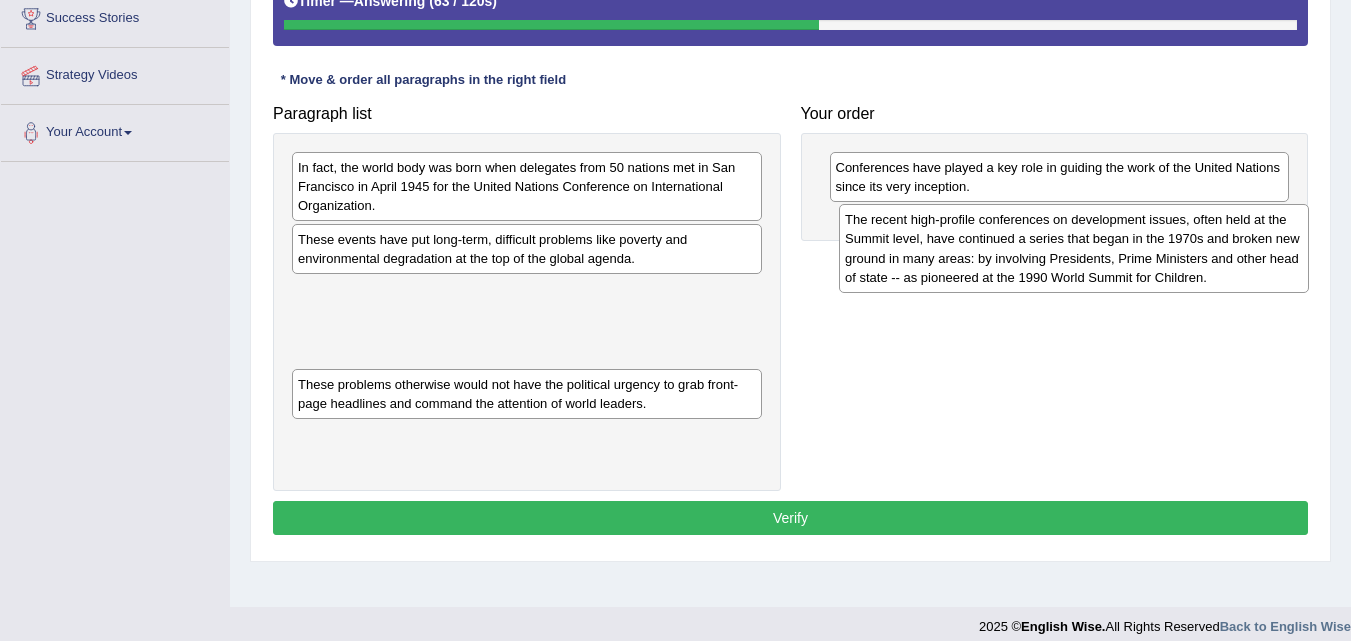 drag, startPoint x: 409, startPoint y: 319, endPoint x: 955, endPoint y: 246, distance: 550.8584 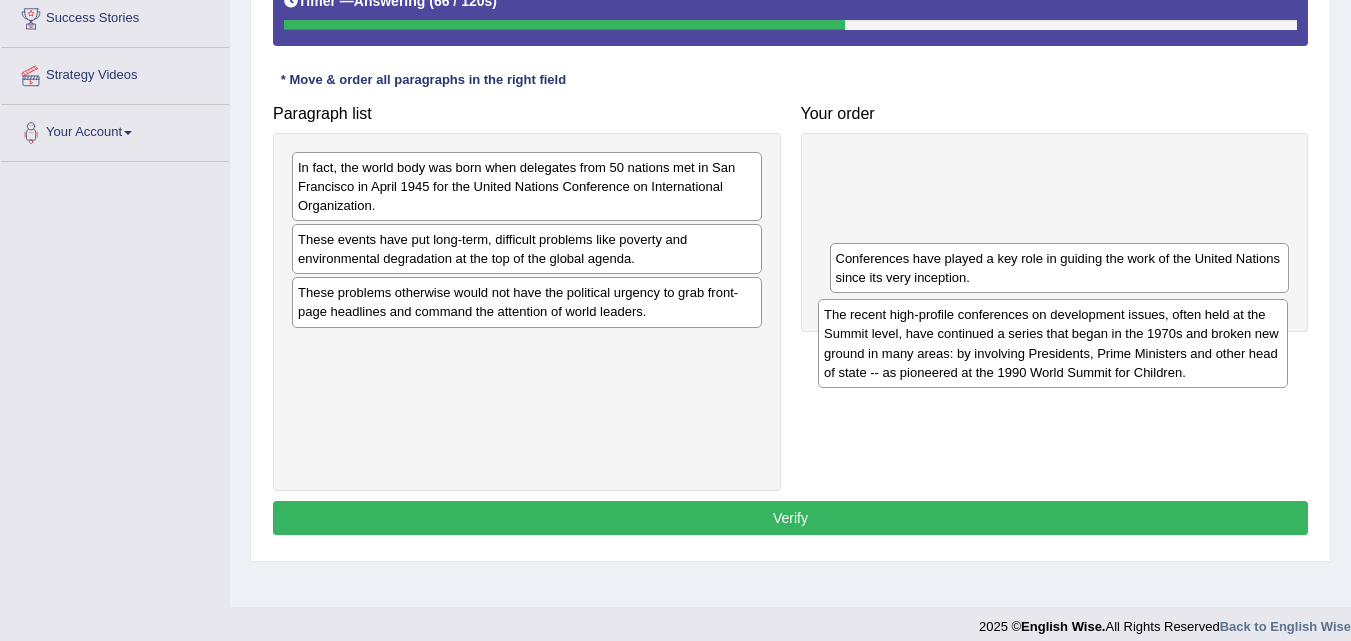 drag, startPoint x: 491, startPoint y: 316, endPoint x: 1022, endPoint y: 314, distance: 531.0038 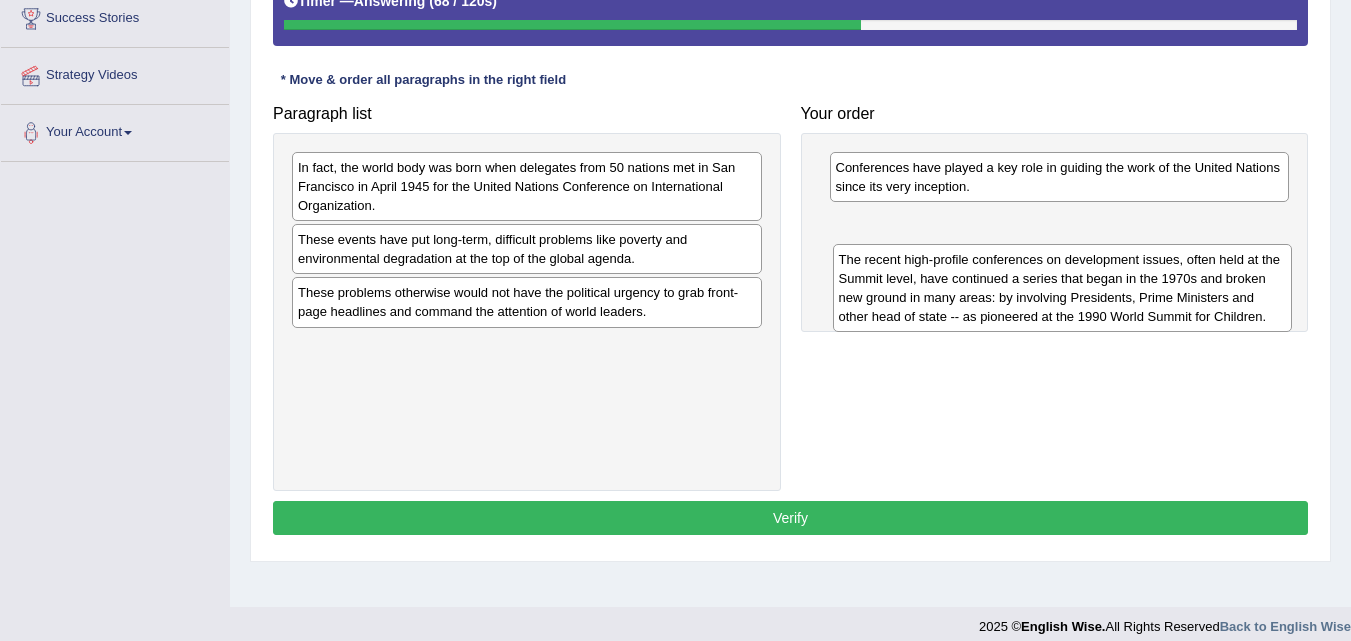 drag, startPoint x: 977, startPoint y: 207, endPoint x: 980, endPoint y: 294, distance: 87.05171 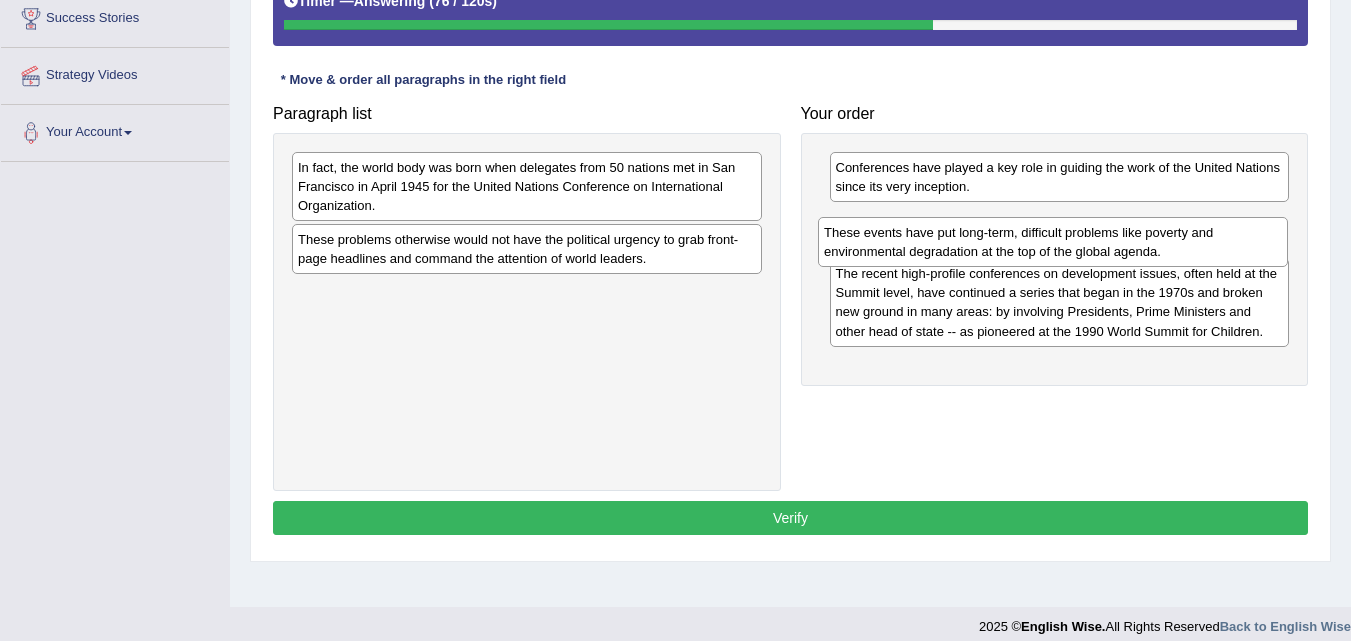 drag, startPoint x: 460, startPoint y: 256, endPoint x: 986, endPoint y: 249, distance: 526.0466 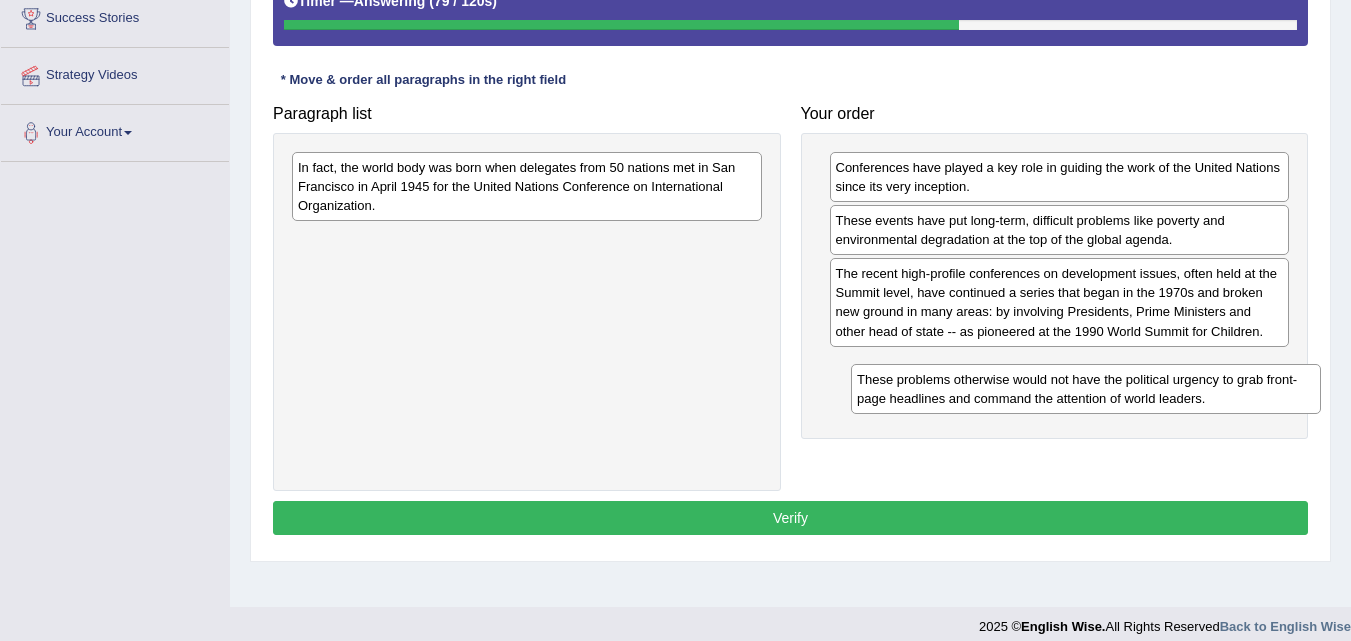 drag, startPoint x: 393, startPoint y: 250, endPoint x: 934, endPoint y: 363, distance: 552.6753 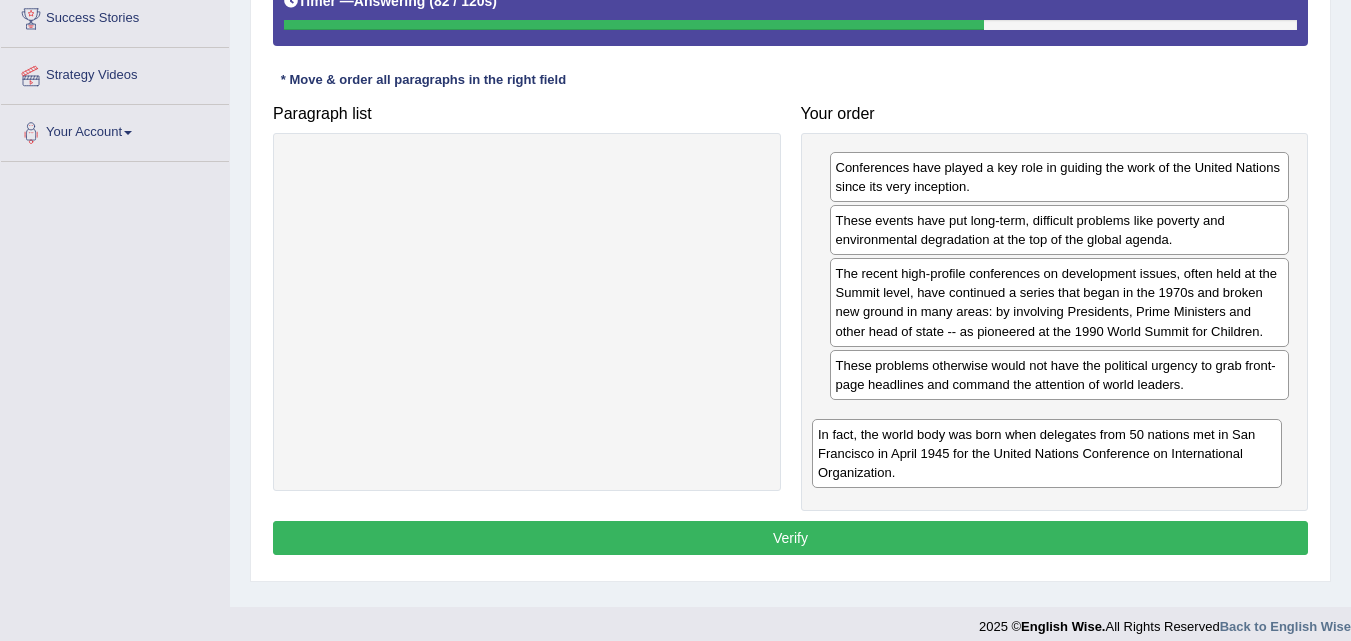 drag, startPoint x: 465, startPoint y: 176, endPoint x: 987, endPoint y: 442, distance: 585.8669 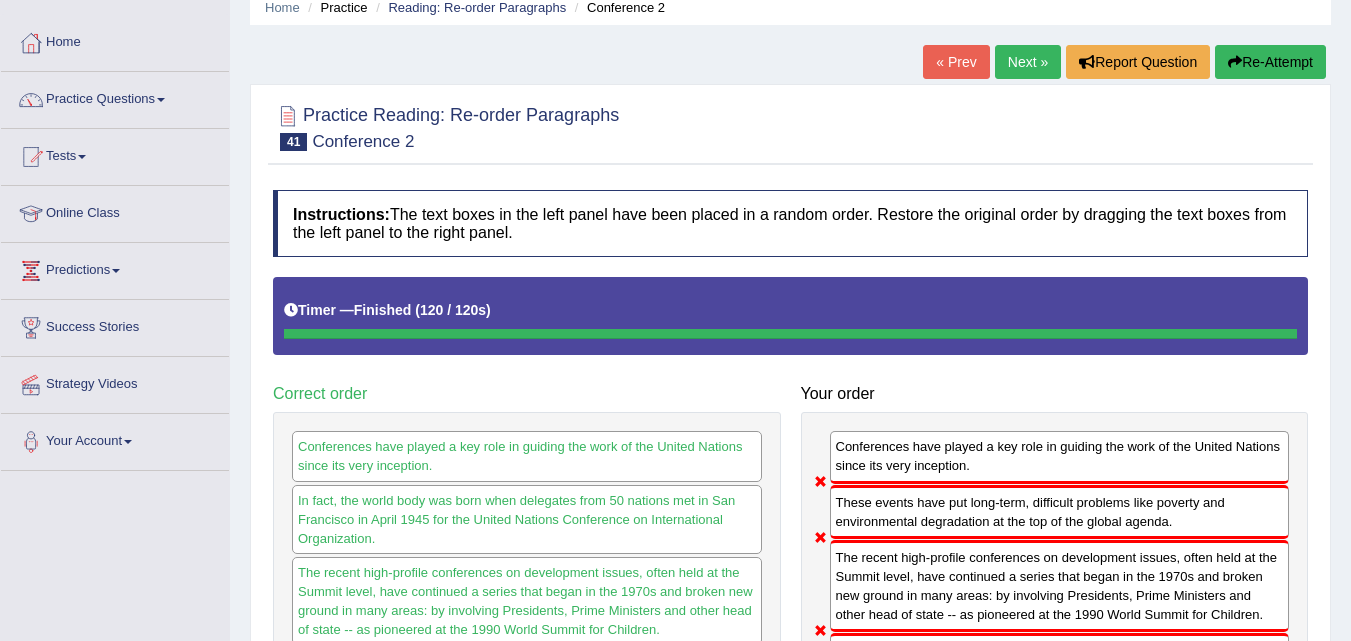 scroll, scrollTop: 27, scrollLeft: 0, axis: vertical 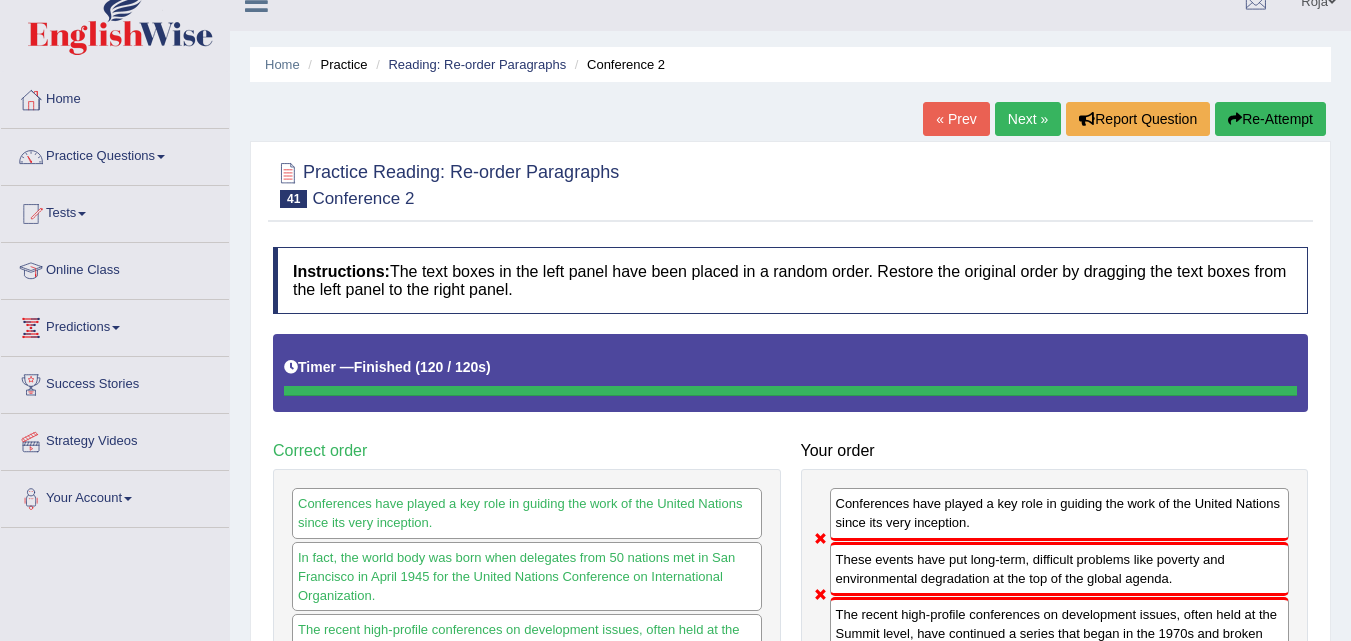 click on "Next »" at bounding box center [1028, 119] 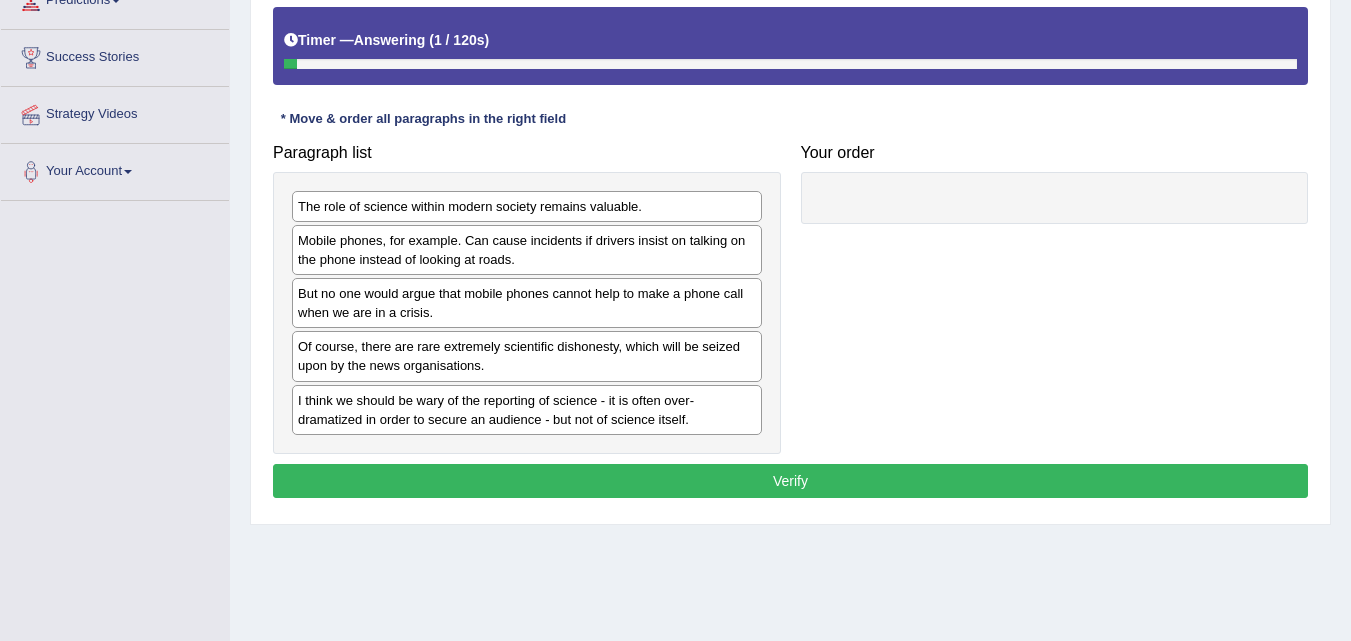 scroll, scrollTop: 354, scrollLeft: 0, axis: vertical 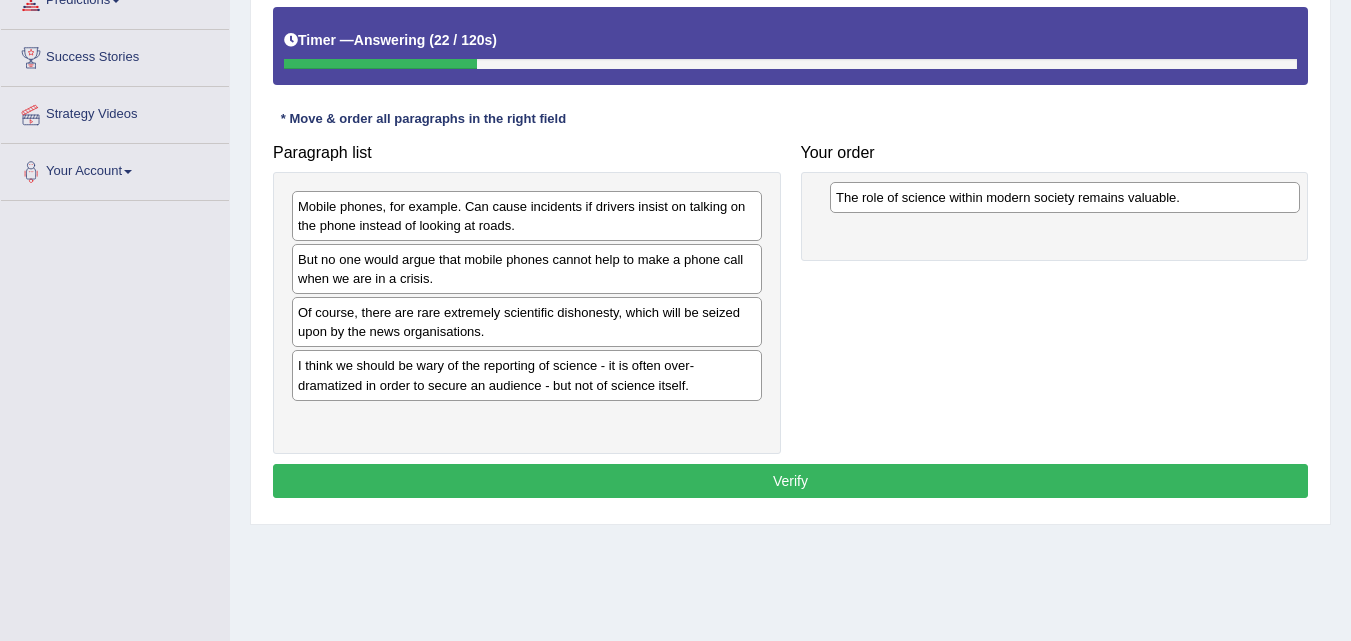 drag, startPoint x: 491, startPoint y: 214, endPoint x: 1024, endPoint y: 205, distance: 533.076 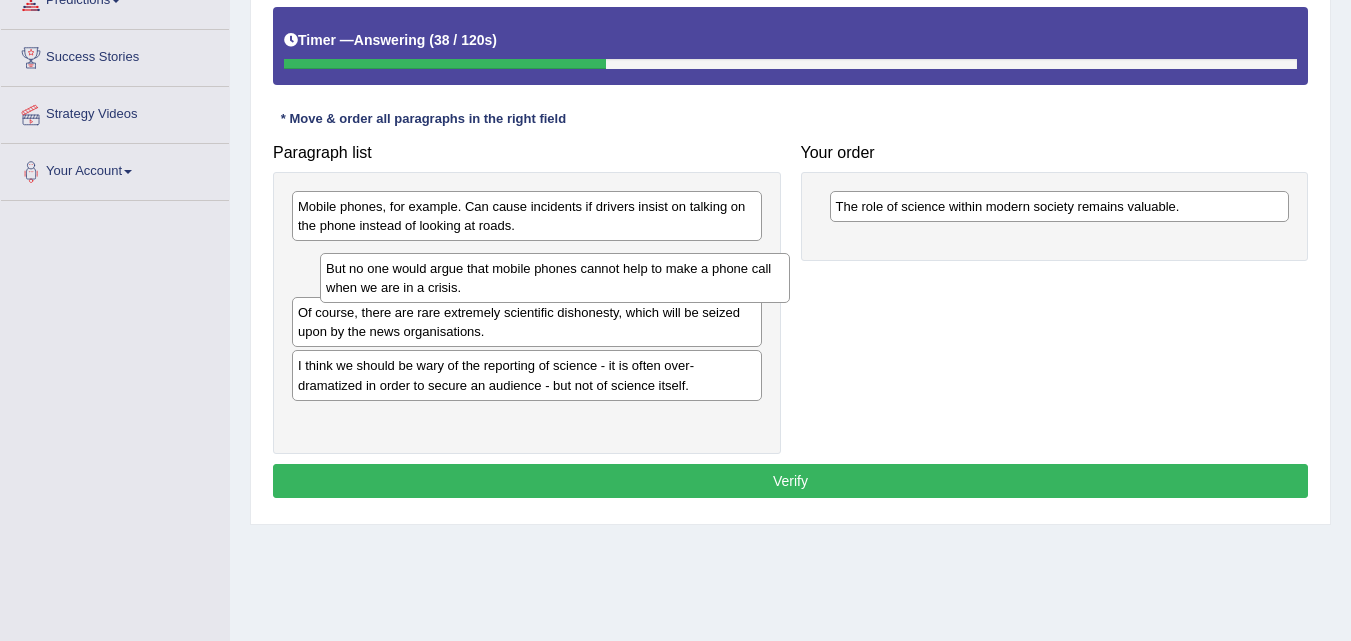 drag, startPoint x: 632, startPoint y: 285, endPoint x: 655, endPoint y: 288, distance: 23.194826 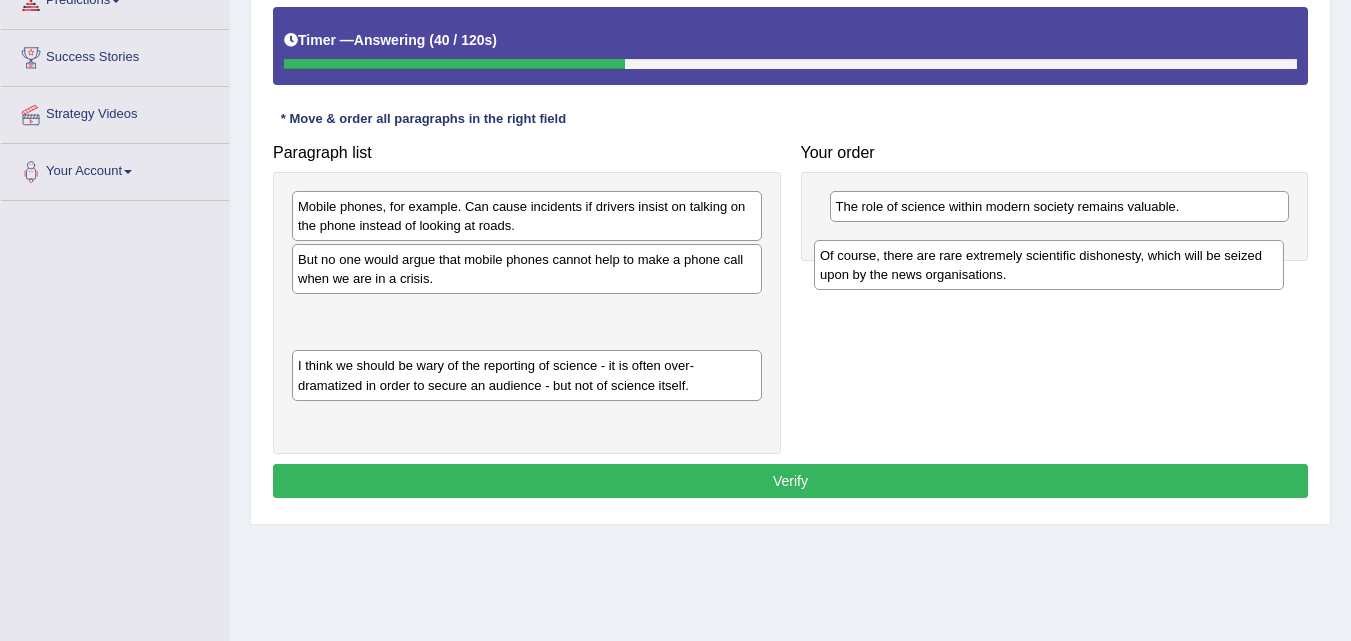 drag, startPoint x: 633, startPoint y: 316, endPoint x: 1160, endPoint y: 259, distance: 530.0736 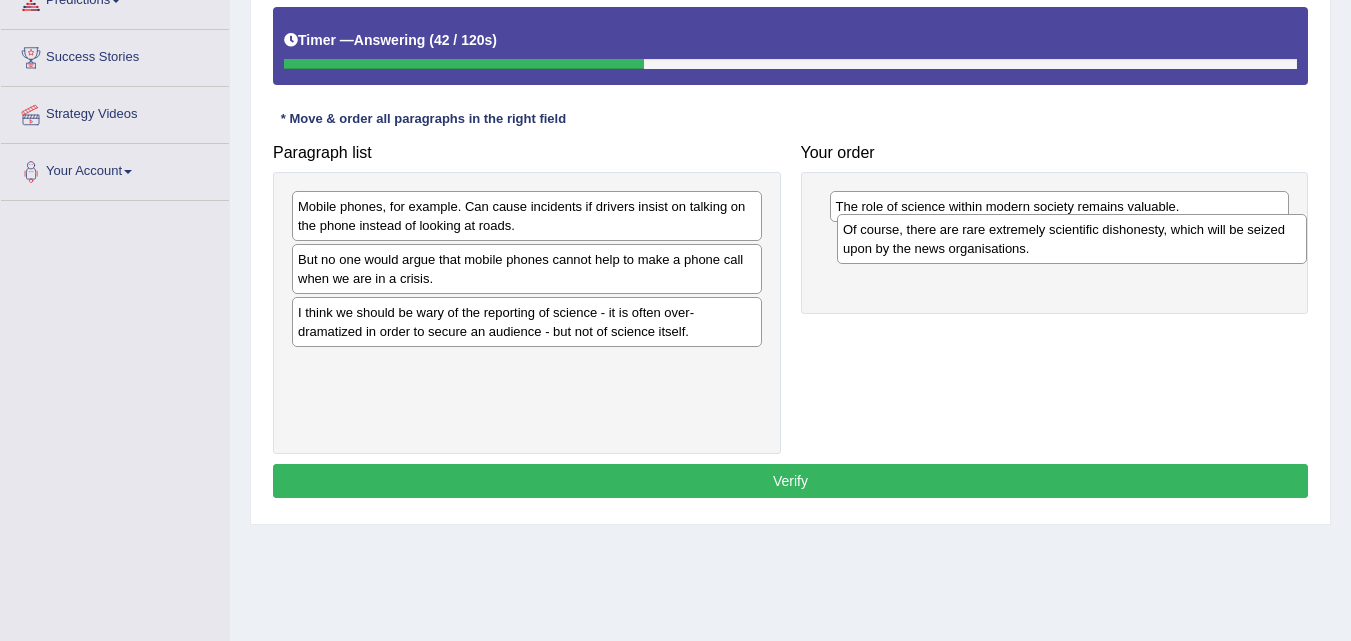 drag, startPoint x: 594, startPoint y: 339, endPoint x: 1139, endPoint y: 256, distance: 551.28394 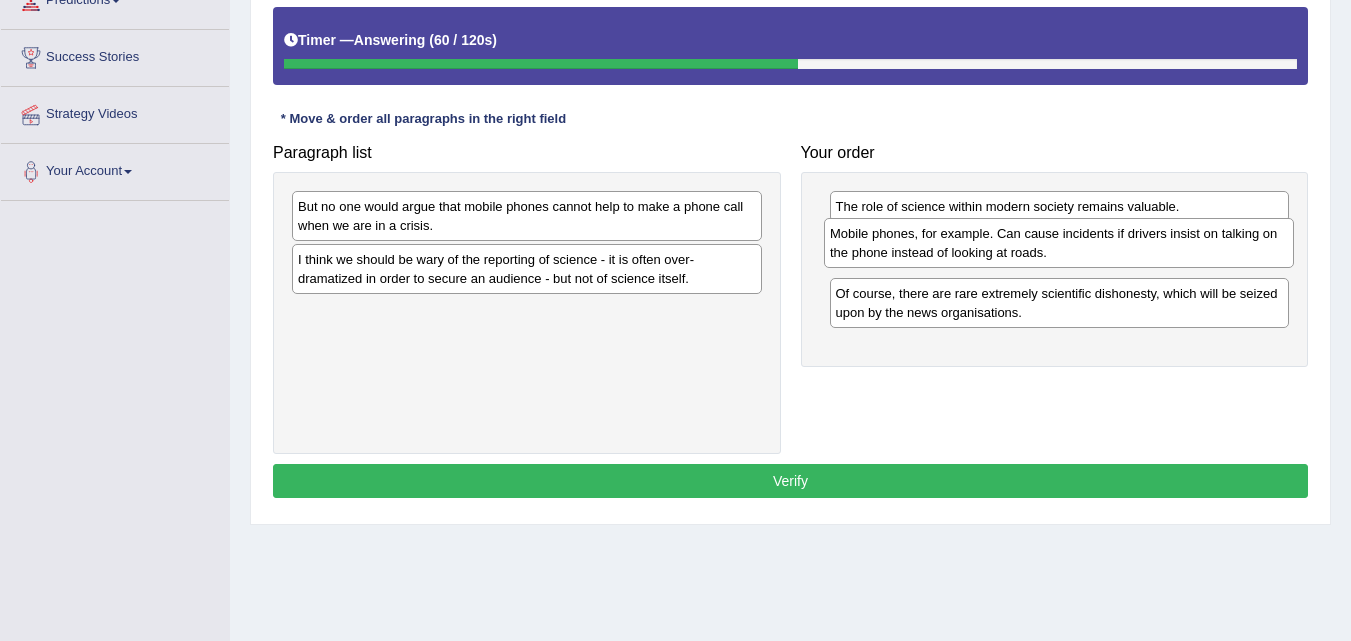 drag, startPoint x: 479, startPoint y: 213, endPoint x: 1011, endPoint y: 240, distance: 532.6847 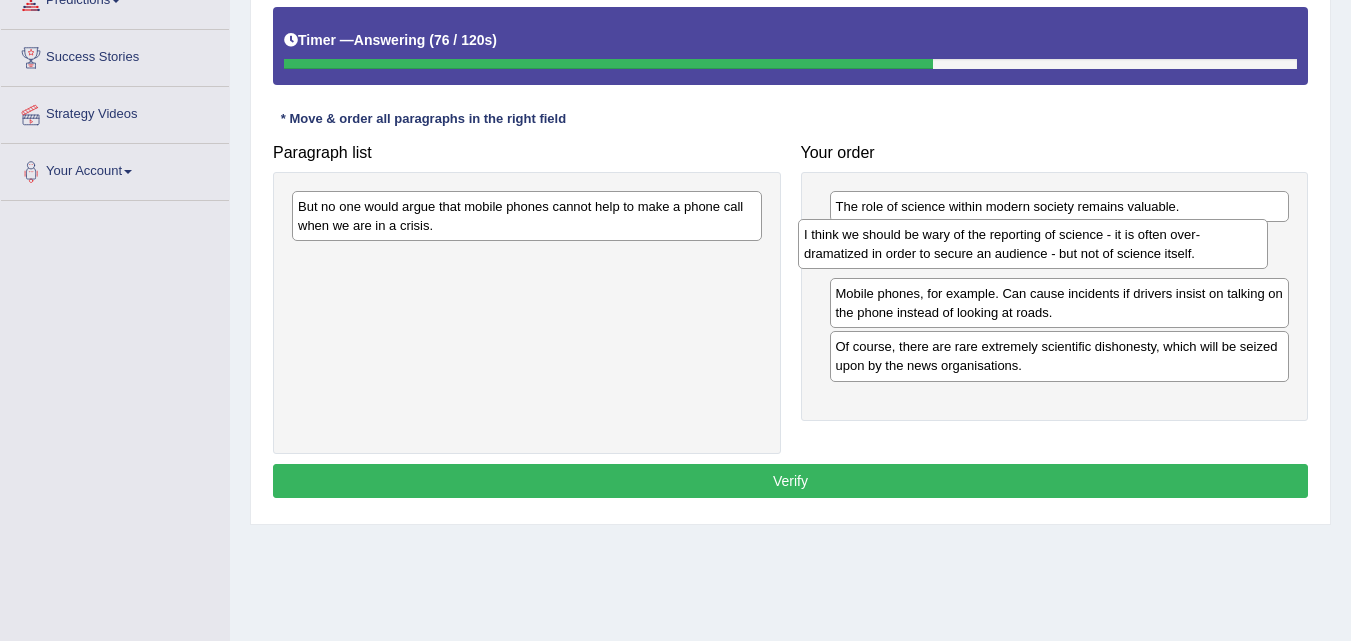 drag, startPoint x: 642, startPoint y: 275, endPoint x: 1151, endPoint y: 251, distance: 509.5655 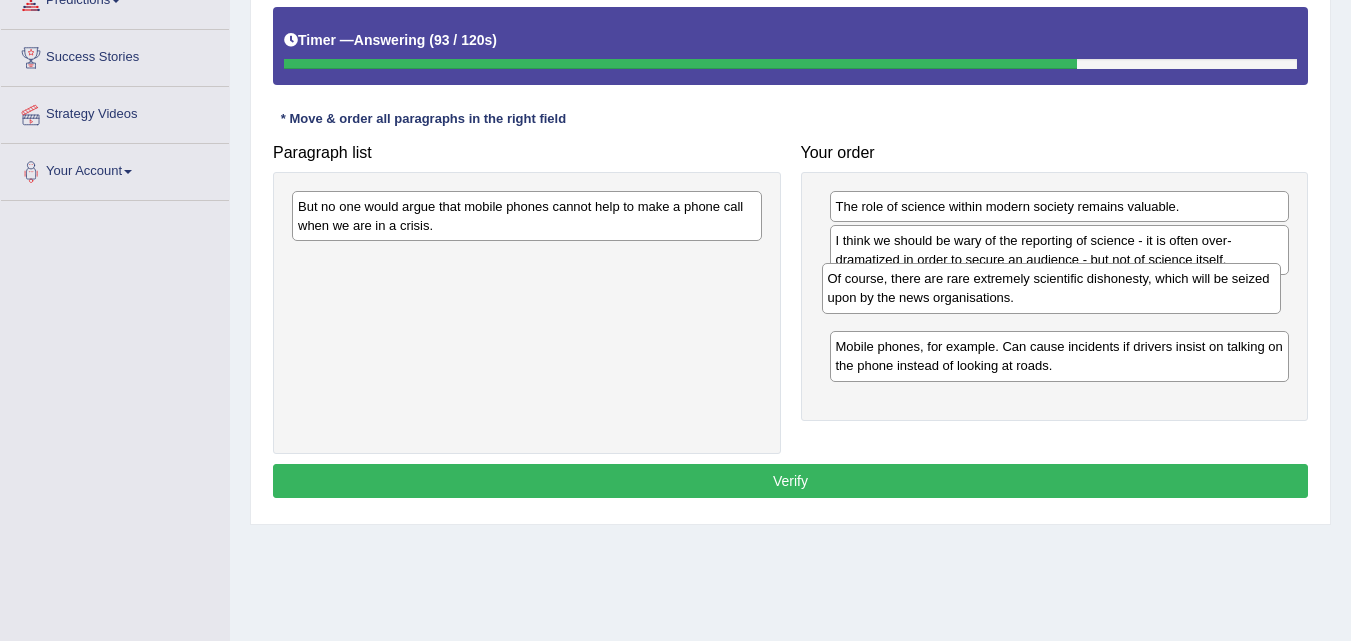 drag, startPoint x: 1036, startPoint y: 364, endPoint x: 1028, endPoint y: 296, distance: 68.46897 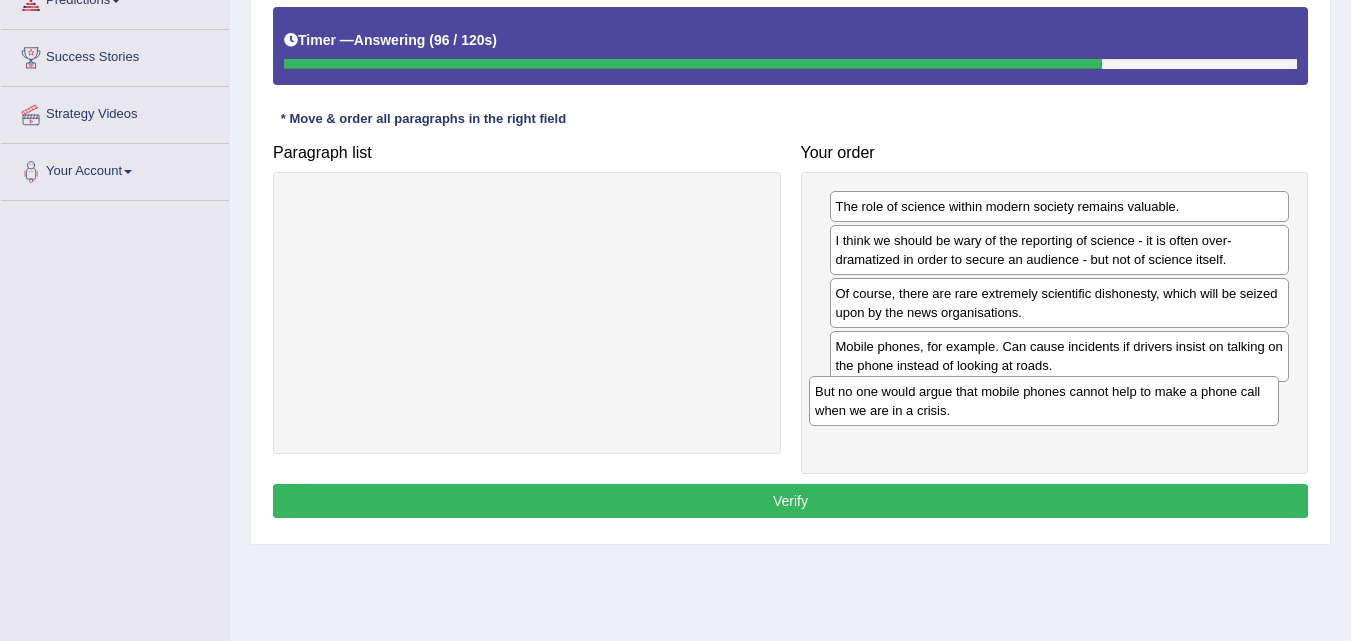 drag, startPoint x: 653, startPoint y: 215, endPoint x: 1170, endPoint y: 400, distance: 549.1029 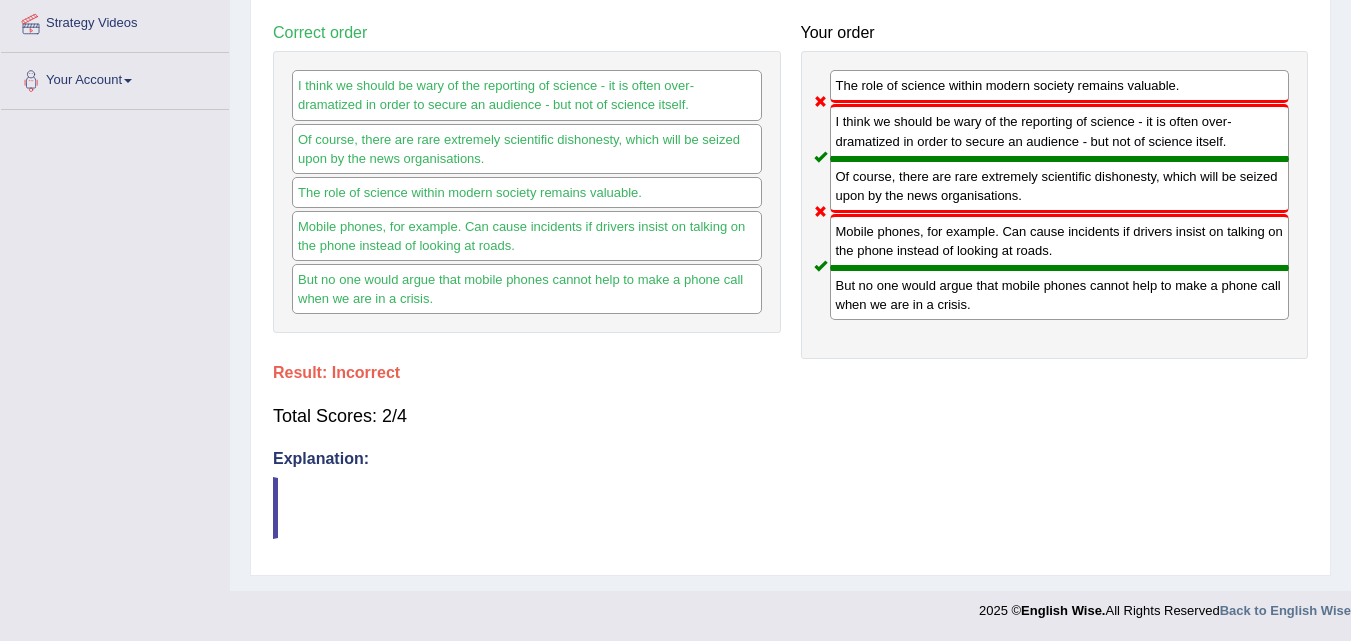scroll, scrollTop: 0, scrollLeft: 0, axis: both 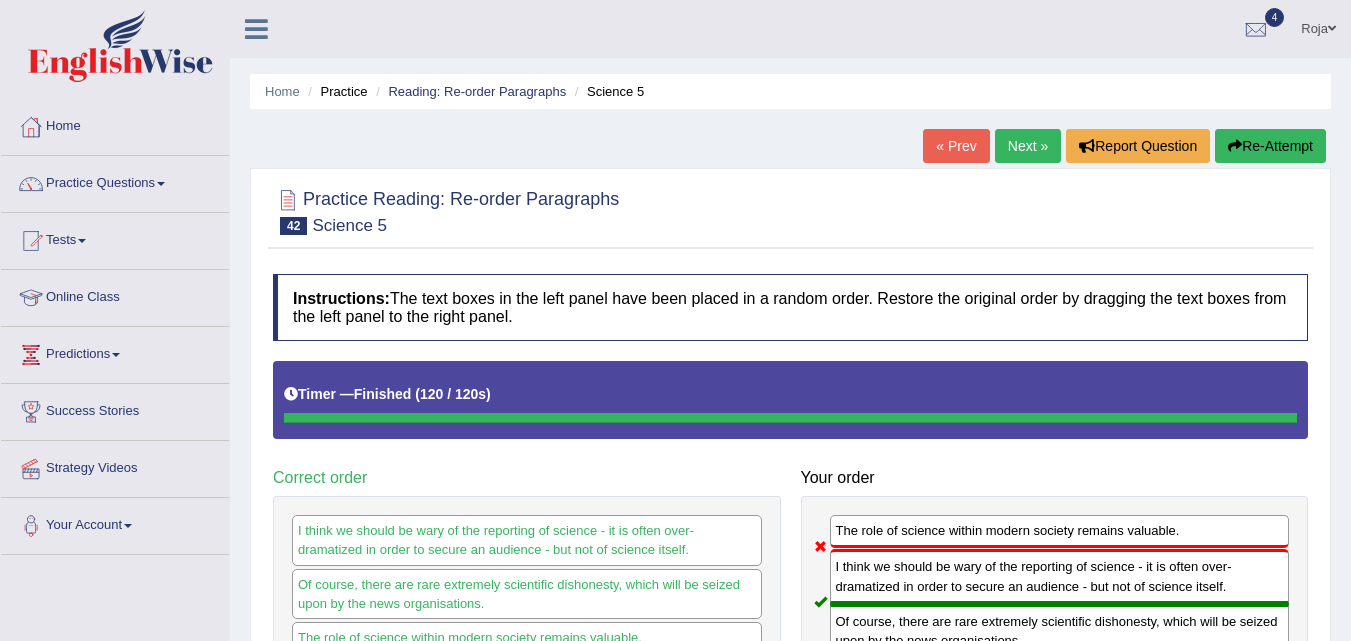 click on "Next »" at bounding box center [1028, 146] 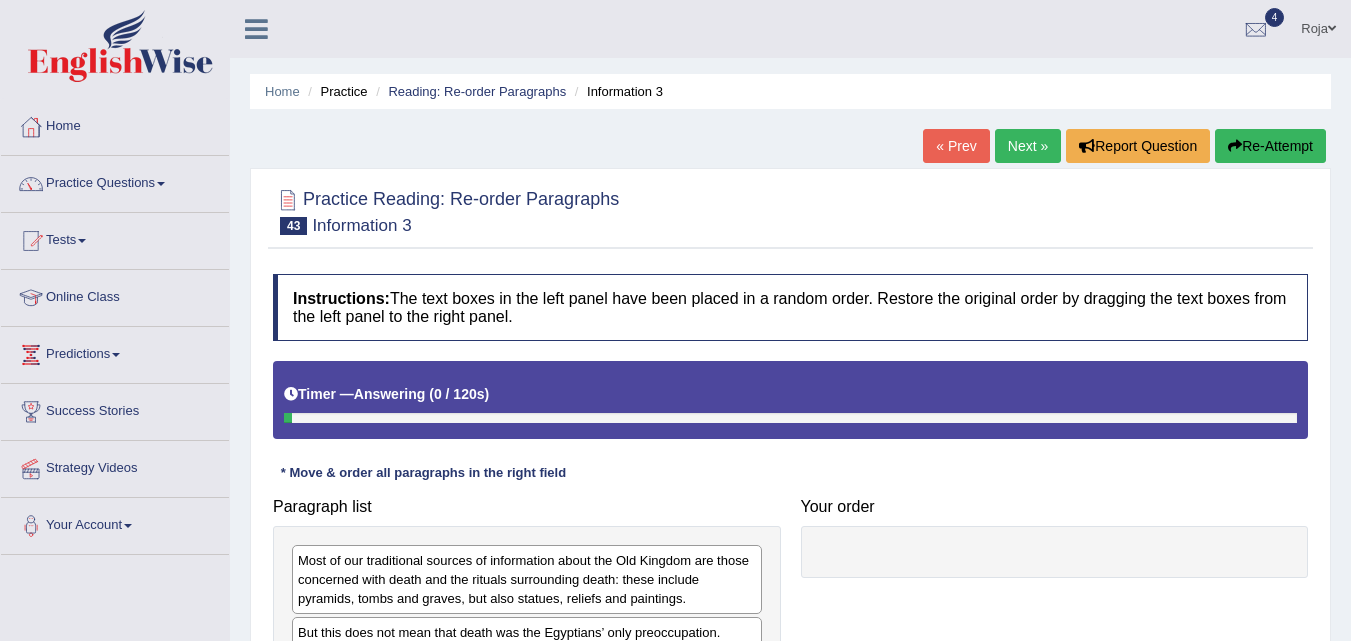 scroll, scrollTop: 0, scrollLeft: 0, axis: both 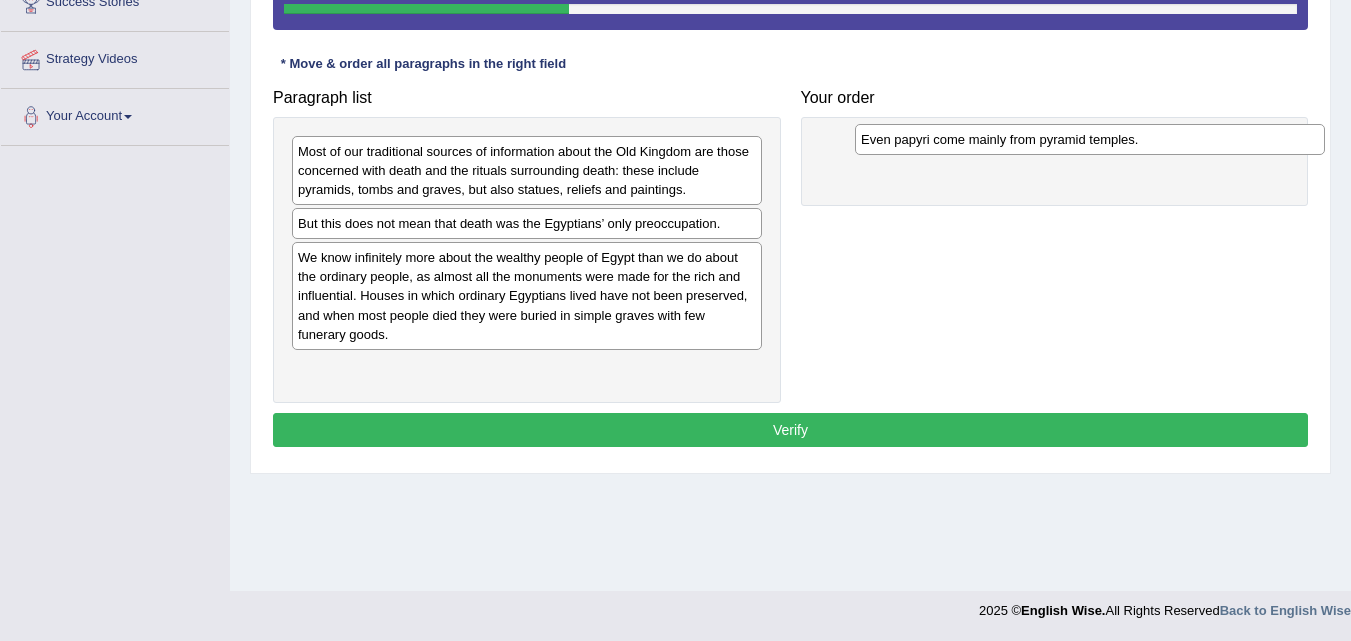drag, startPoint x: 500, startPoint y: 265, endPoint x: 1062, endPoint y: 147, distance: 574.2543 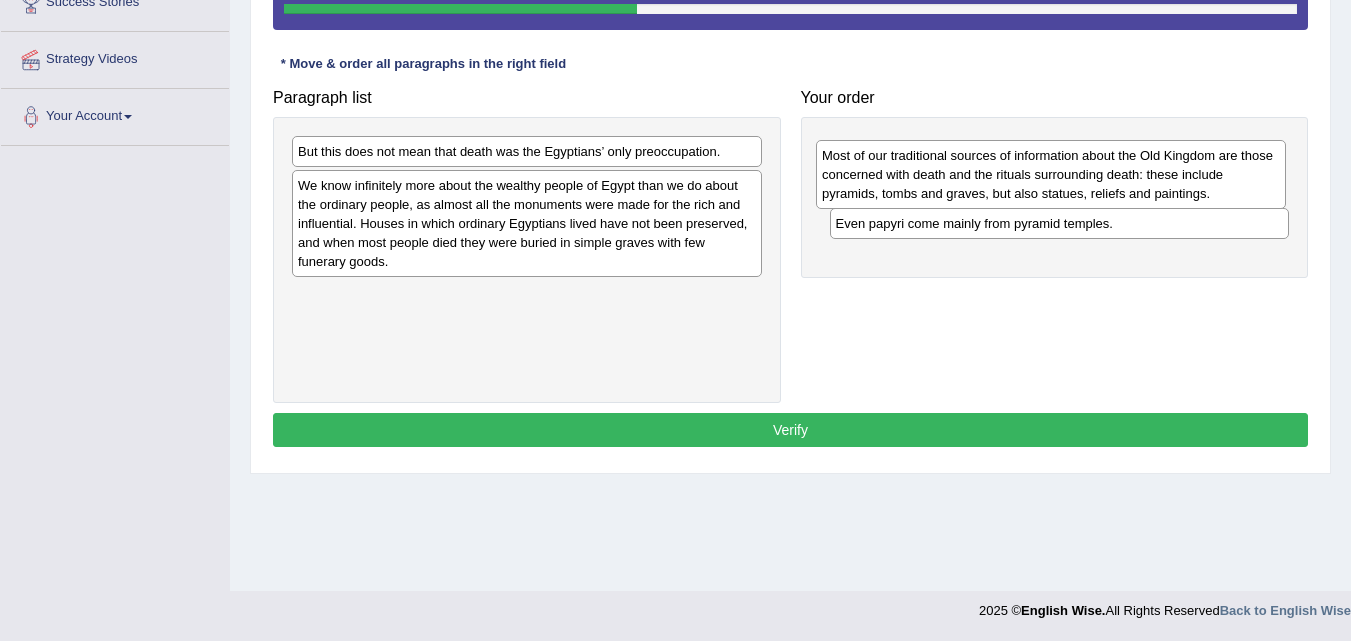 drag, startPoint x: 653, startPoint y: 175, endPoint x: 1177, endPoint y: 179, distance: 524.01526 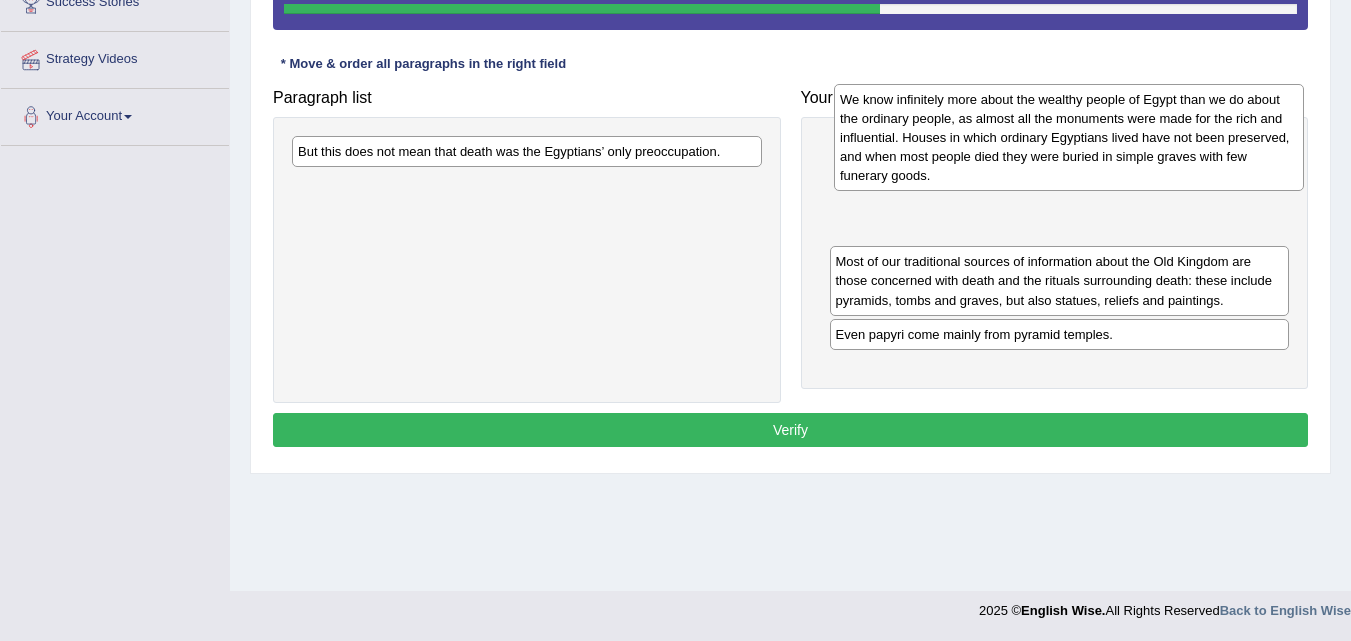 drag, startPoint x: 590, startPoint y: 239, endPoint x: 1132, endPoint y: 160, distance: 547.7271 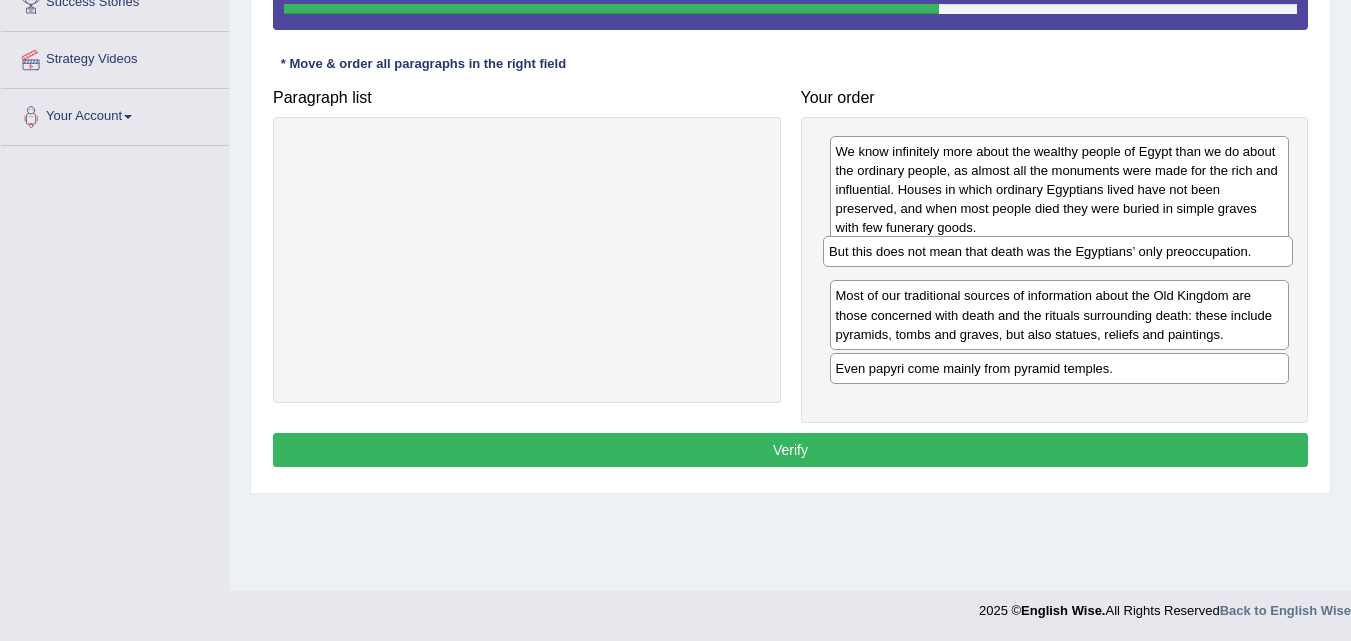 drag, startPoint x: 674, startPoint y: 157, endPoint x: 1205, endPoint y: 259, distance: 540.7079 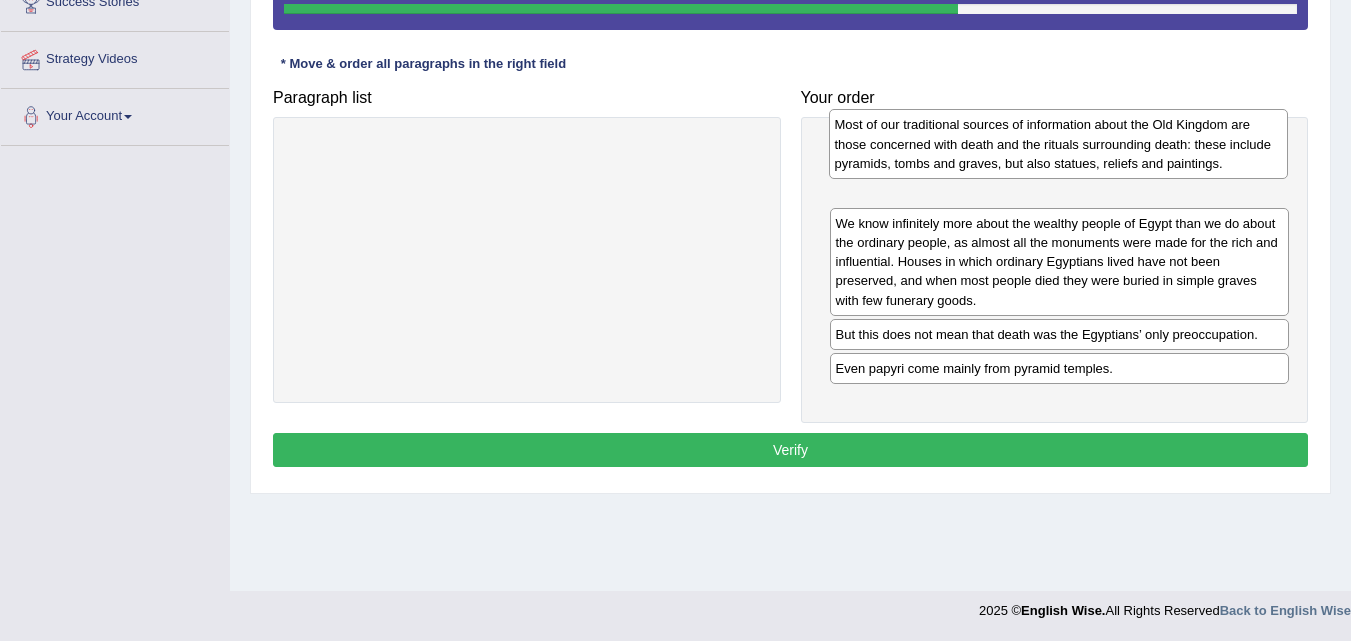 drag, startPoint x: 1143, startPoint y: 320, endPoint x: 1143, endPoint y: 156, distance: 164 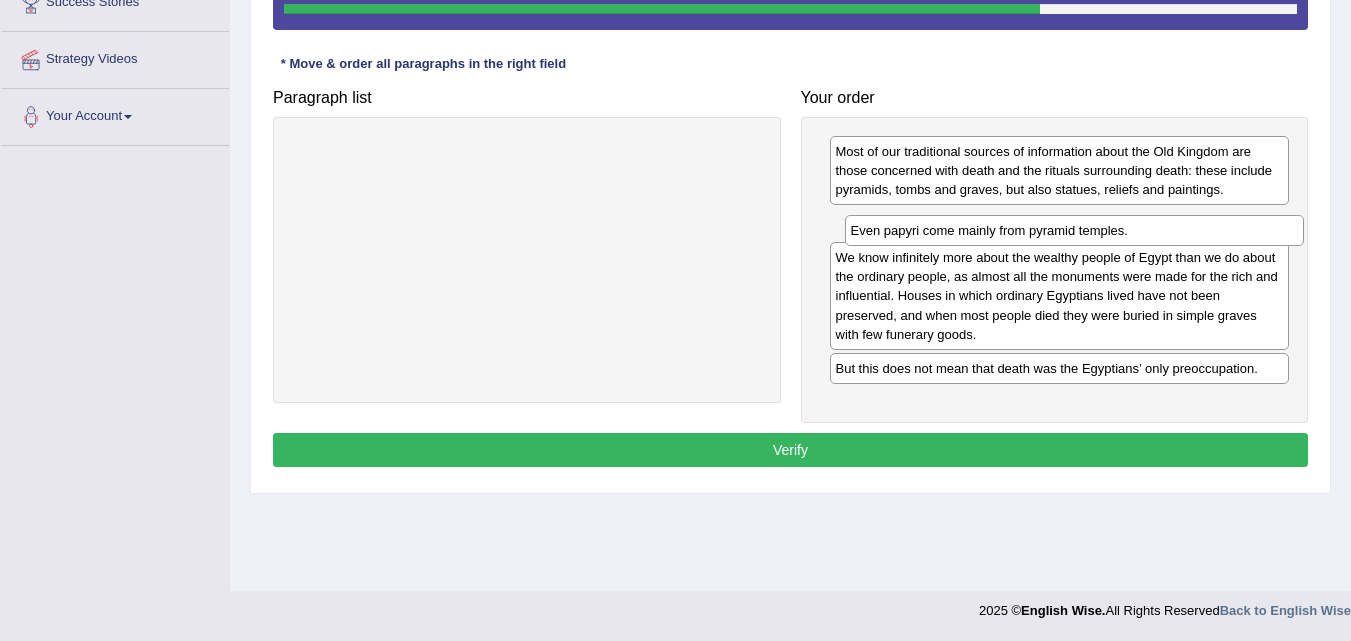 drag, startPoint x: 977, startPoint y: 370, endPoint x: 978, endPoint y: 225, distance: 145.00345 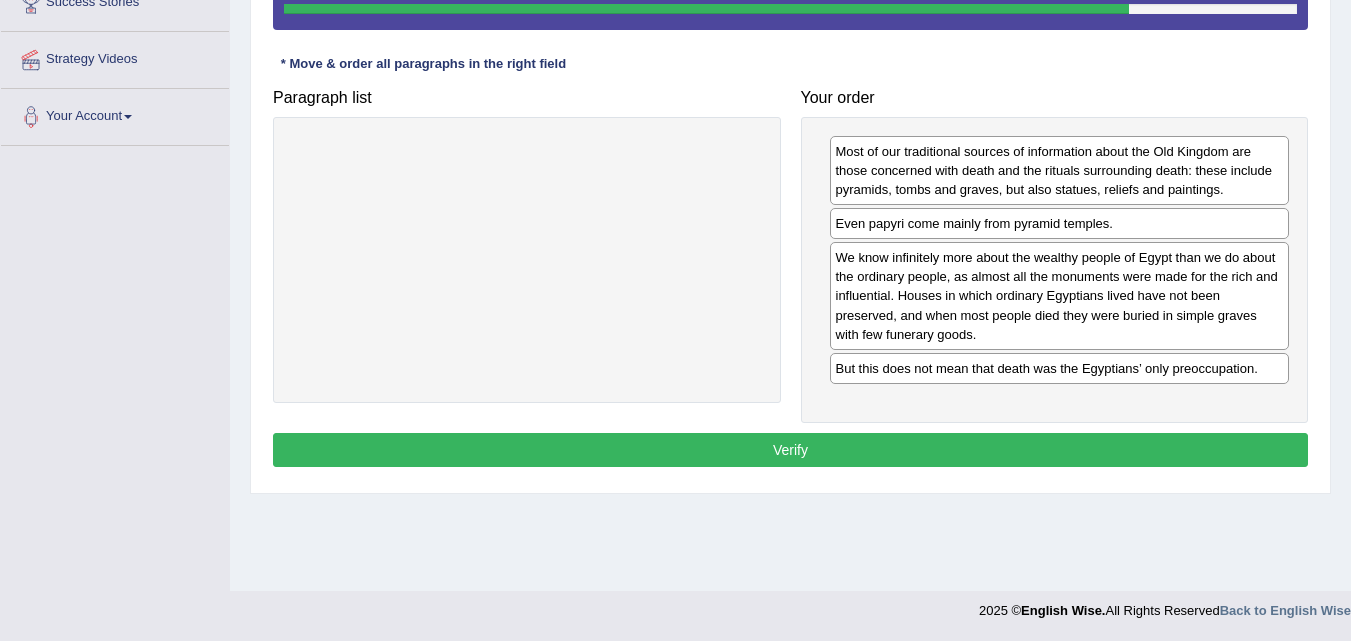 drag, startPoint x: 1046, startPoint y: 385, endPoint x: 1042, endPoint y: 375, distance: 10.770329 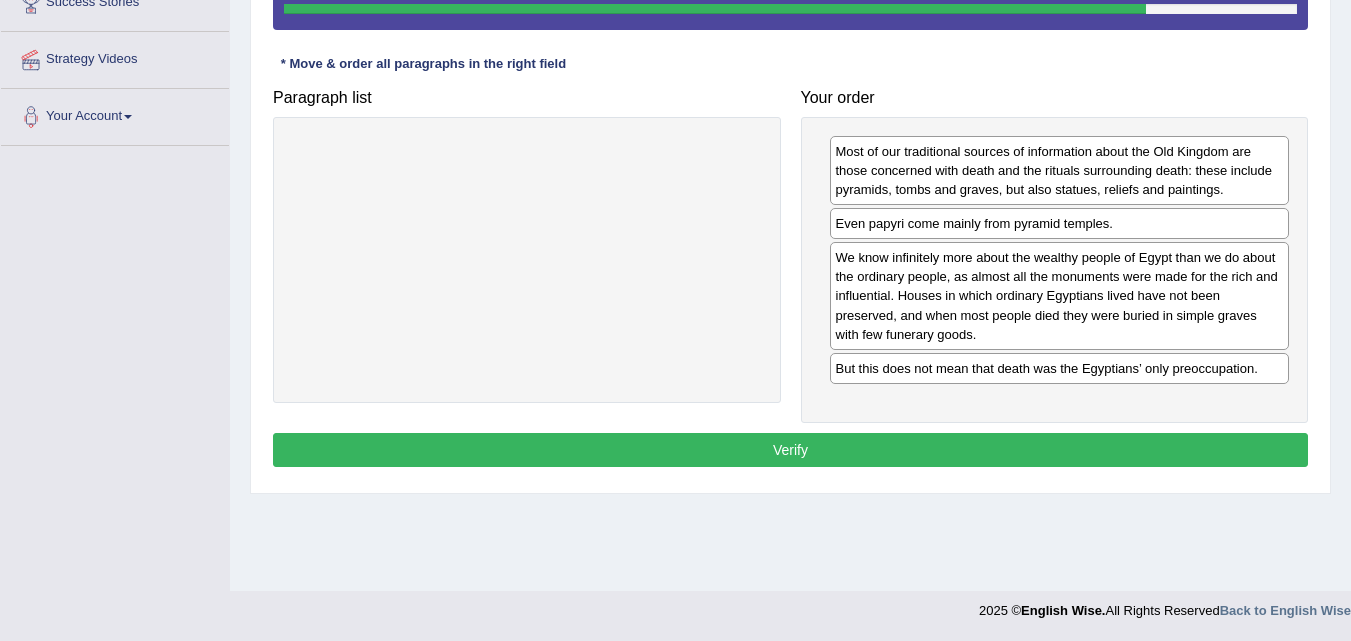 click on "But this does not mean that death was the Egyptians’ only preoccupation." at bounding box center [1060, 368] 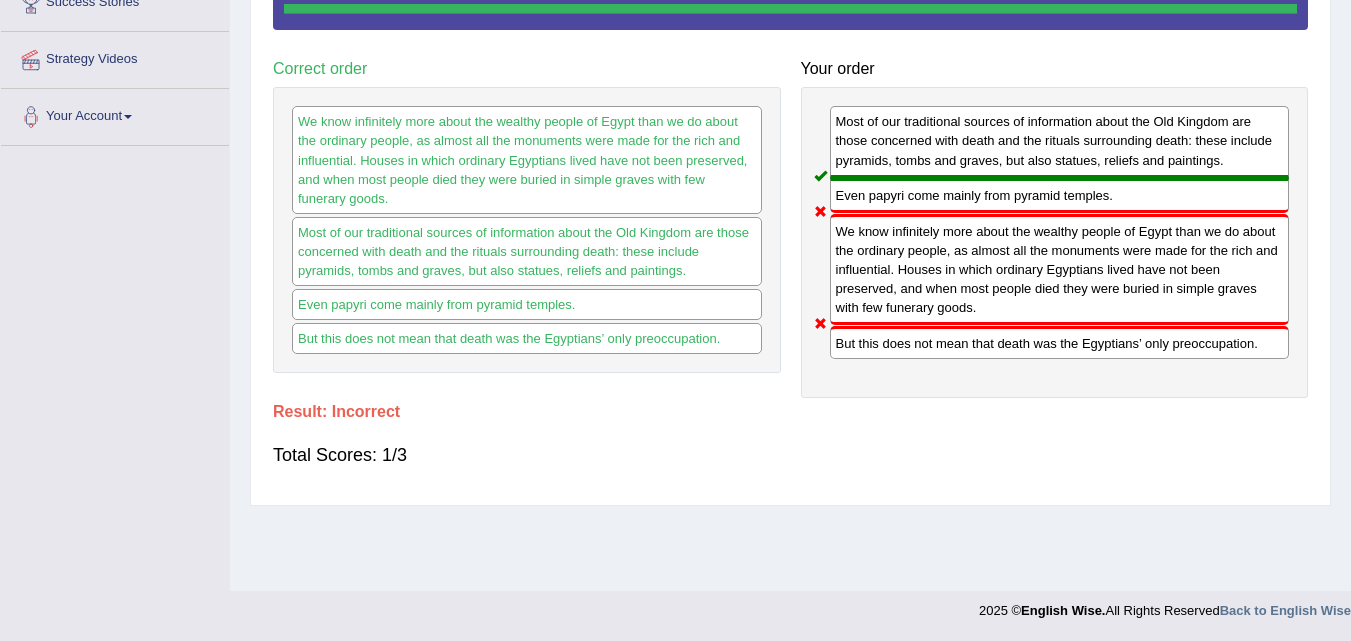 drag, startPoint x: 1341, startPoint y: 352, endPoint x: 1353, endPoint y: 362, distance: 15.6205 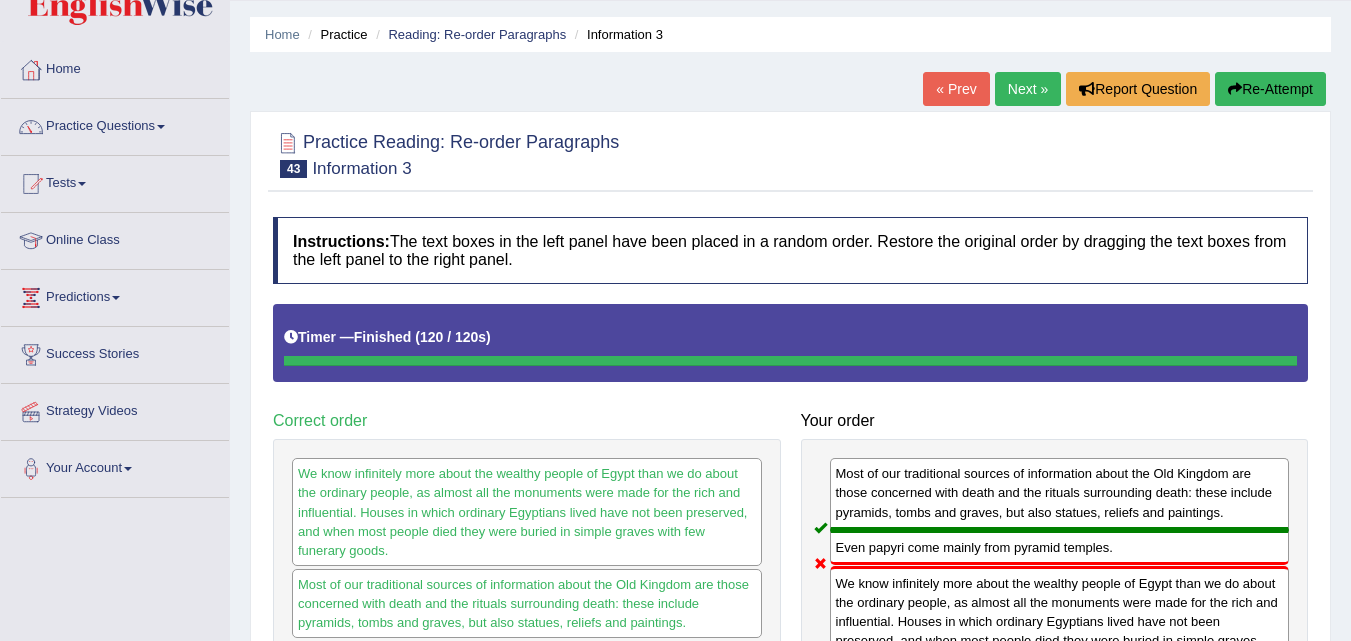 scroll, scrollTop: 55, scrollLeft: 0, axis: vertical 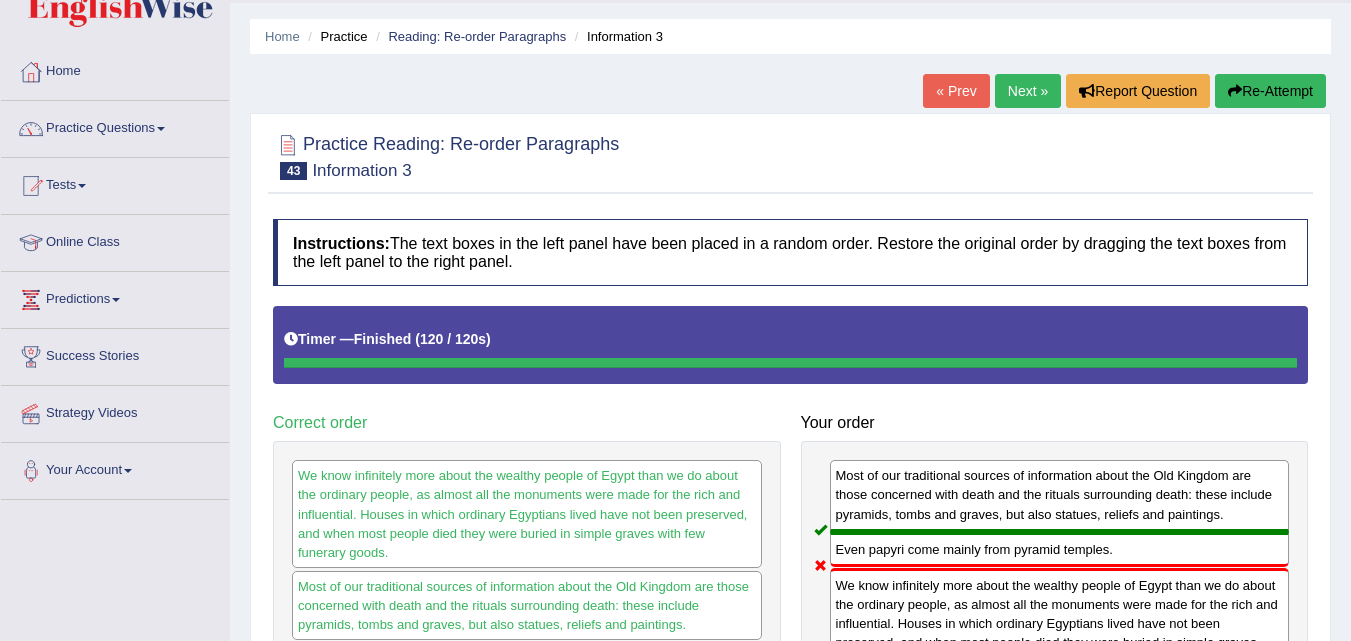 click on "Next »" at bounding box center [1028, 91] 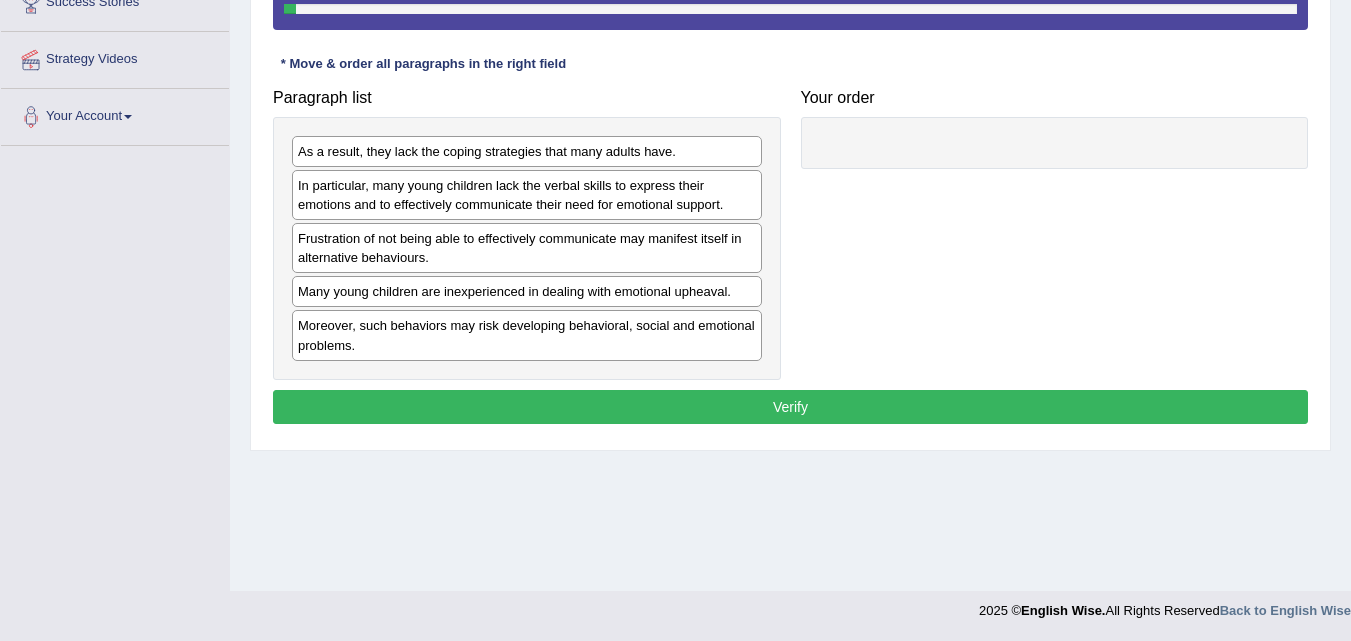 click on "Toggle navigation
Home
Practice Questions   Speaking Practice Read Aloud
Repeat Sentence
Describe Image
Re-tell Lecture
Answer Short Question
Summarize Group Discussion
Respond To A Situation
Writing Practice  Summarize Written Text
Write Essay
Reading Practice  Reading & Writing: Fill In The Blanks
Choose Multiple Answers
Re-order Paragraphs
Fill In The Blanks
Choose Single Answer
Listening Practice  Summarize Spoken Text
Highlight Incorrect Words
Highlight Correct Summary
Select Missing Word
Choose Single Answer
Choose Multiple Answers
Fill In The Blanks
Write From Dictation
Pronunciation
Tests
Take Mock Test" at bounding box center [675, -89] 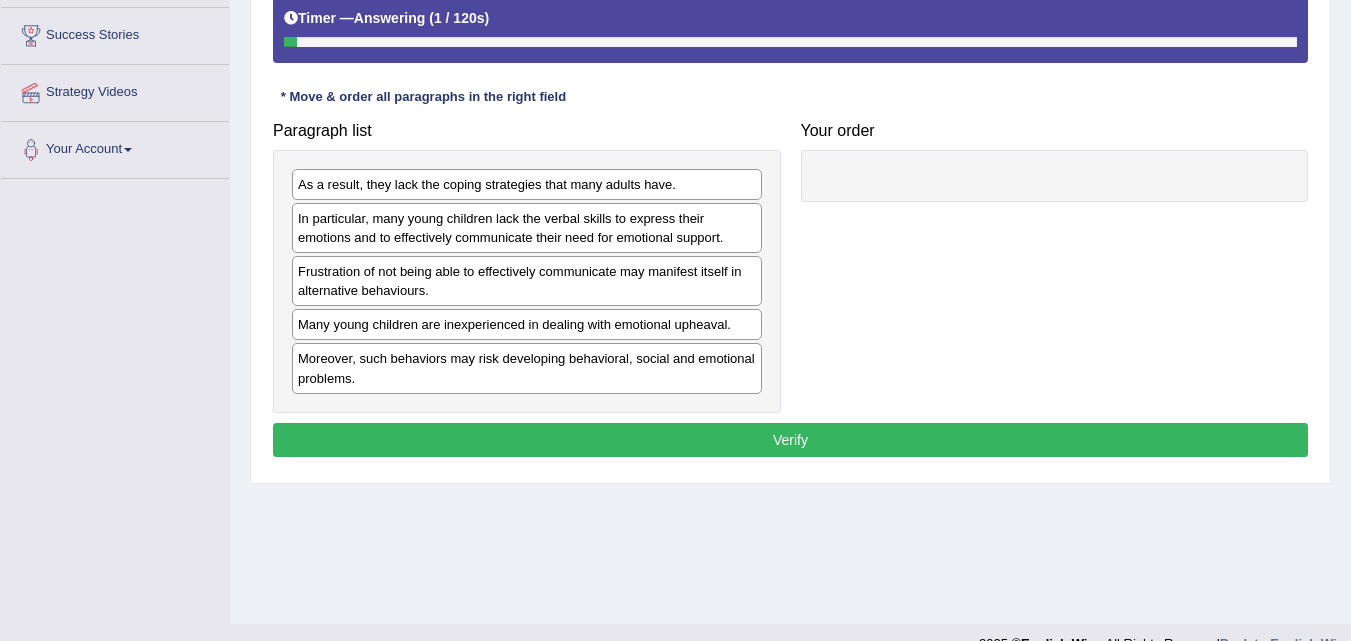 scroll, scrollTop: 0, scrollLeft: 0, axis: both 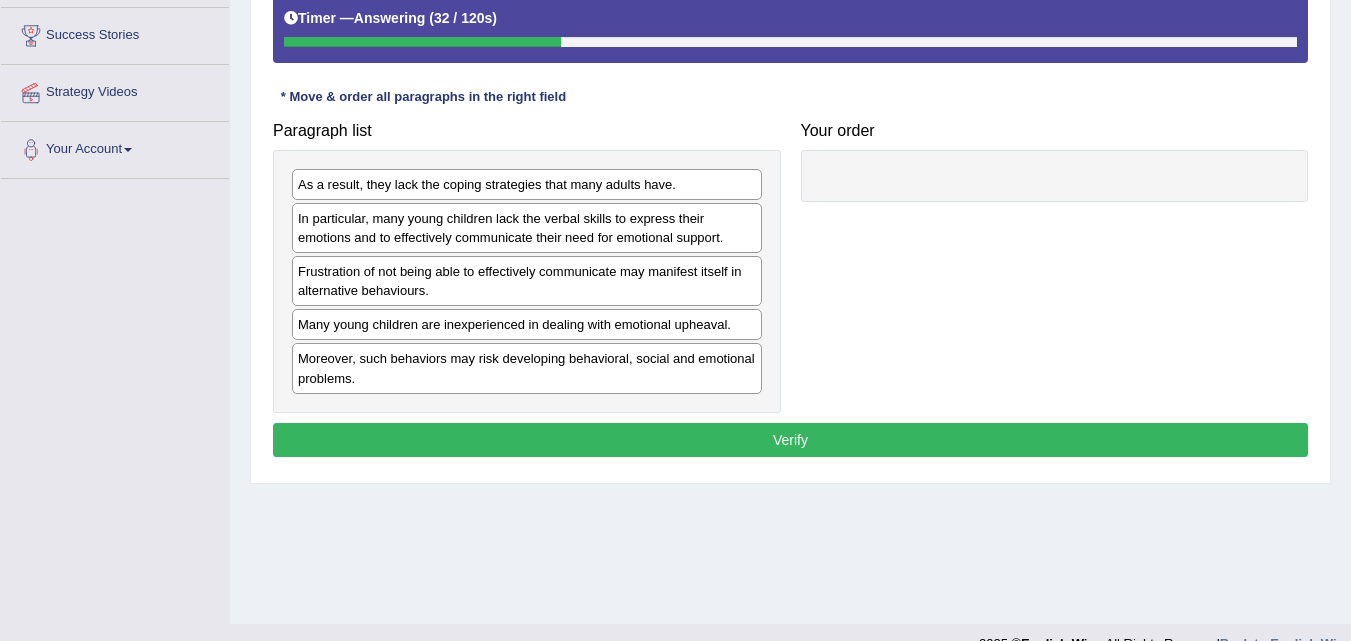 click on "Home
Practice
Reading: Re-order Paragraphs
Children's Verbal Skills
« Prev Next »  Report Question  Re-Attempt
Practice Reading: Re-order Paragraphs
44
Children's Verbal Skills
Instructions:  The text boxes in the left panel have been placed in a random order. Restore the original order by dragging the text boxes from the left panel to the right panel.
Timer —  Answering   ( 32 / 120s ) Skip * Move & order all paragraphs in the right field
Paragraph list
As a result, they lack the coping strategies that many adults have. In particular, many young children lack the verbal skills to express their emotions and to effectively communicate their need for emotional support. Frustration of not being able to effectively communicate may manifest itself in alternative behaviours.
Correct order" at bounding box center (790, 124) 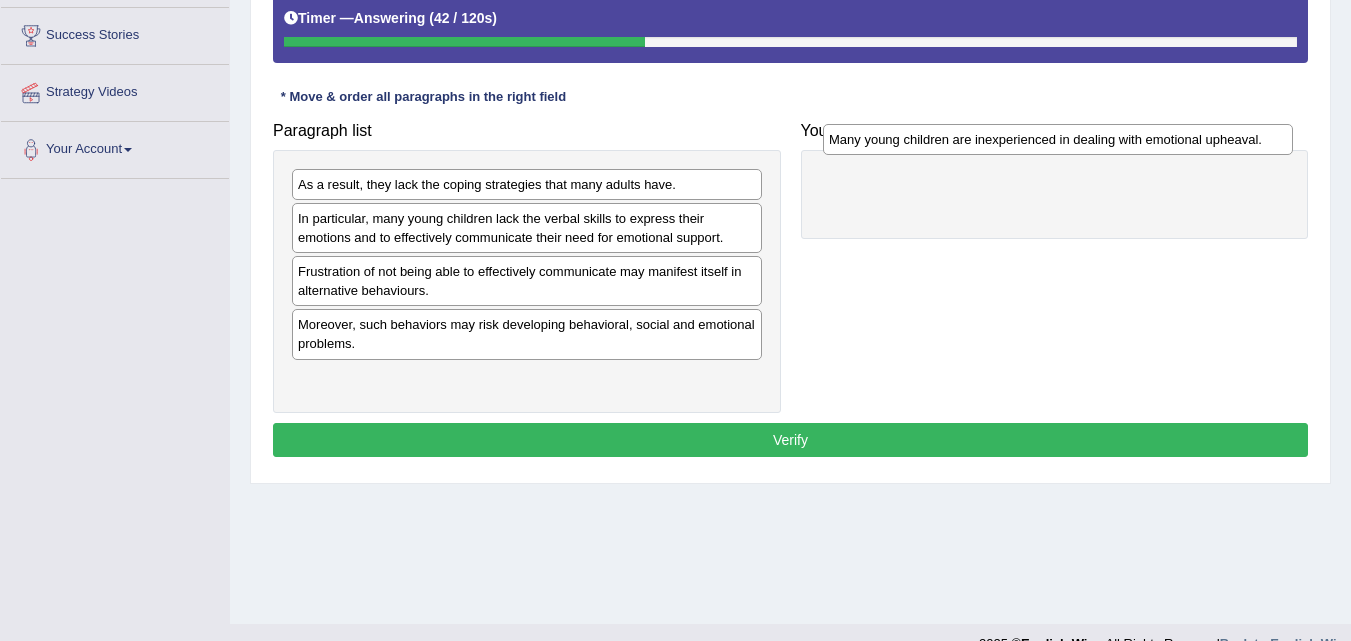 drag, startPoint x: 465, startPoint y: 329, endPoint x: 988, endPoint y: 116, distance: 564.7106 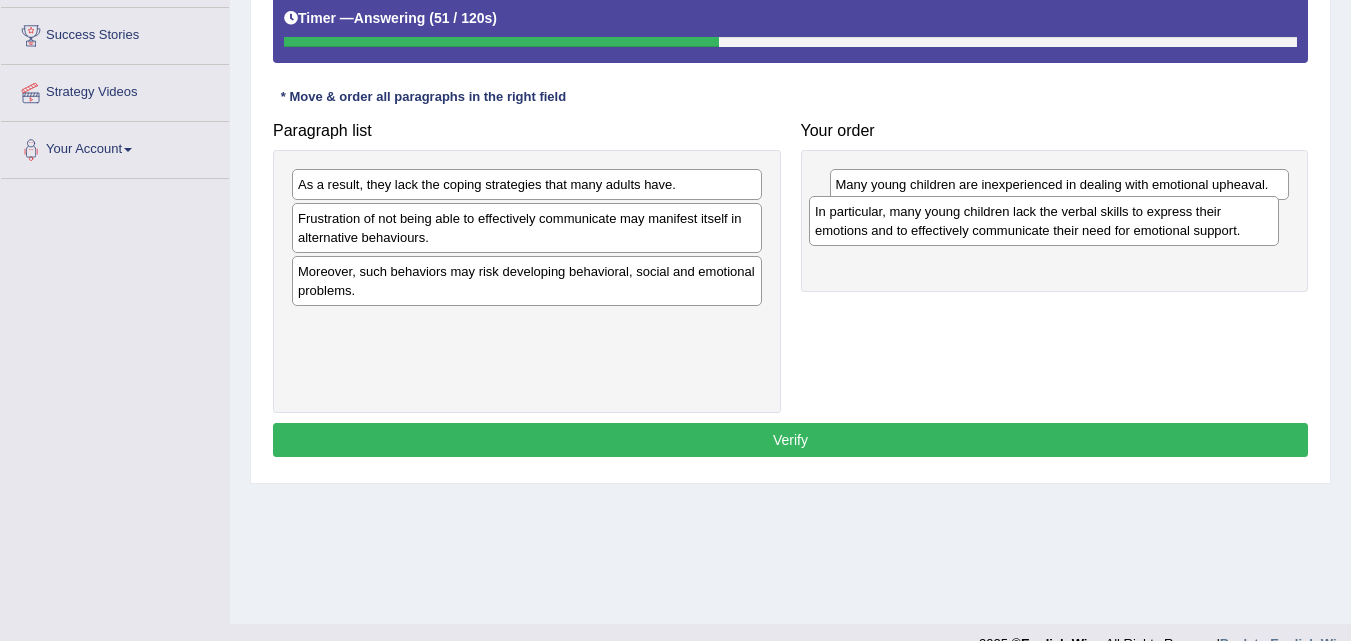 drag, startPoint x: 558, startPoint y: 226, endPoint x: 1081, endPoint y: 221, distance: 523.0239 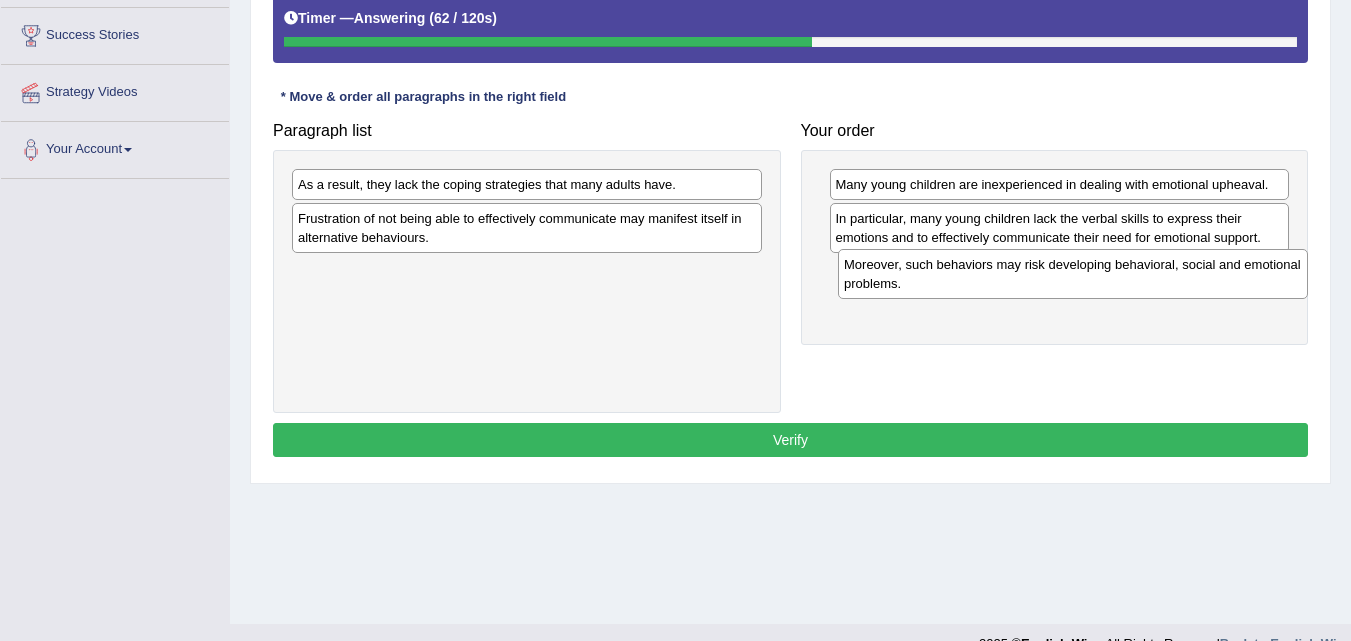 drag, startPoint x: 494, startPoint y: 294, endPoint x: 1036, endPoint y: 293, distance: 542.0009 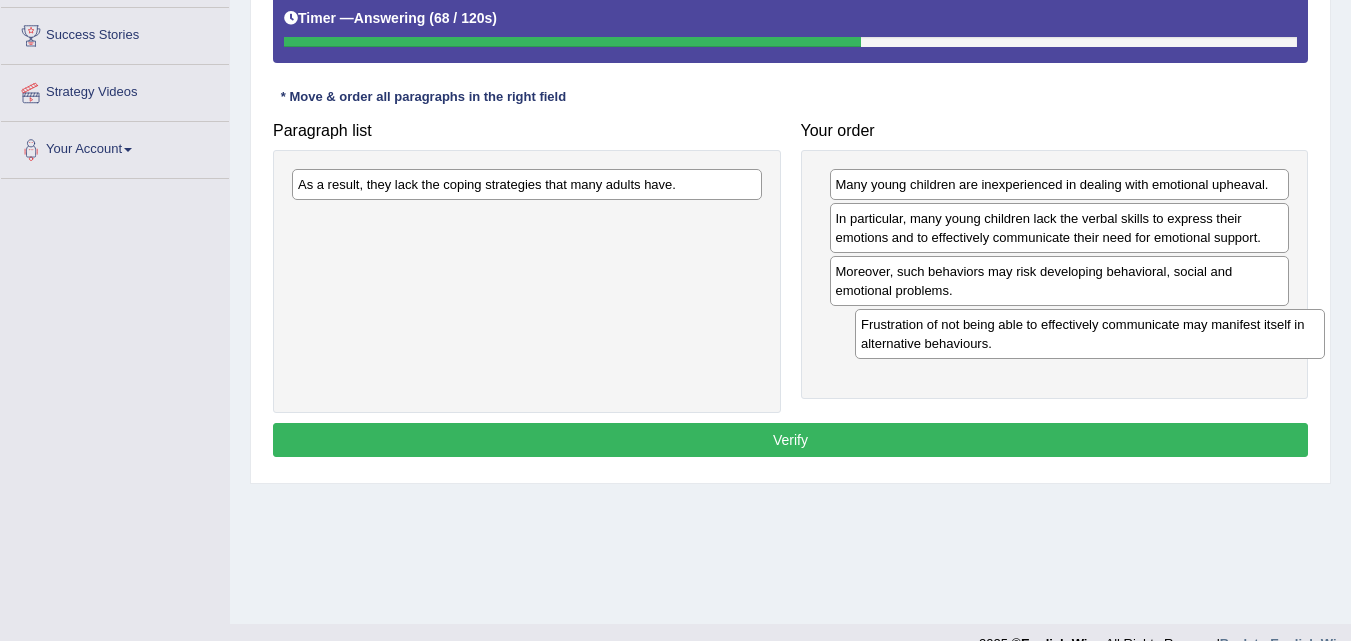 drag, startPoint x: 360, startPoint y: 243, endPoint x: 922, endPoint y: 346, distance: 571.36066 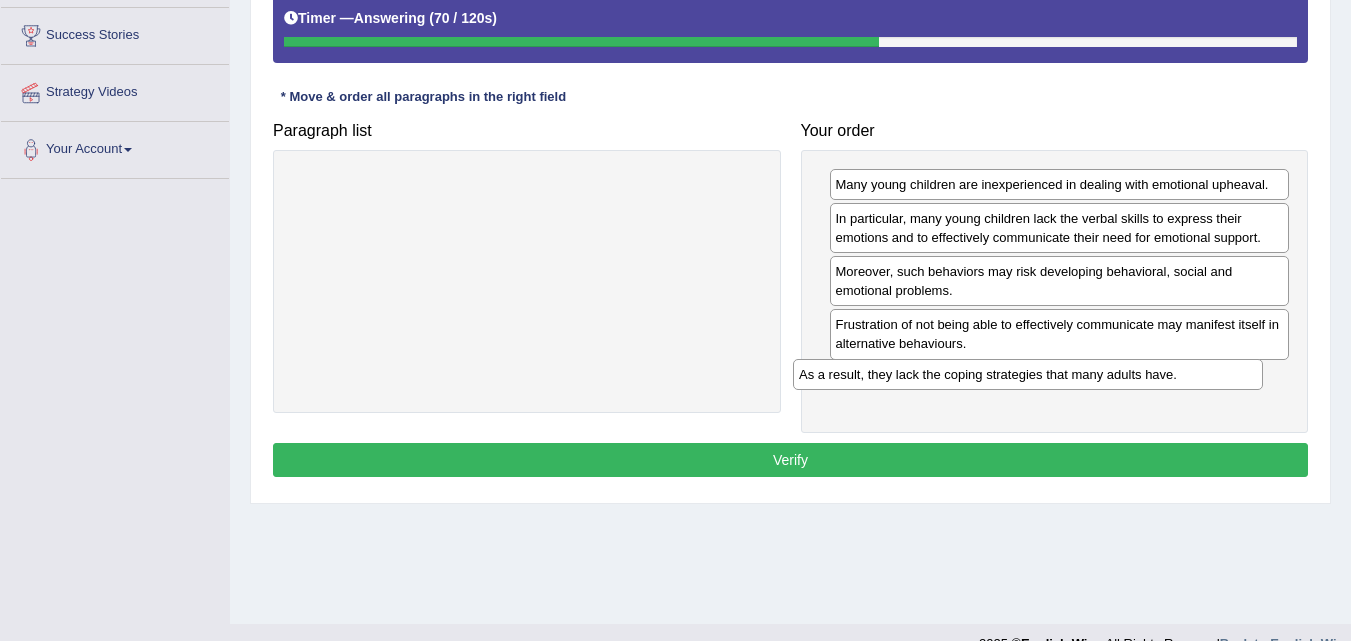 drag, startPoint x: 527, startPoint y: 186, endPoint x: 1046, endPoint y: 376, distance: 552.68524 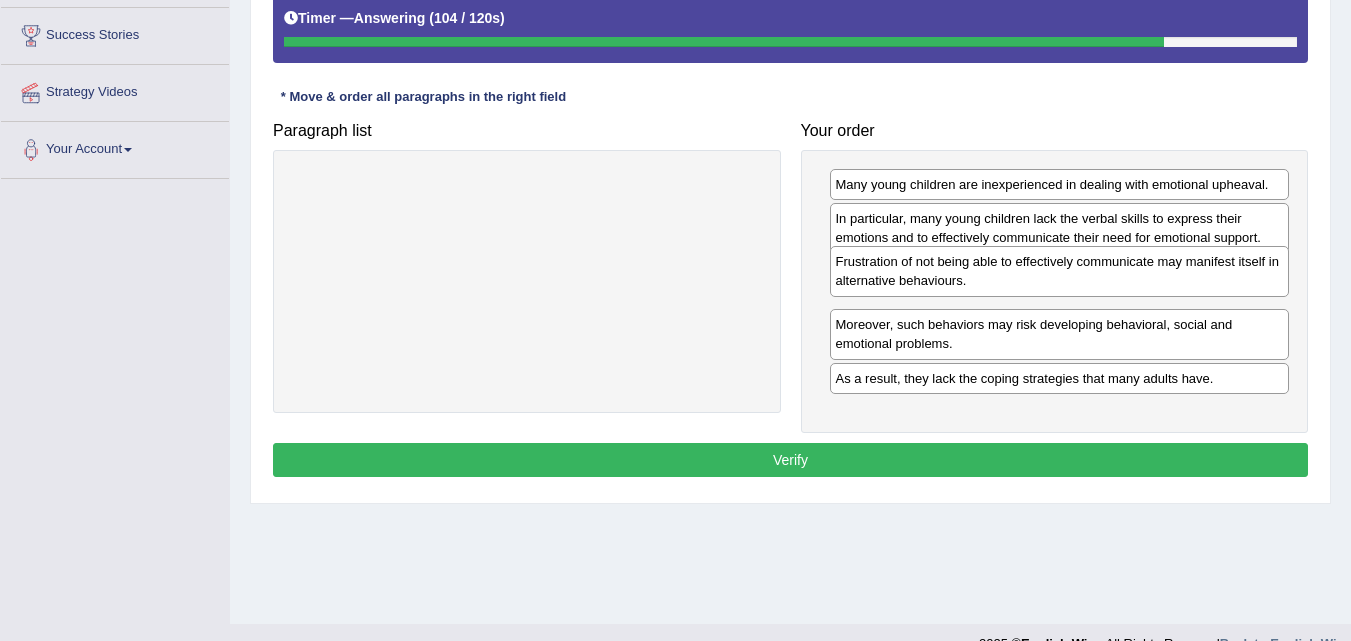 drag, startPoint x: 909, startPoint y: 348, endPoint x: 909, endPoint y: 287, distance: 61 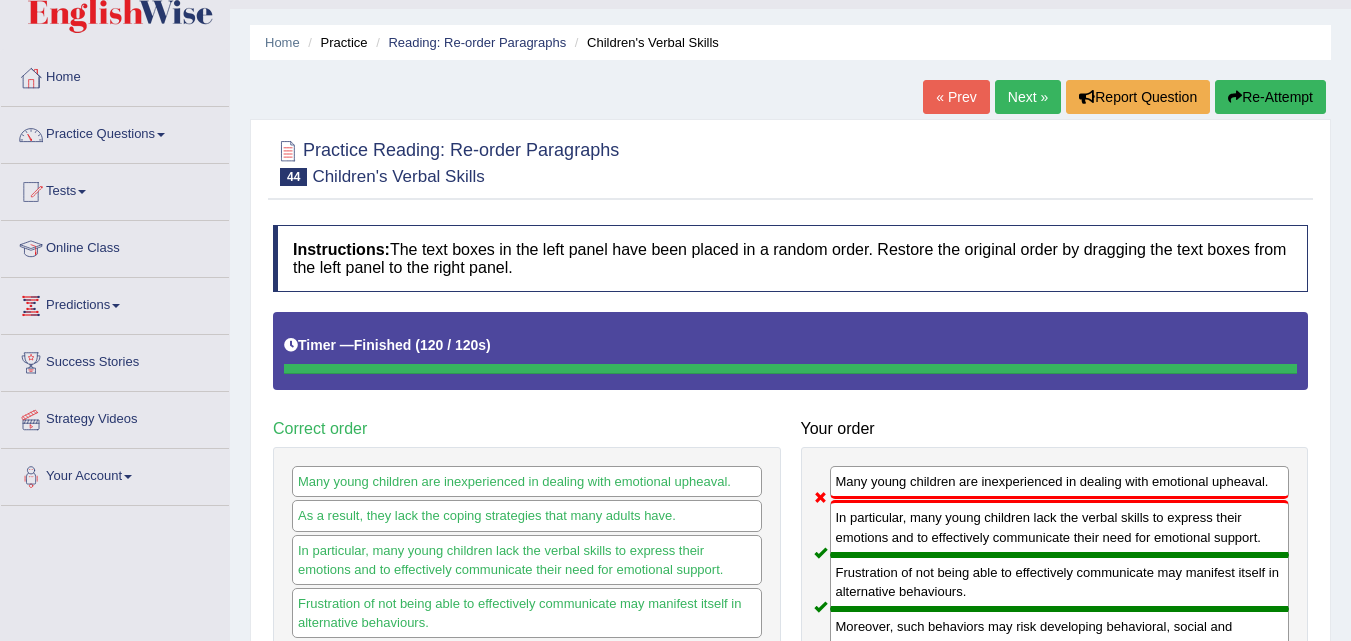 scroll, scrollTop: 43, scrollLeft: 0, axis: vertical 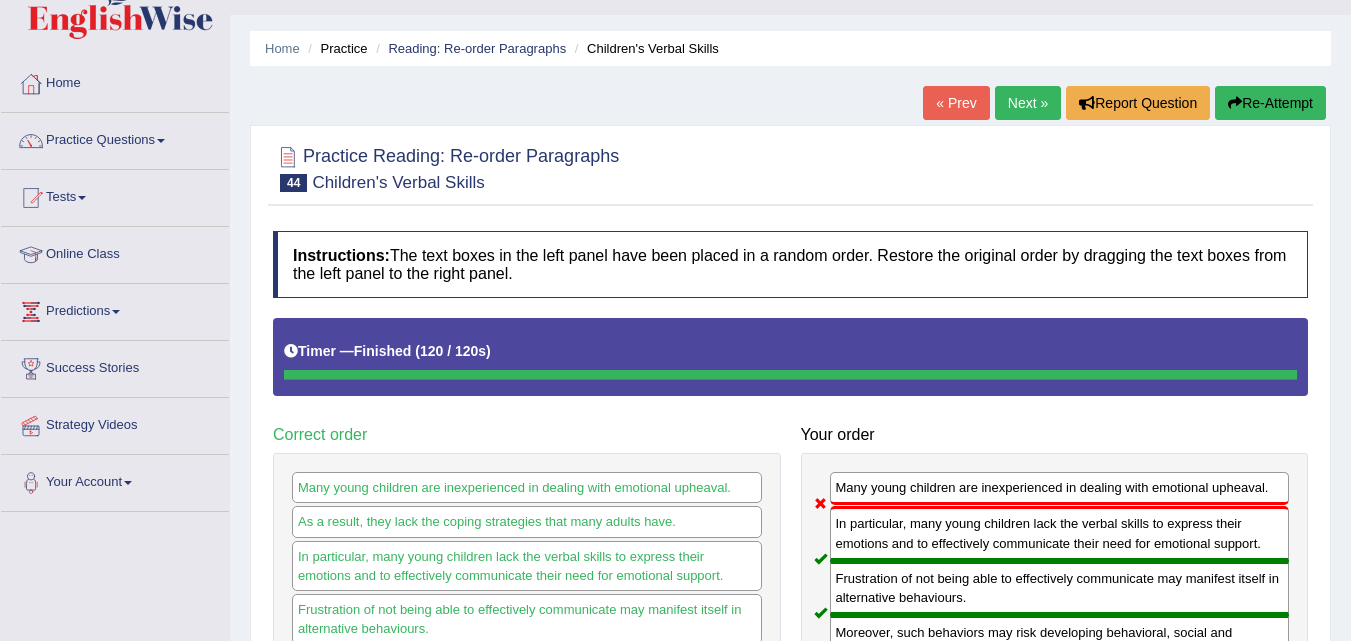 click on "Next »" at bounding box center [1028, 103] 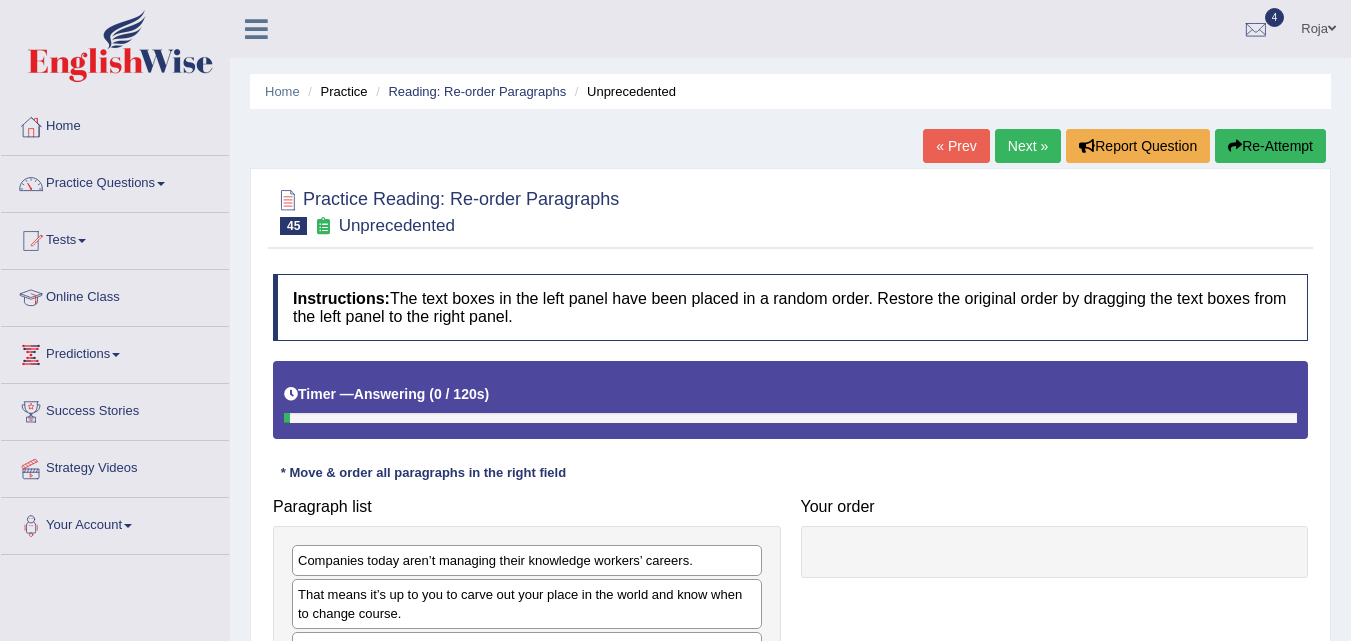 scroll, scrollTop: 409, scrollLeft: 0, axis: vertical 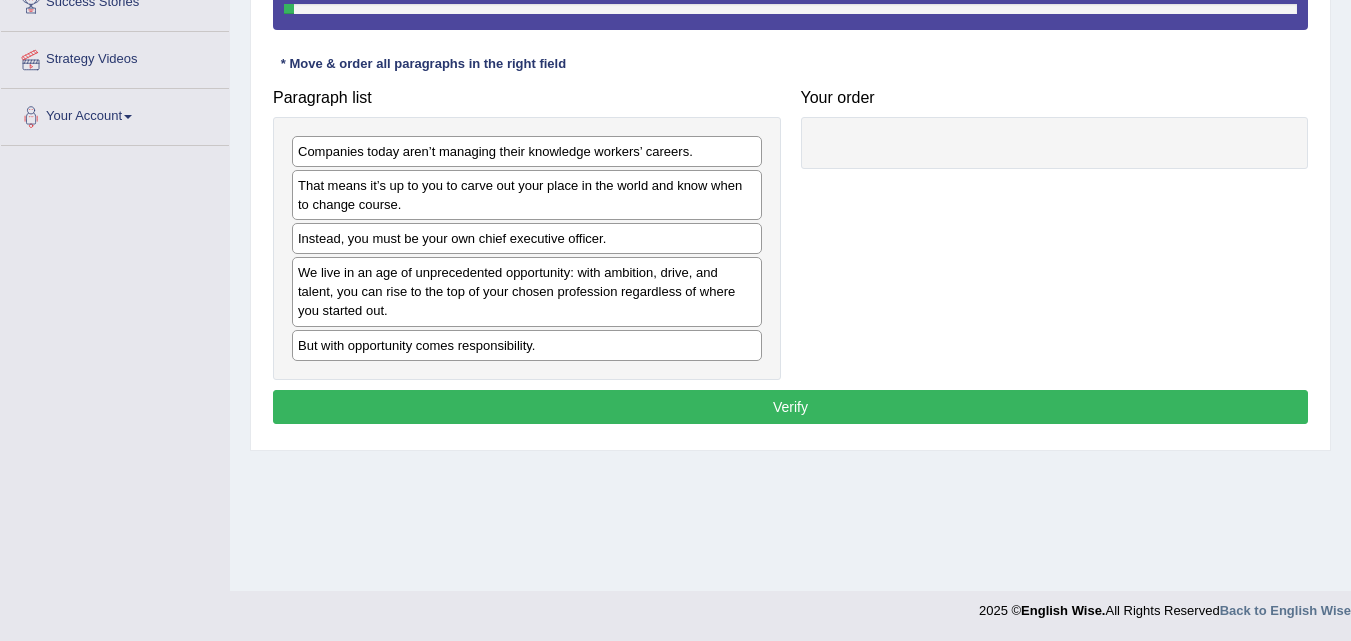 click on "Toggle navigation
Home
Practice Questions   Speaking Practice Read Aloud
Repeat Sentence
Describe Image
Re-tell Lecture
Answer Short Question
Summarize Group Discussion
Respond To A Situation
Writing Practice  Summarize Written Text
Write Essay
Reading Practice  Reading & Writing: Fill In The Blanks
Choose Multiple Answers
Re-order Paragraphs
Fill In The Blanks
Choose Single Answer
Listening Practice  Summarize Spoken Text
Highlight Incorrect Words
Highlight Correct Summary
Select Missing Word
Choose Single Answer
Choose Multiple Answers
Fill In The Blanks
Write From Dictation
Pronunciation
Tests
Take Mock Test" at bounding box center [675, -89] 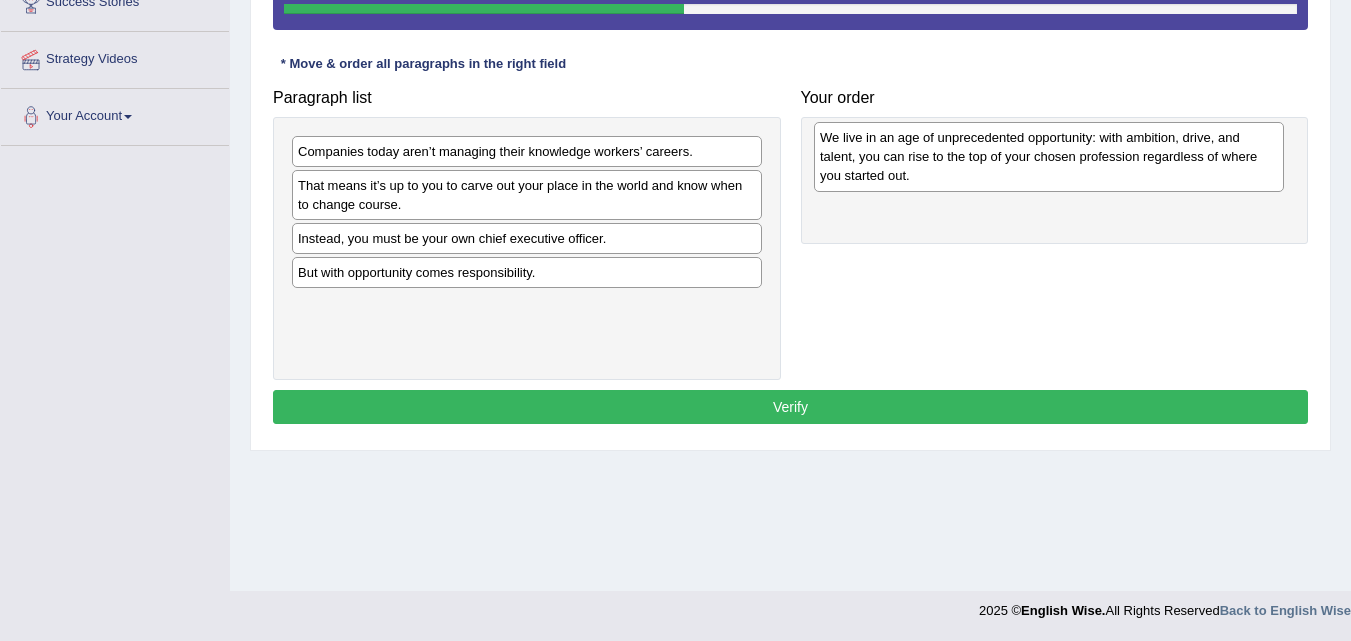 drag, startPoint x: 527, startPoint y: 296, endPoint x: 1049, endPoint y: 161, distance: 539.1744 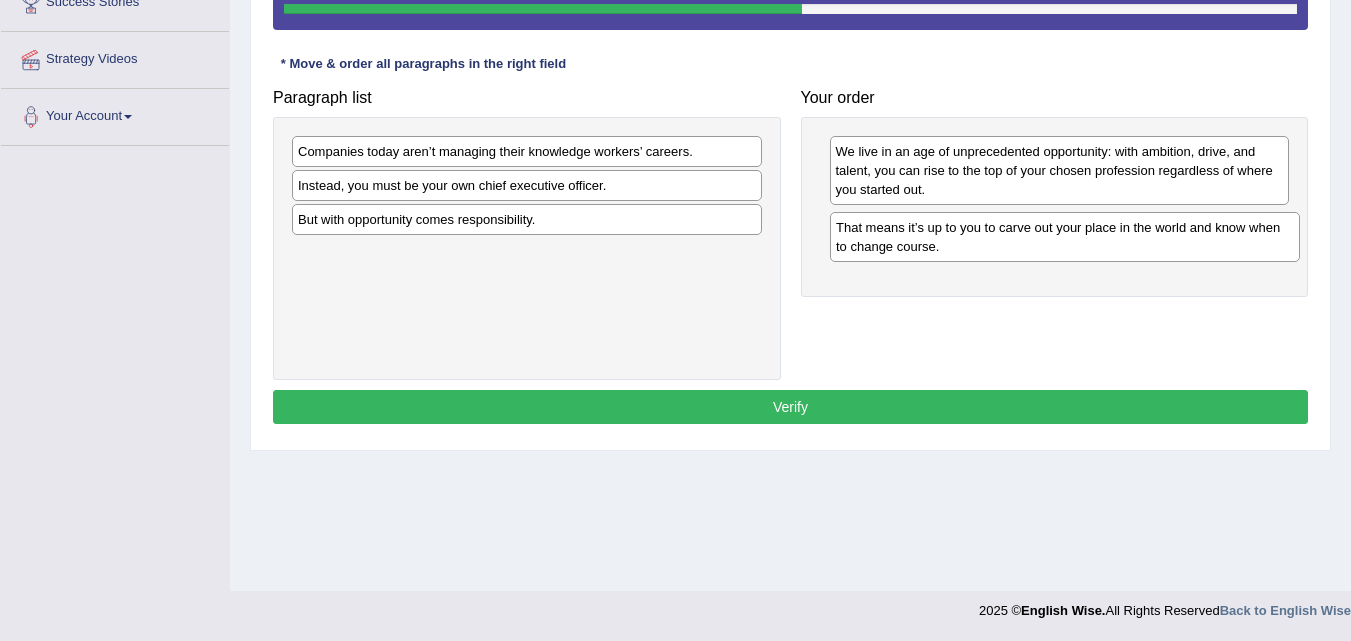 drag, startPoint x: 547, startPoint y: 191, endPoint x: 1086, endPoint y: 232, distance: 540.5571 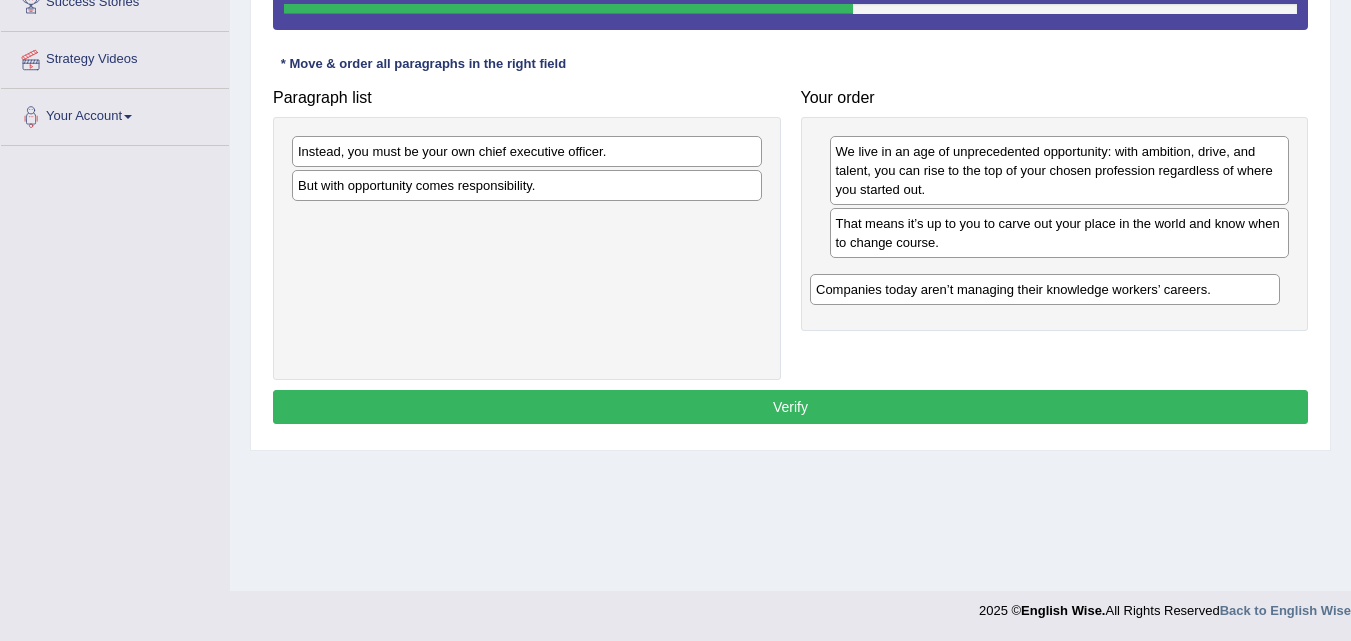 drag, startPoint x: 632, startPoint y: 142, endPoint x: 1156, endPoint y: 273, distance: 540.12683 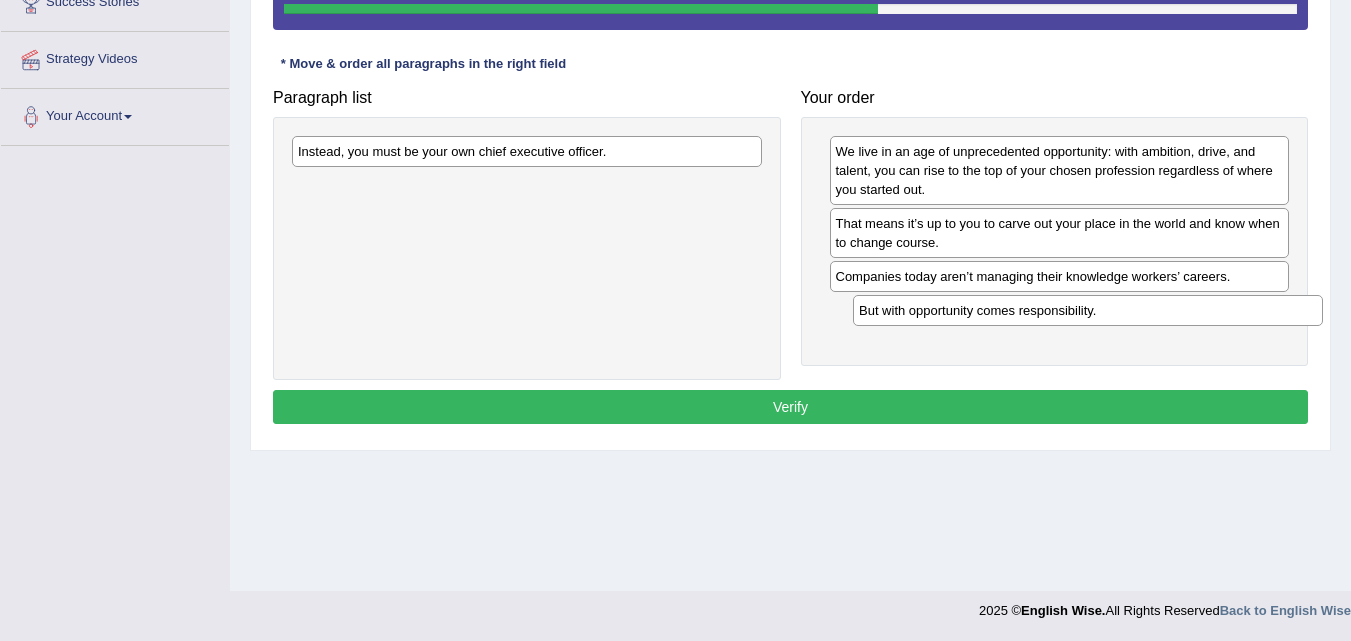 drag, startPoint x: 636, startPoint y: 179, endPoint x: 1197, endPoint y: 304, distance: 574.7573 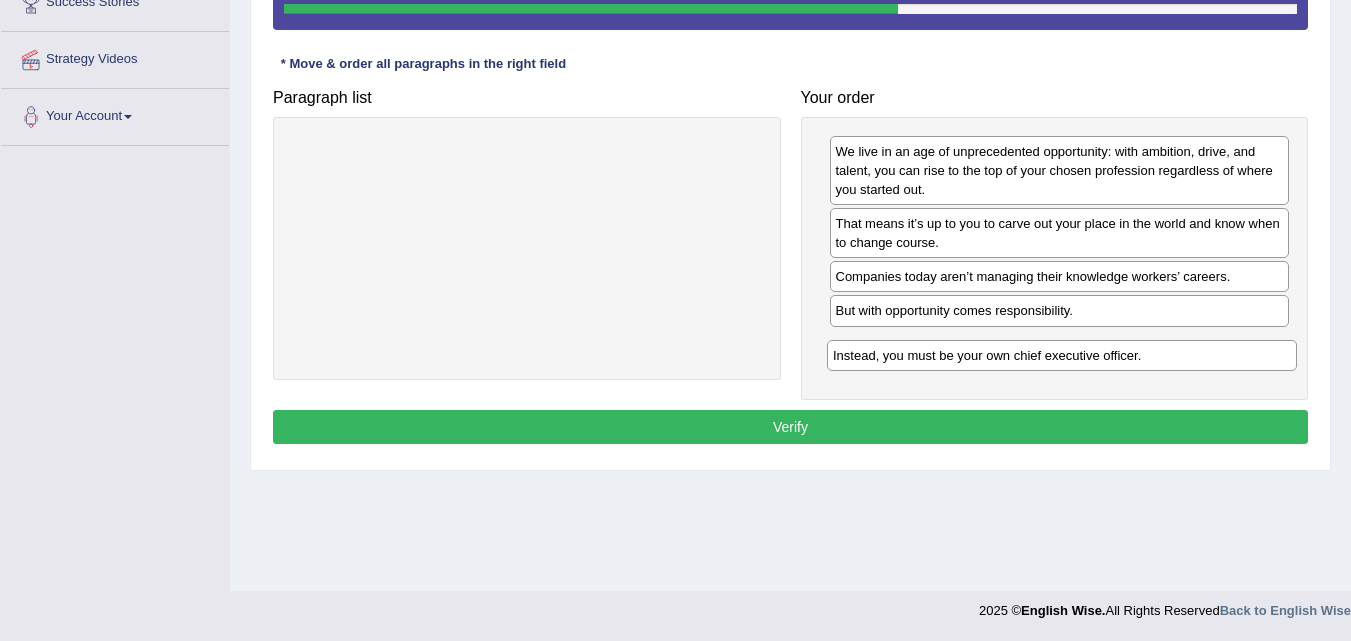 drag, startPoint x: 597, startPoint y: 152, endPoint x: 1132, endPoint y: 356, distance: 572.57404 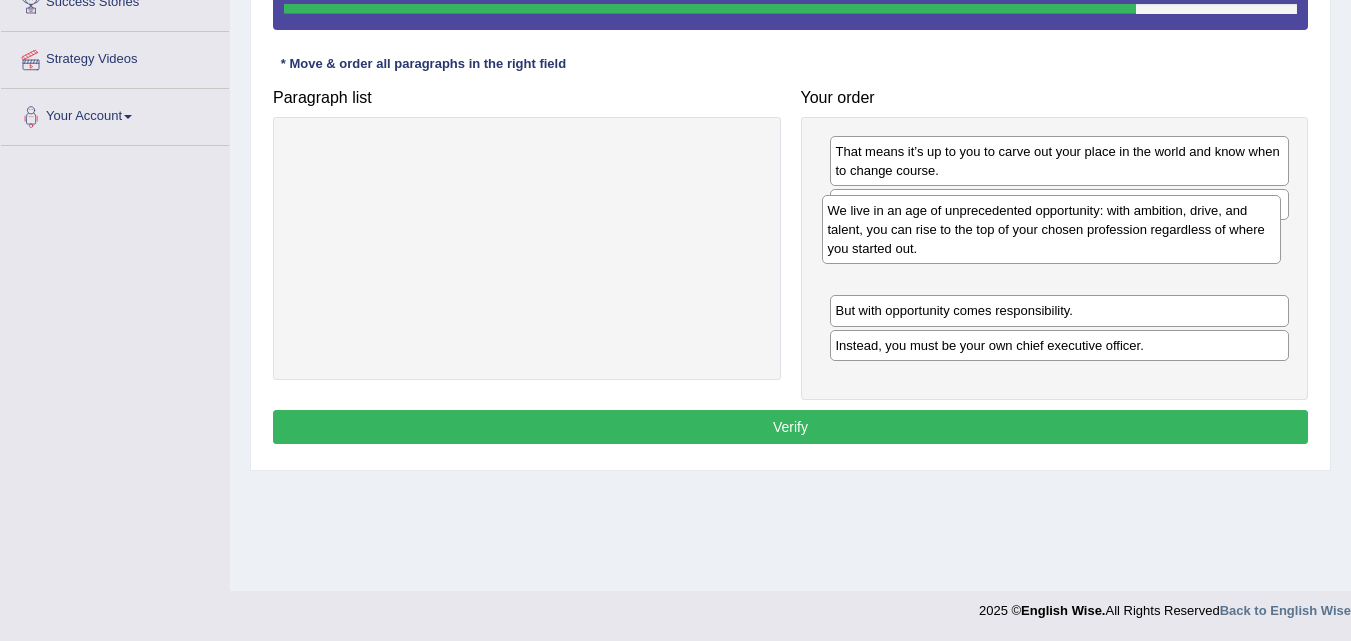 drag, startPoint x: 956, startPoint y: 194, endPoint x: 950, endPoint y: 269, distance: 75.23962 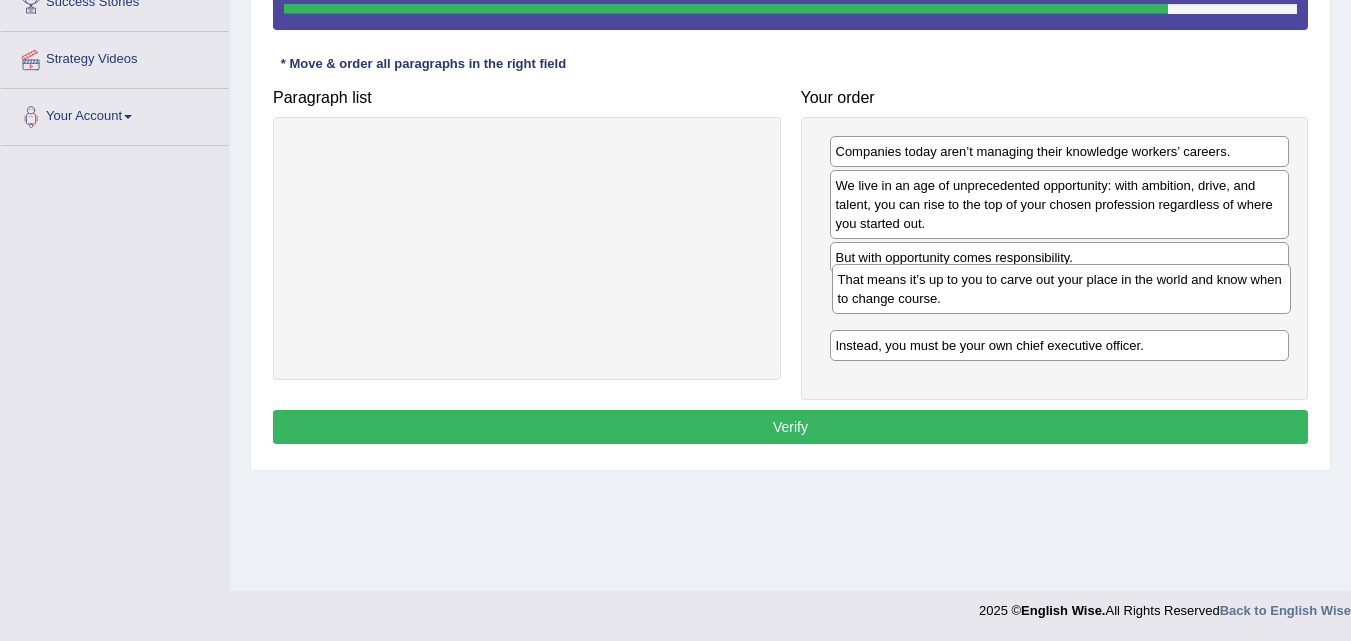 drag, startPoint x: 914, startPoint y: 165, endPoint x: 916, endPoint y: 294, distance: 129.0155 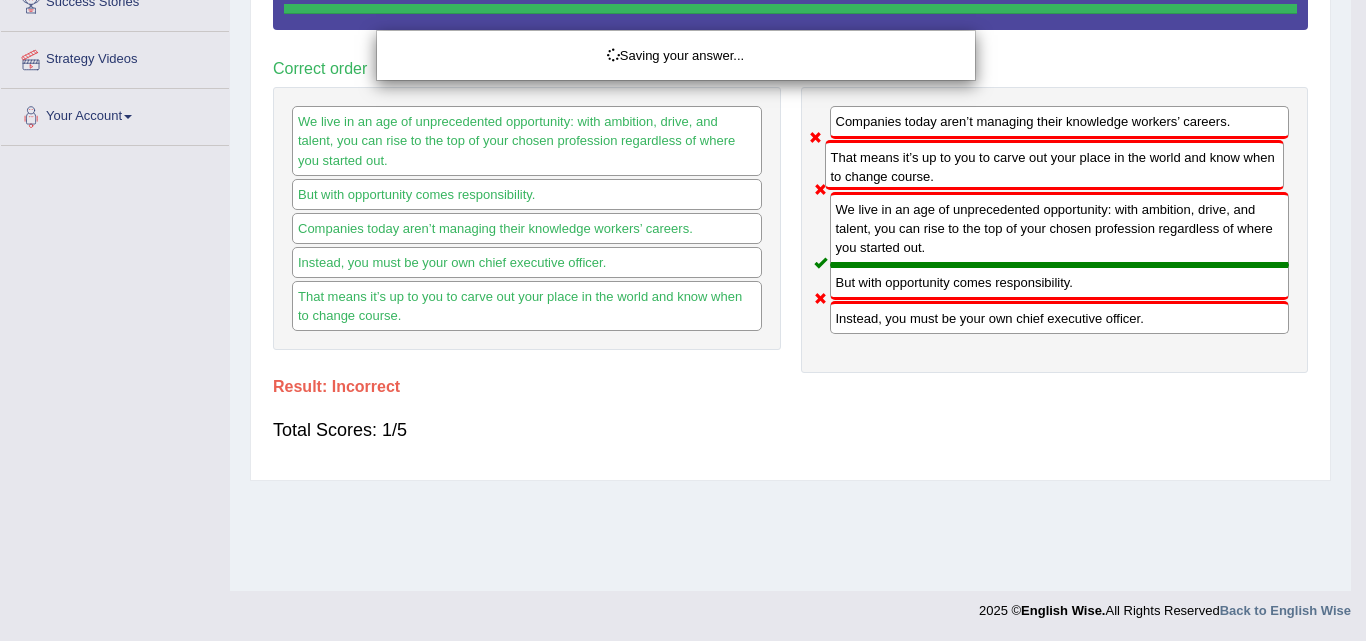 drag, startPoint x: 898, startPoint y: 315, endPoint x: 893, endPoint y: 211, distance: 104.120125 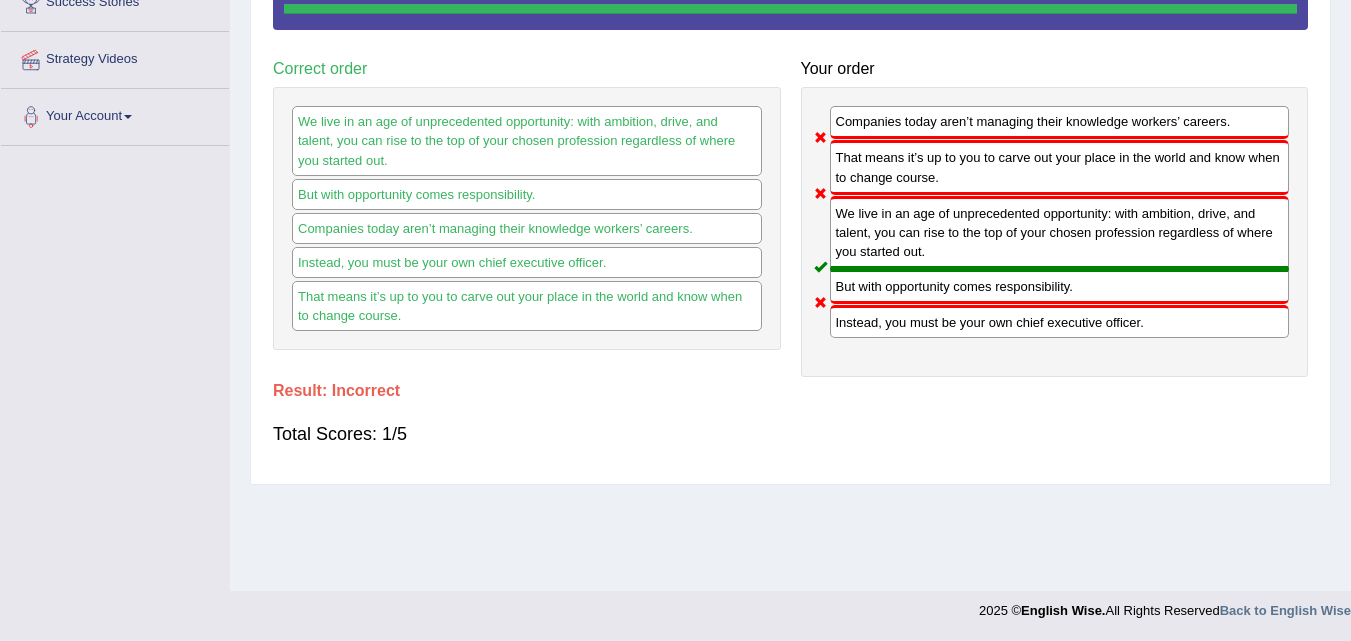 scroll, scrollTop: 0, scrollLeft: 0, axis: both 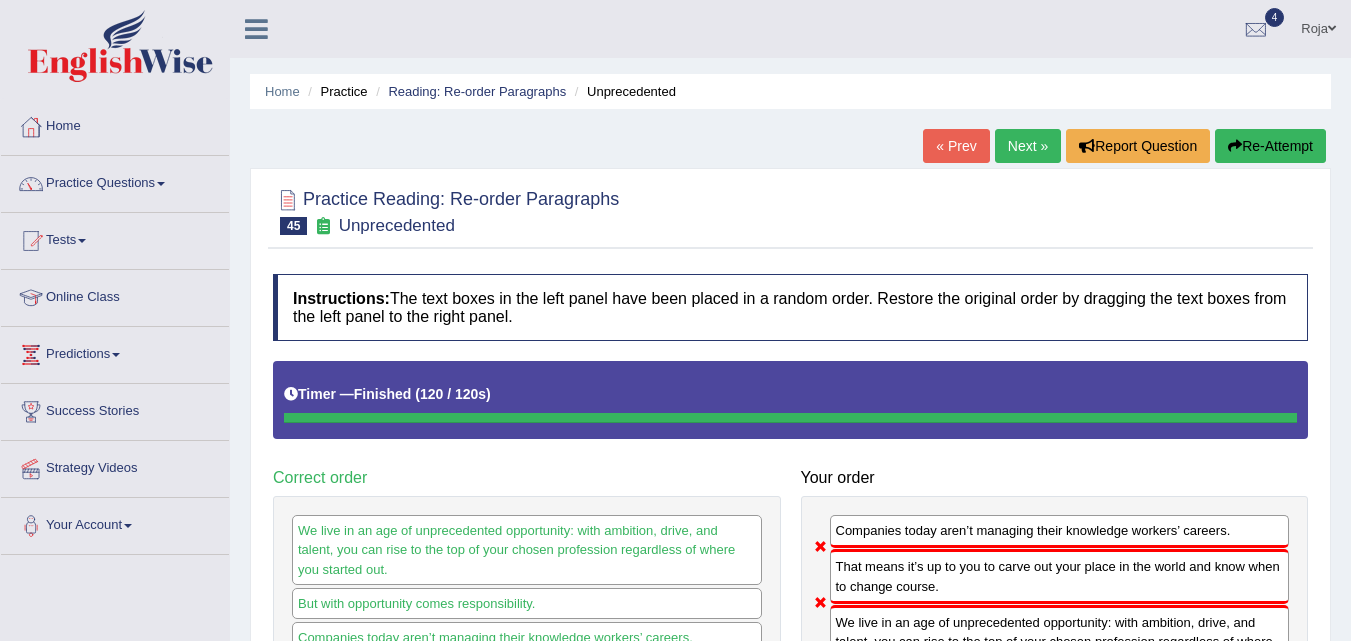 click on "Next »" at bounding box center (1028, 146) 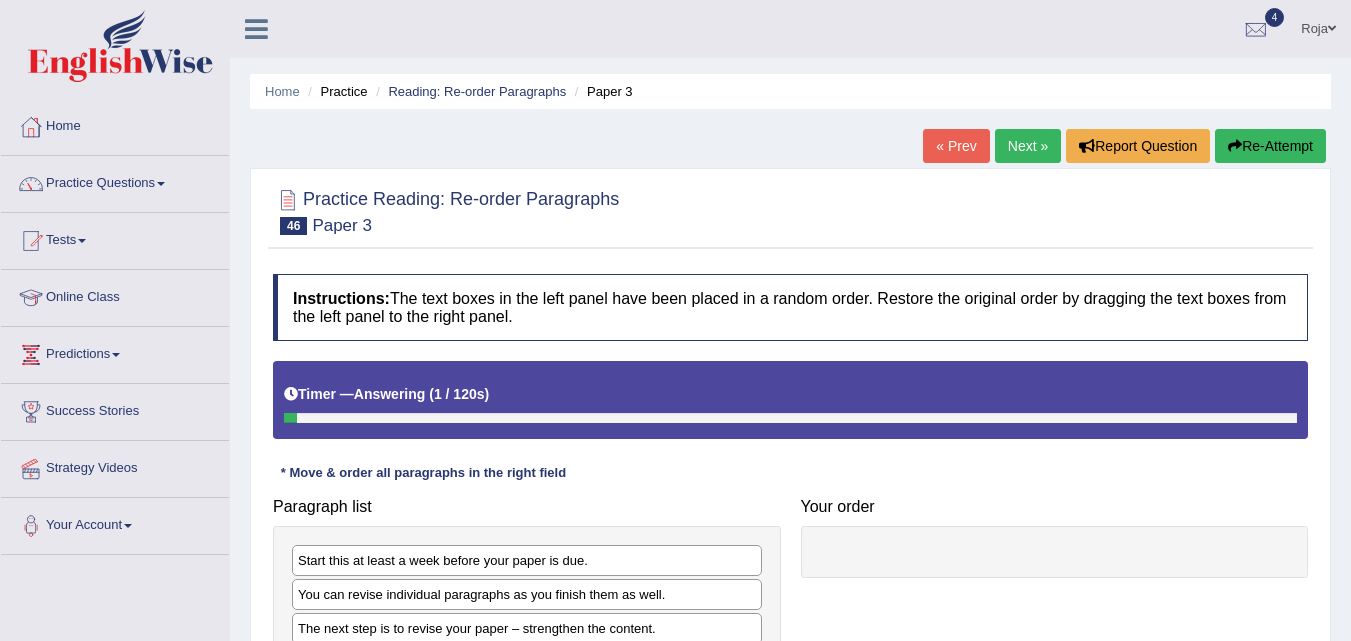 scroll, scrollTop: 409, scrollLeft: 0, axis: vertical 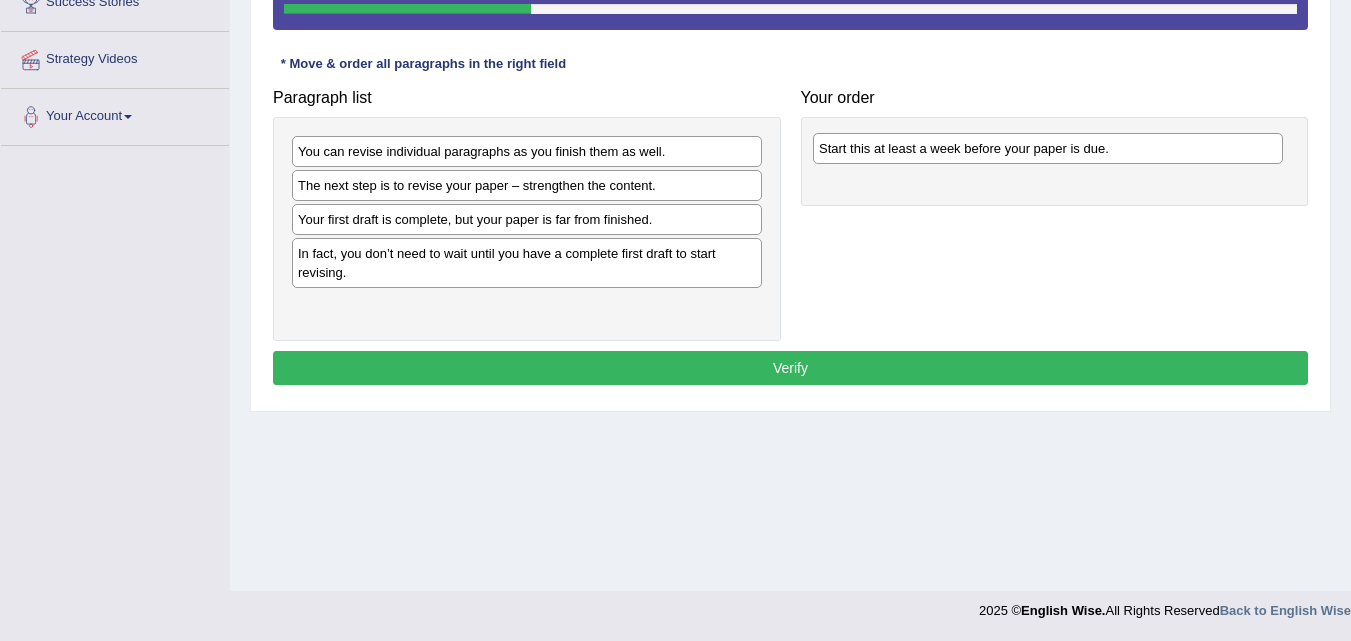 drag, startPoint x: 631, startPoint y: 159, endPoint x: 1152, endPoint y: 156, distance: 521.00867 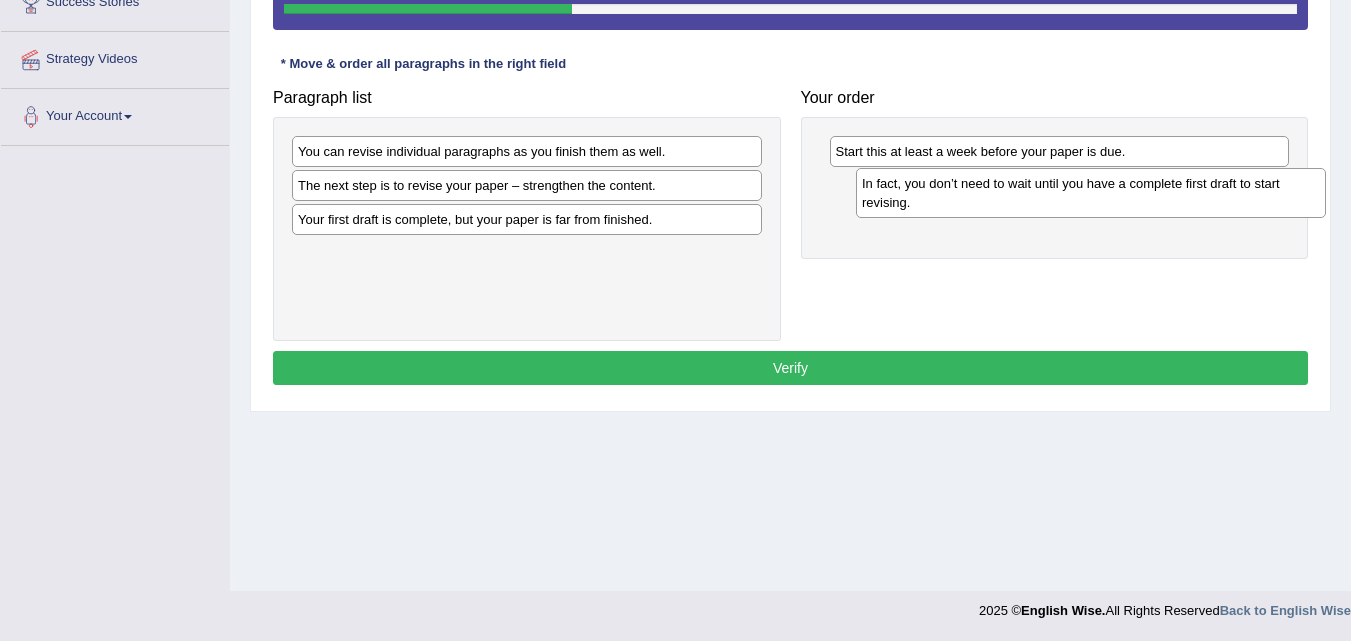 drag, startPoint x: 542, startPoint y: 266, endPoint x: 1106, endPoint y: 196, distance: 568.3274 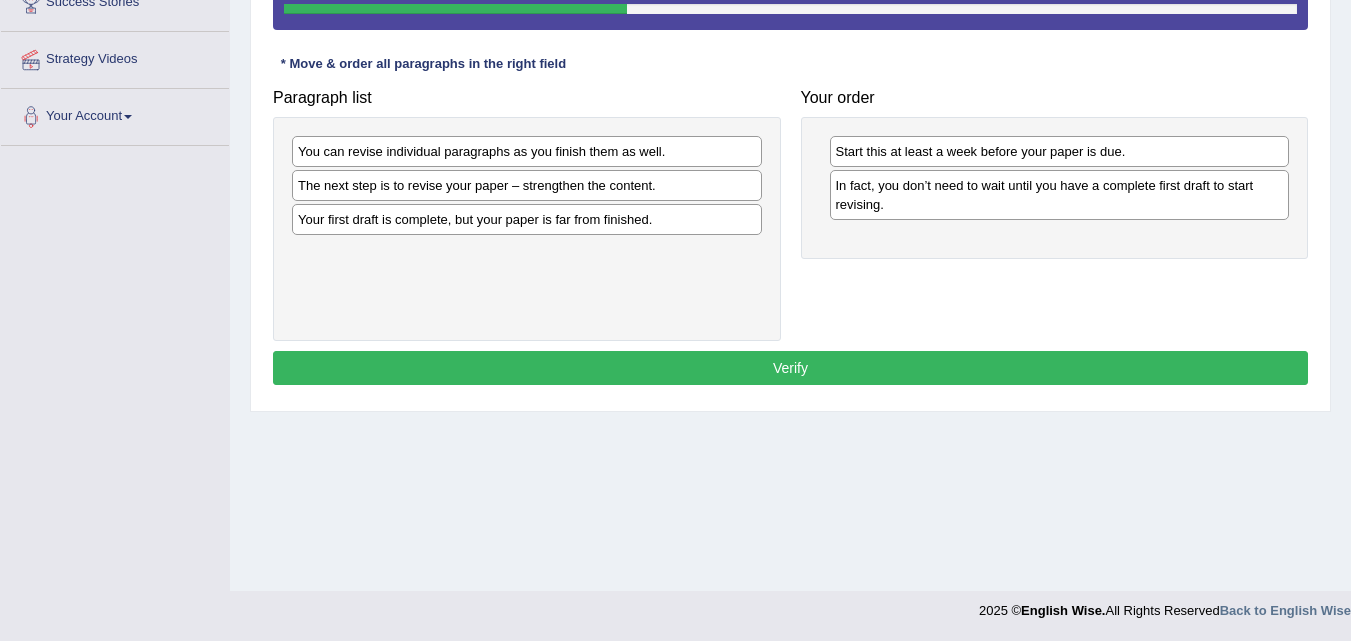 click on "In fact, you don’t need to wait until you have a complete first draft to start revising." at bounding box center [1060, 195] 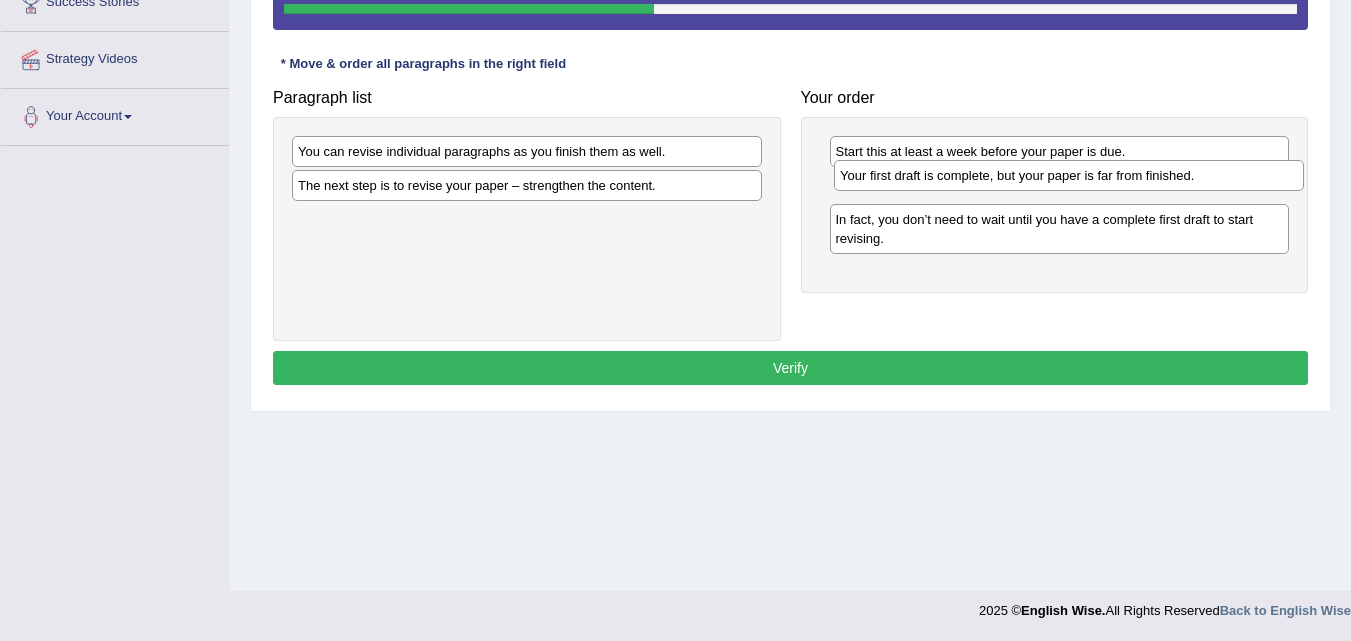 drag, startPoint x: 617, startPoint y: 217, endPoint x: 1159, endPoint y: 173, distance: 543.783 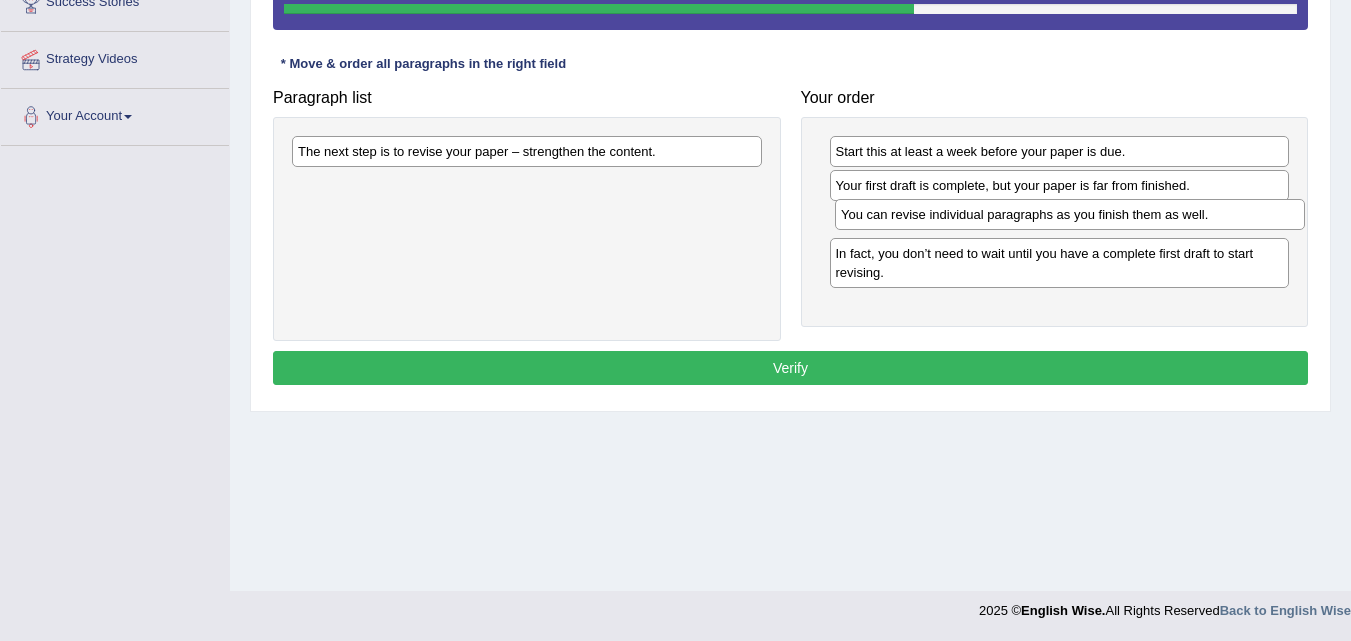 drag, startPoint x: 628, startPoint y: 158, endPoint x: 1168, endPoint y: 224, distance: 544.0184 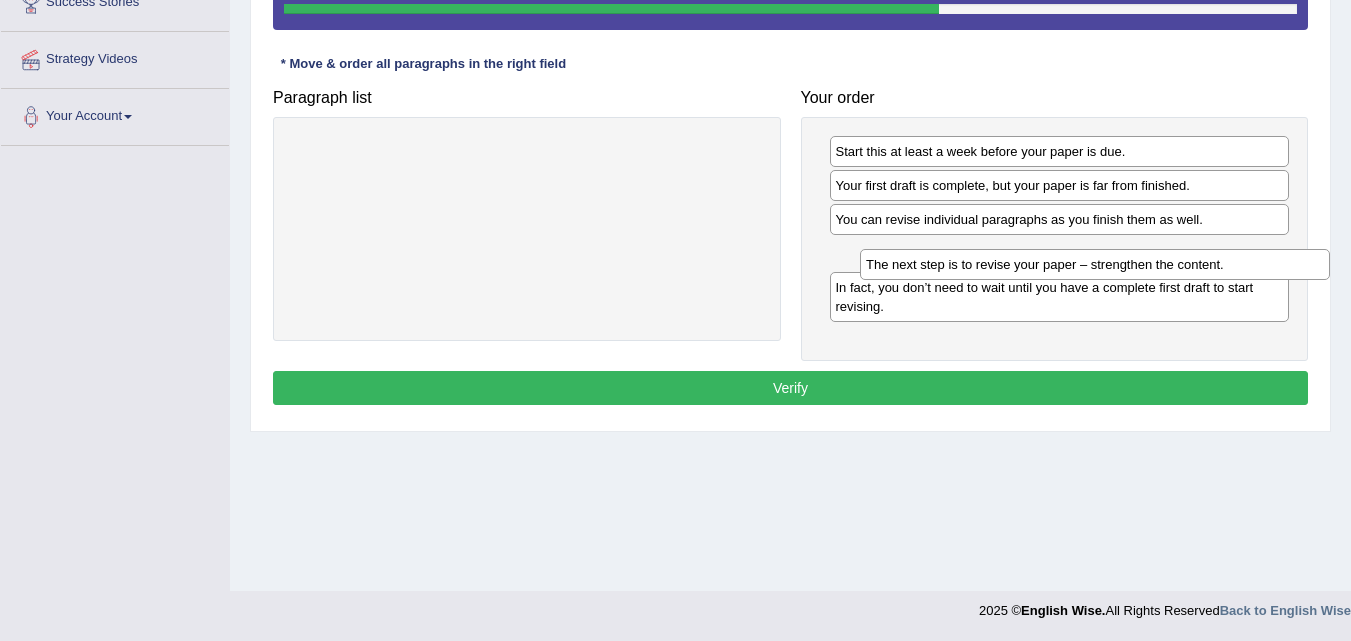 drag, startPoint x: 630, startPoint y: 163, endPoint x: 1204, endPoint y: 276, distance: 585.0171 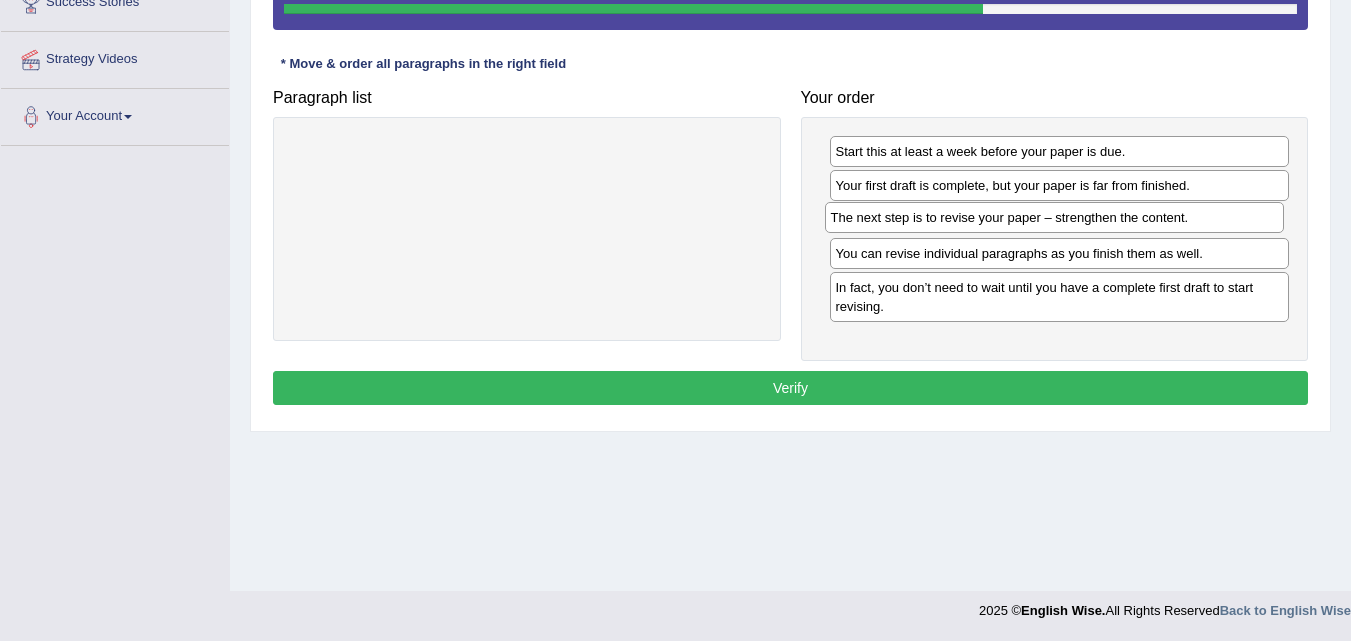 drag, startPoint x: 960, startPoint y: 258, endPoint x: 955, endPoint y: 222, distance: 36.345562 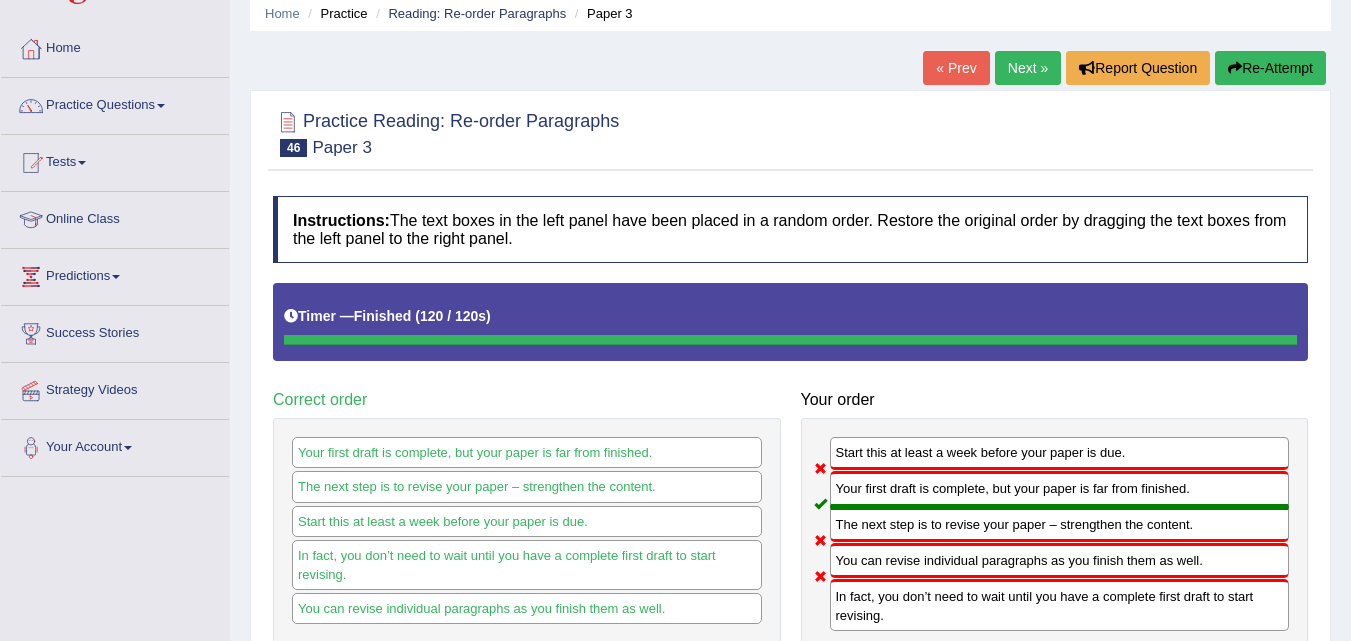 scroll, scrollTop: 76, scrollLeft: 0, axis: vertical 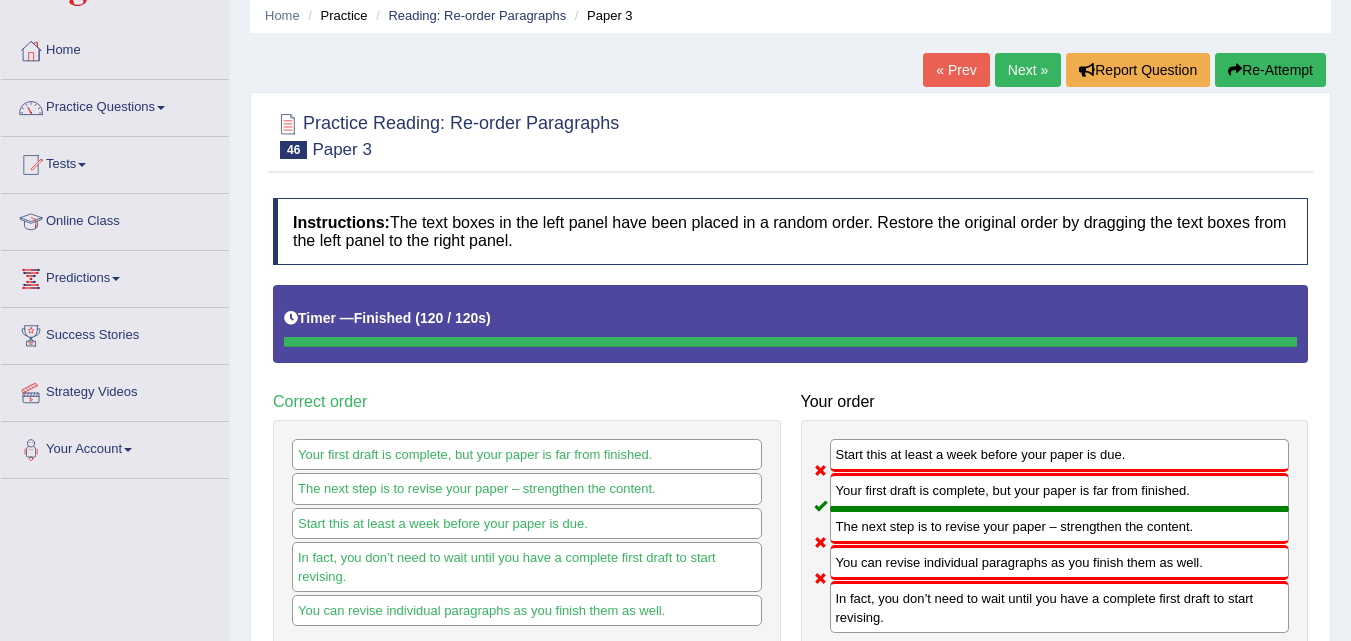 click on "Next »" at bounding box center [1028, 70] 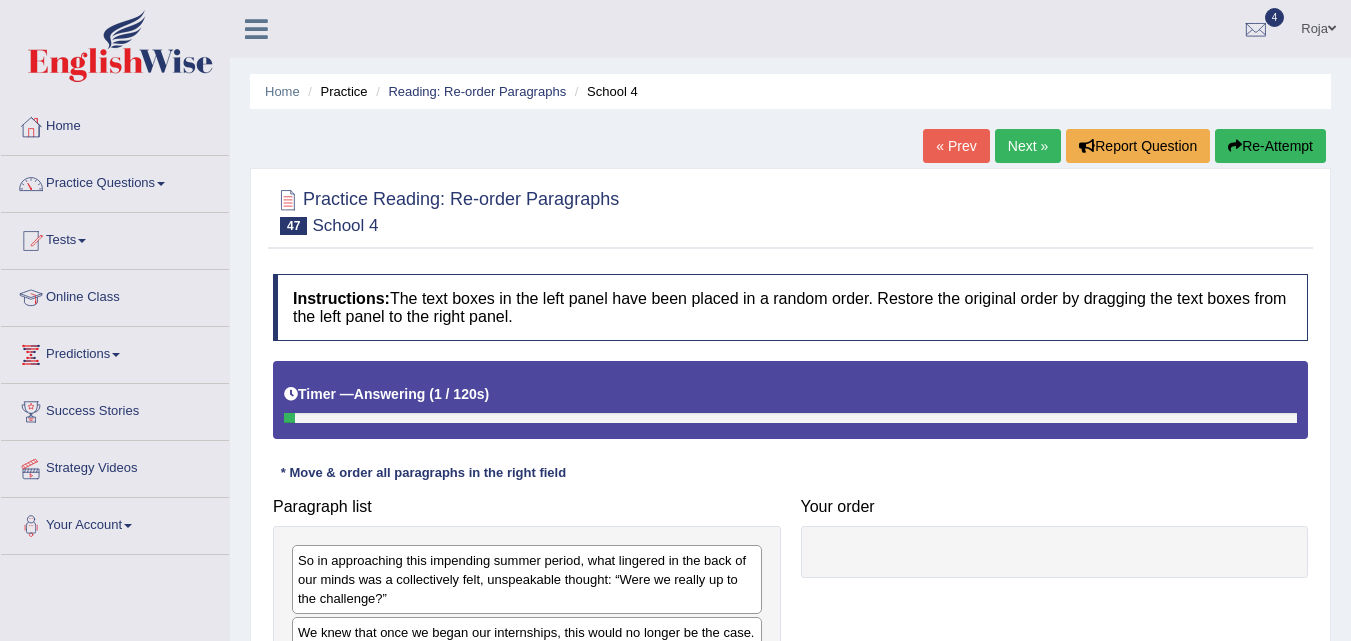 scroll, scrollTop: 413, scrollLeft: 0, axis: vertical 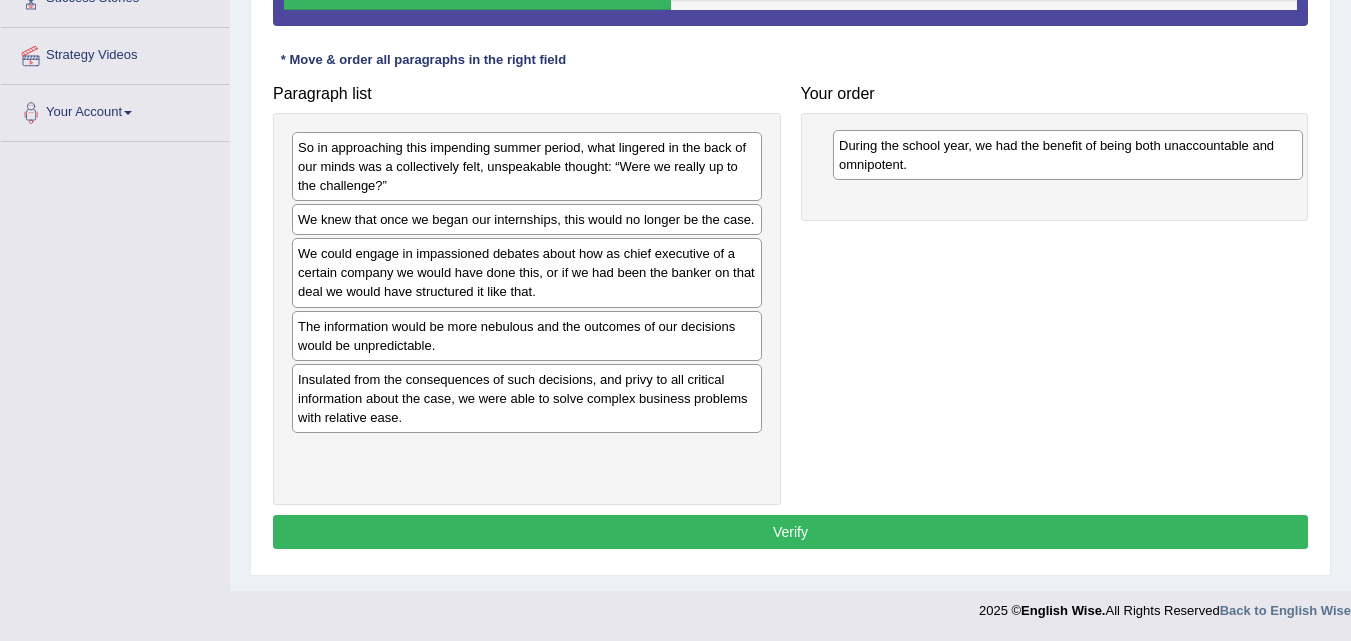 drag, startPoint x: 528, startPoint y: 332, endPoint x: 1069, endPoint y: 150, distance: 570.79333 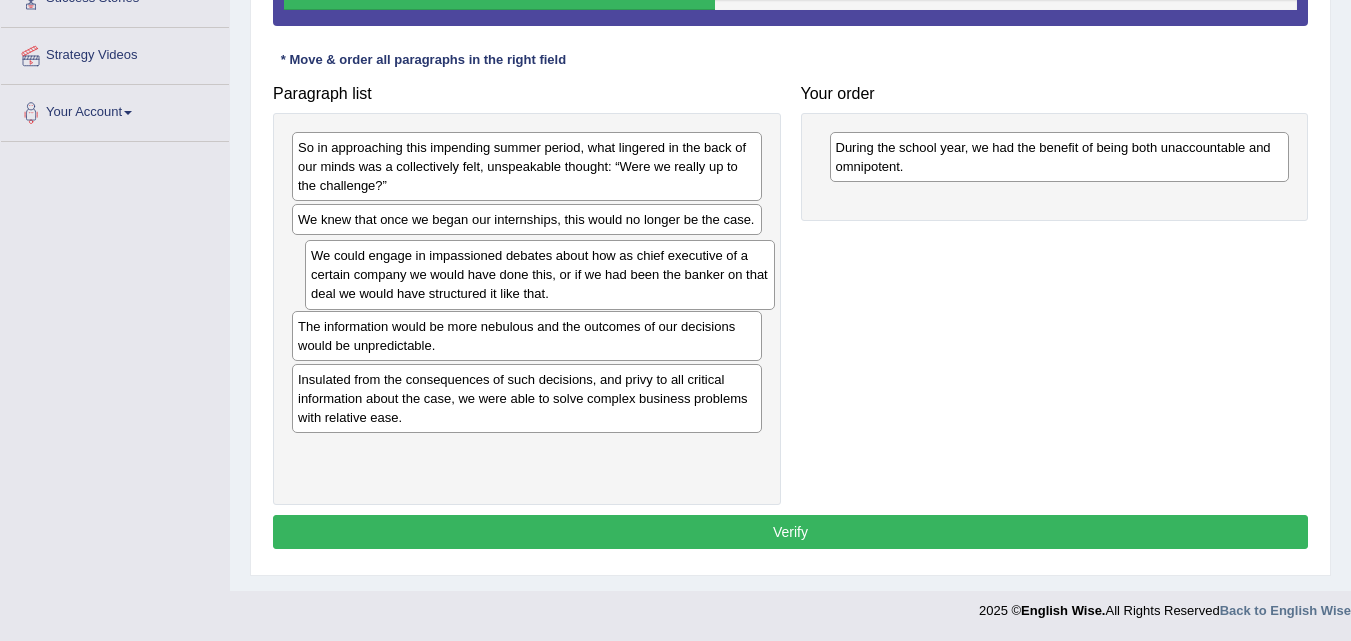 click on "We could engage in impassioned debates about how as chief executive of a certain company we would have done this, or if we had been the banker on that deal we would have structured it like that." at bounding box center [540, 274] 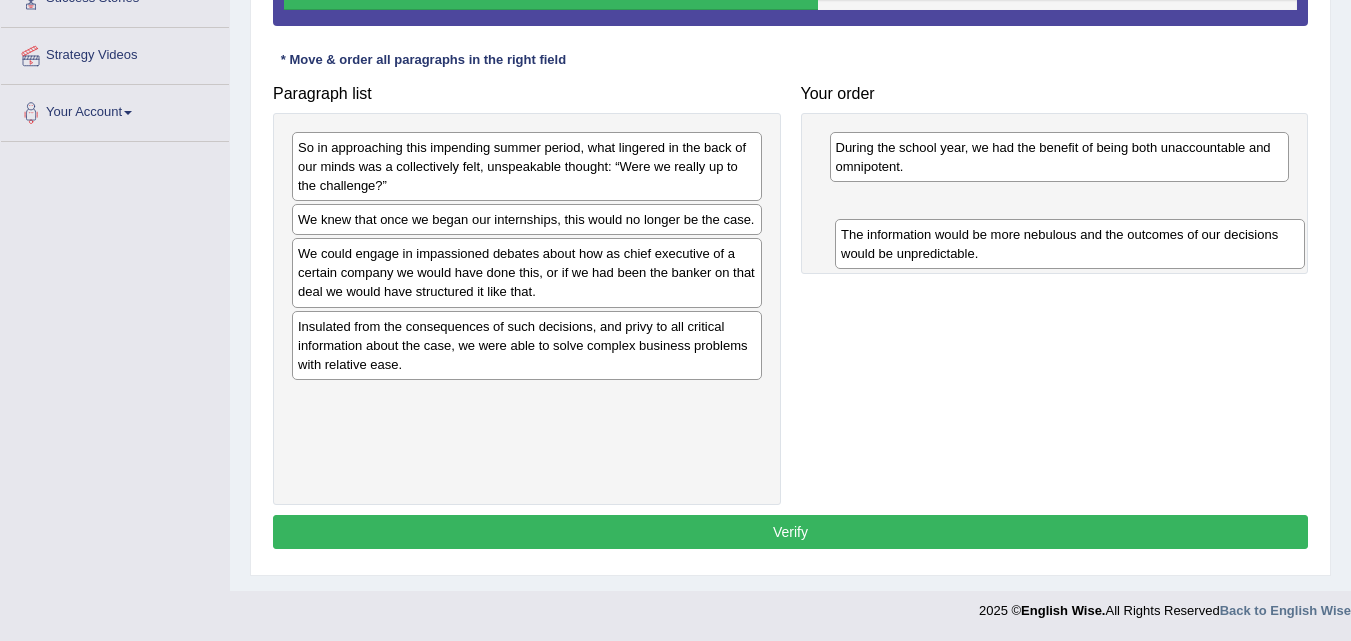 drag, startPoint x: 484, startPoint y: 343, endPoint x: 1025, endPoint y: 251, distance: 548.7668 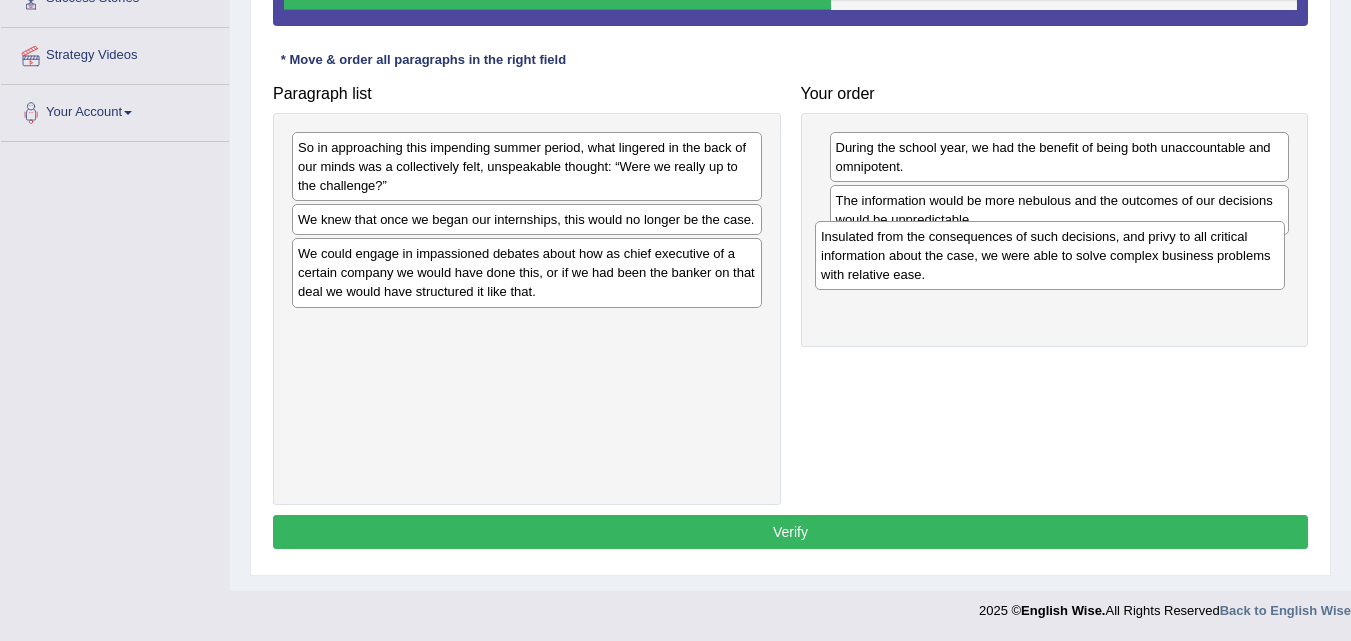 drag, startPoint x: 618, startPoint y: 354, endPoint x: 1142, endPoint y: 264, distance: 531.67285 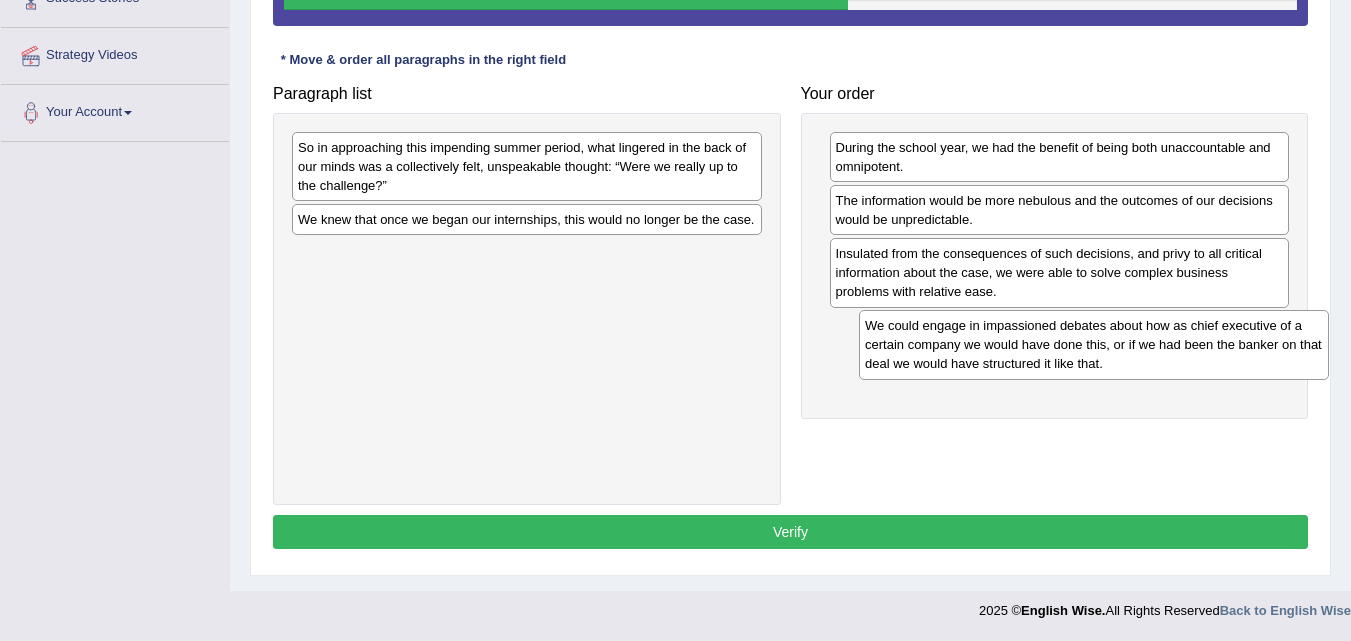 drag, startPoint x: 623, startPoint y: 270, endPoint x: 1189, endPoint y: 342, distance: 570.56116 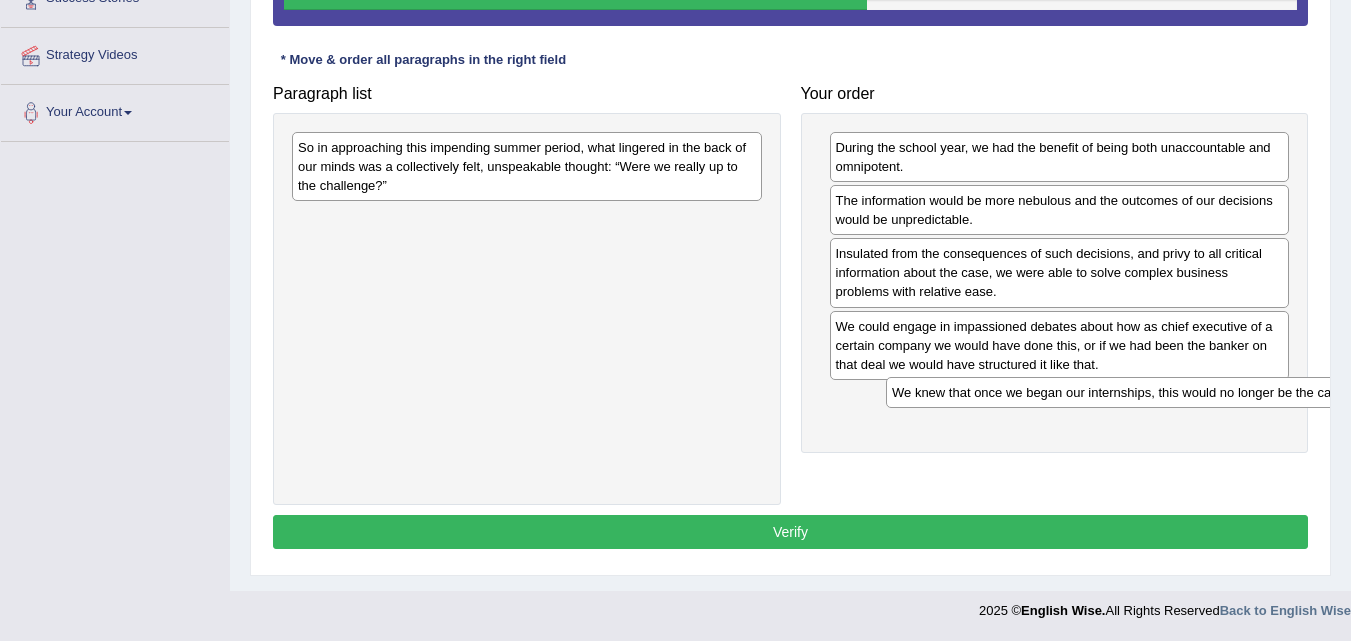 drag, startPoint x: 606, startPoint y: 221, endPoint x: 1169, endPoint y: 408, distance: 593.24365 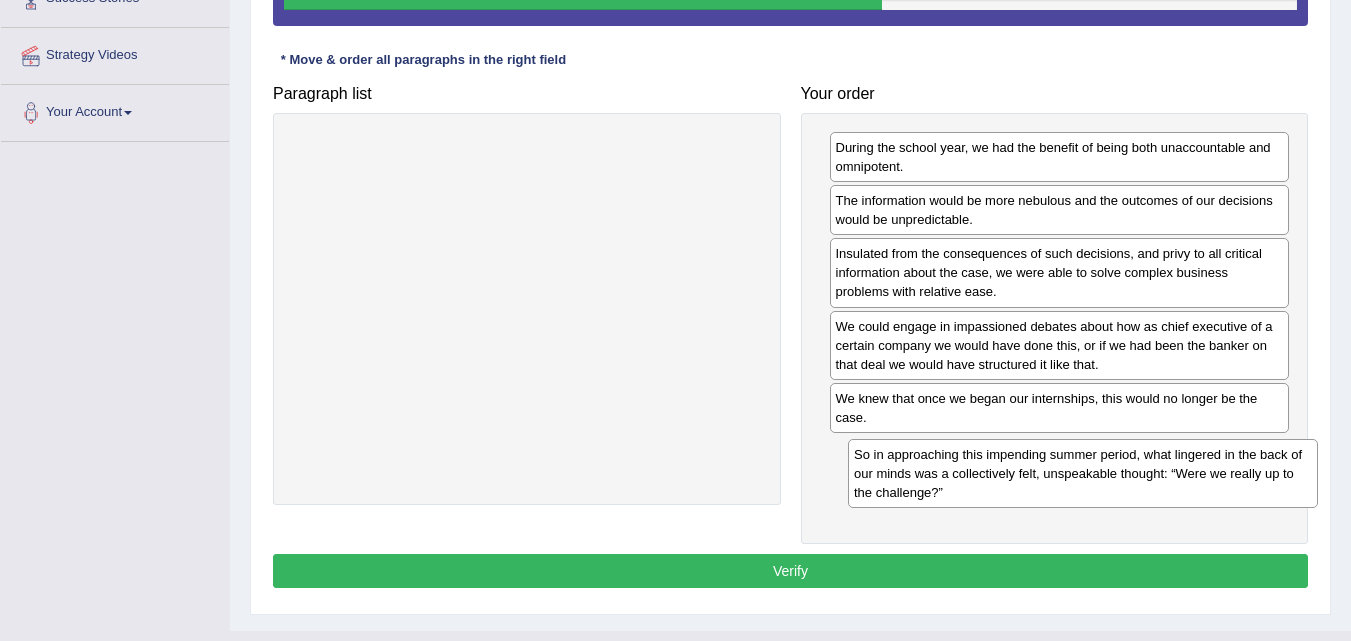 drag, startPoint x: 681, startPoint y: 184, endPoint x: 1227, endPoint y: 484, distance: 622.98956 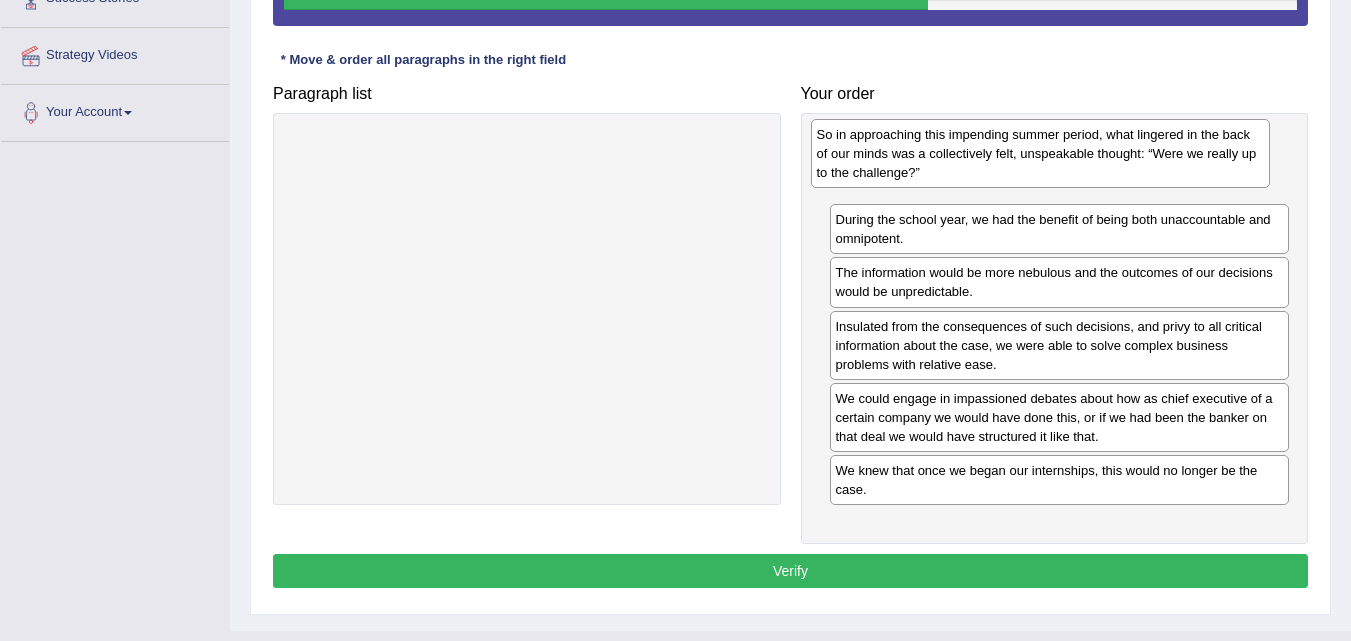drag, startPoint x: 1086, startPoint y: 466, endPoint x: 1075, endPoint y: 146, distance: 320.189 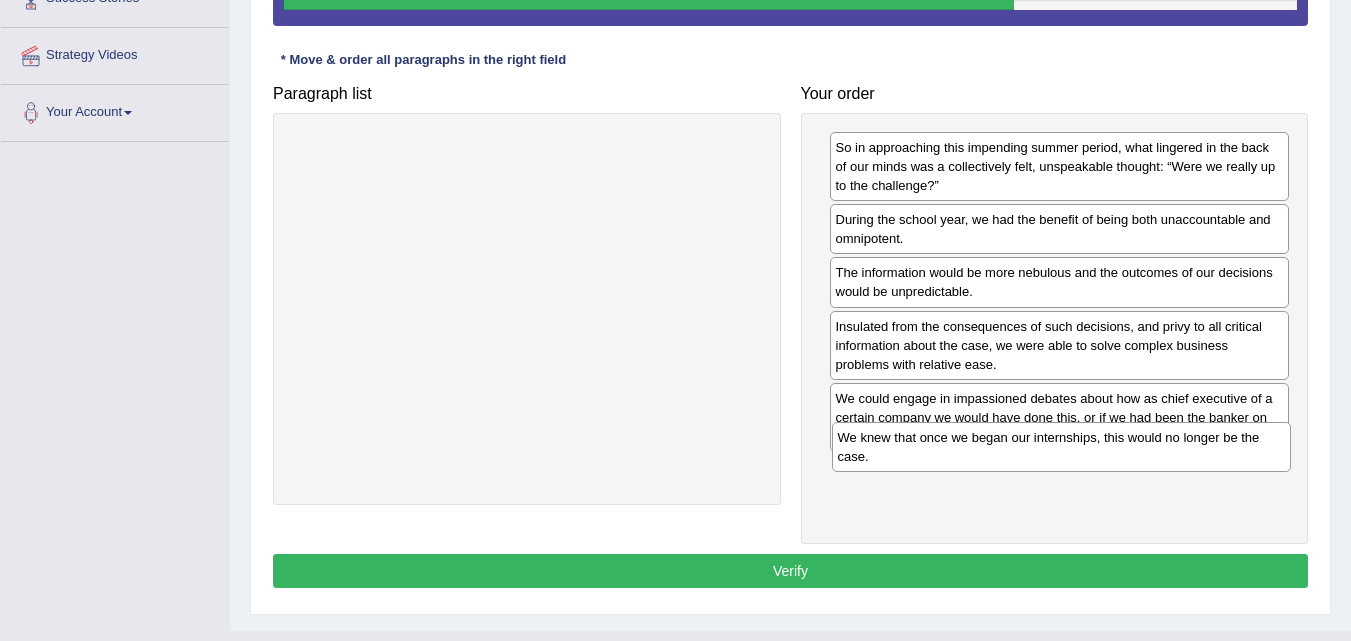 drag, startPoint x: 920, startPoint y: 502, endPoint x: 922, endPoint y: 470, distance: 32.06244 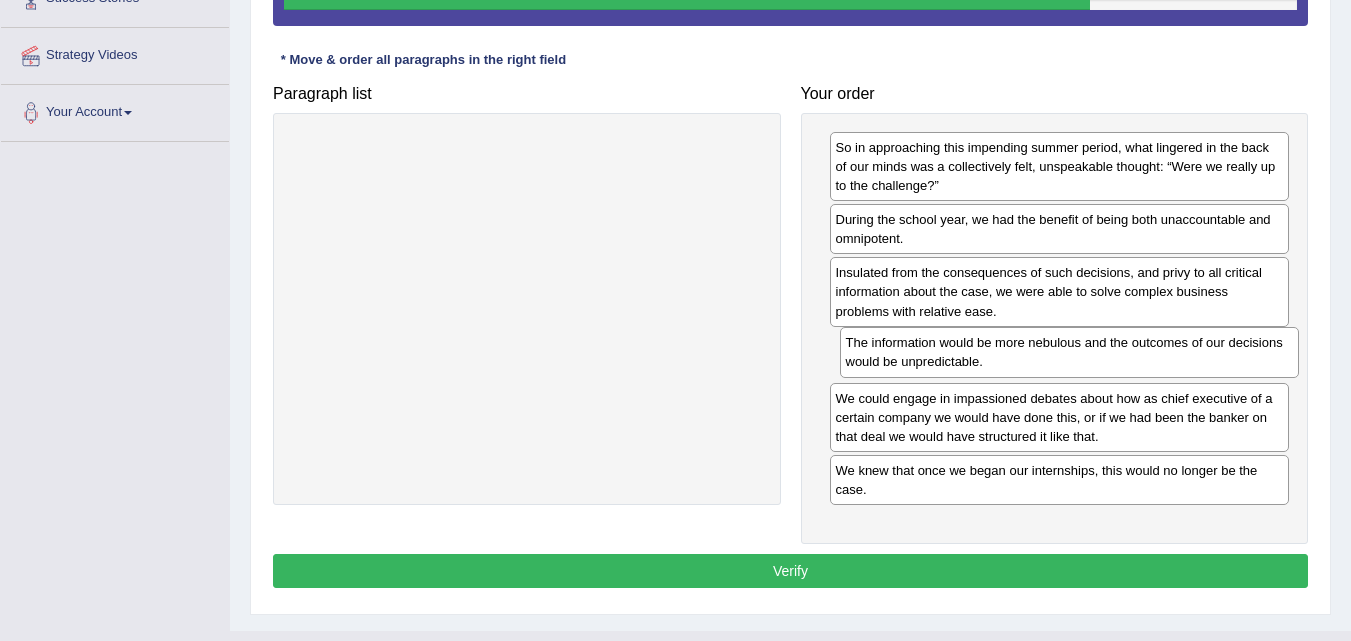 drag, startPoint x: 930, startPoint y: 286, endPoint x: 940, endPoint y: 354, distance: 68.73136 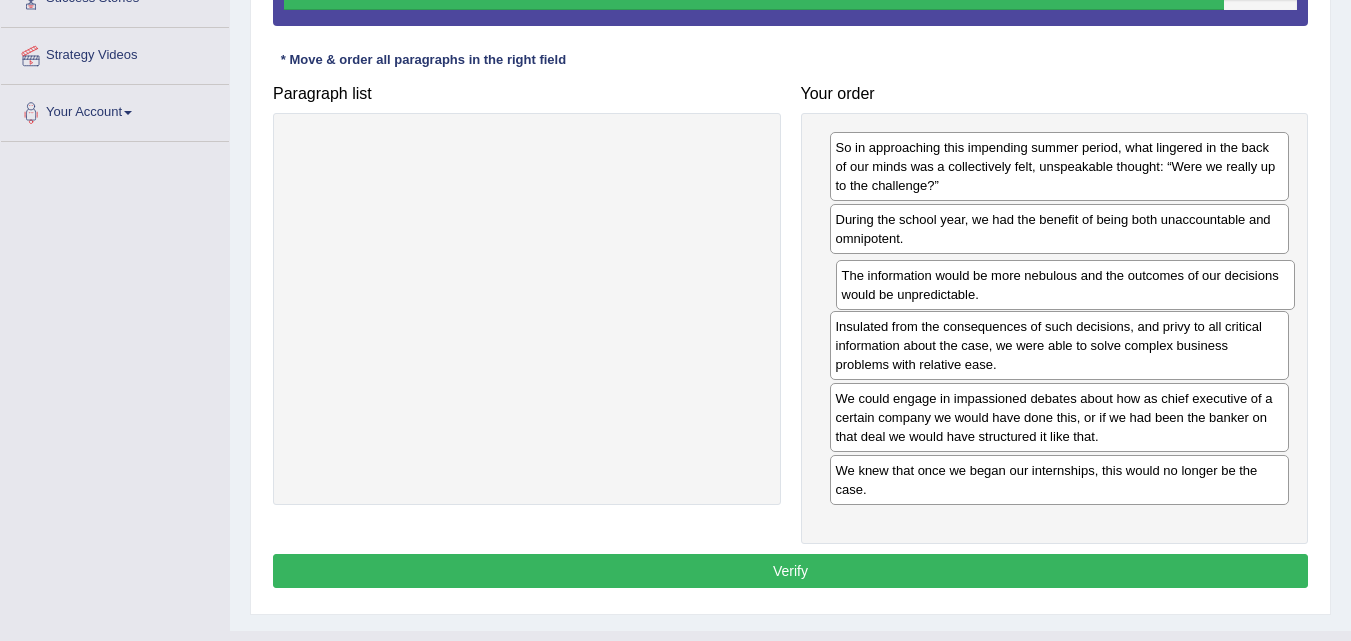 drag, startPoint x: 919, startPoint y: 350, endPoint x: 921, endPoint y: 259, distance: 91.02197 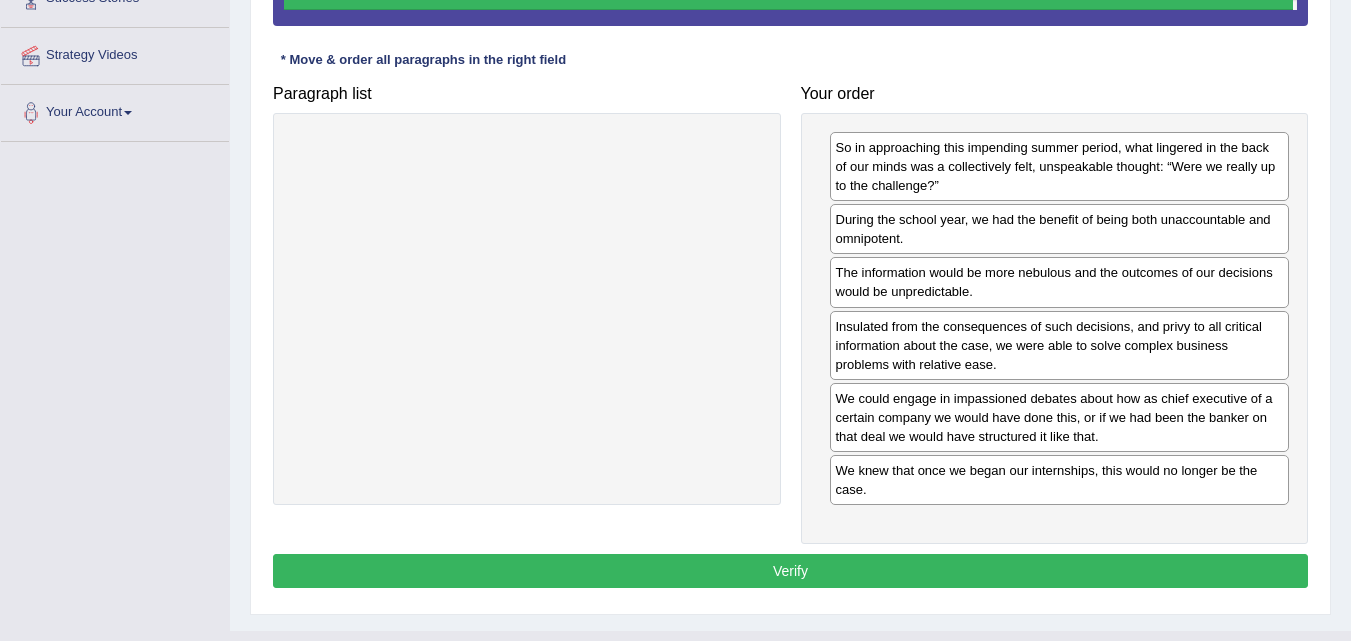 click on "We could engage in impassioned debates about how as chief executive of a certain company we would have done this, or if we had been the banker on that deal we would have structured it like that." at bounding box center [1060, 417] 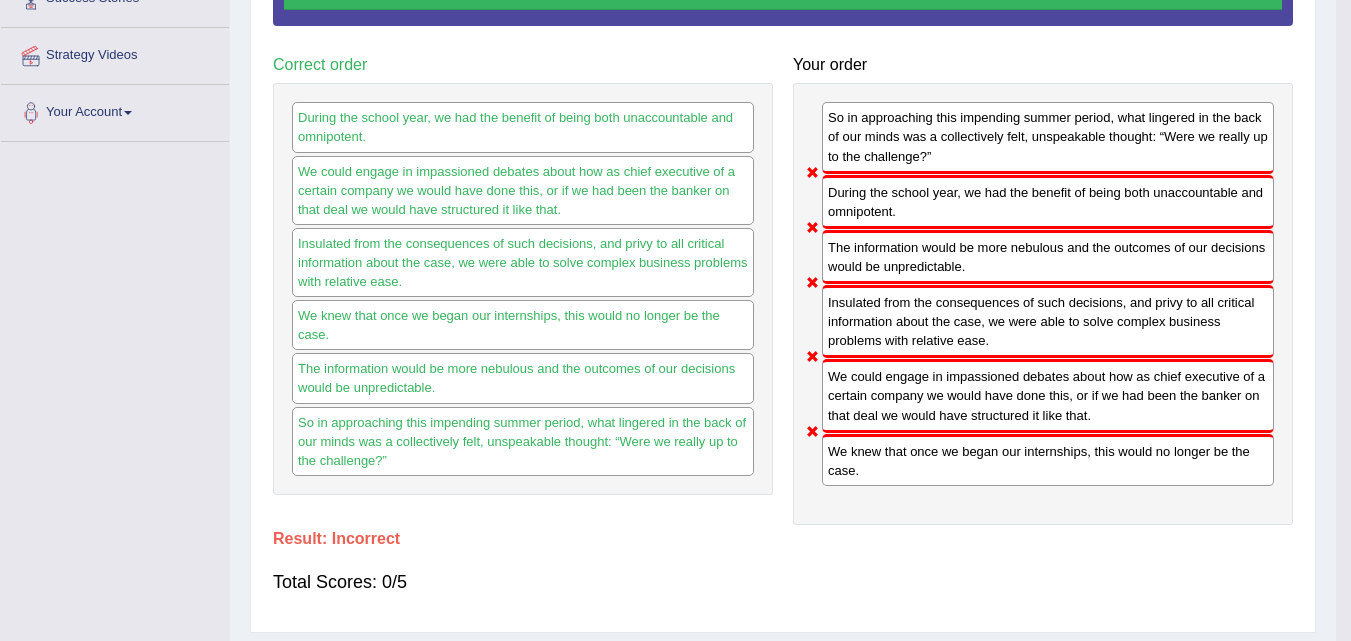 scroll, scrollTop: 409, scrollLeft: 0, axis: vertical 